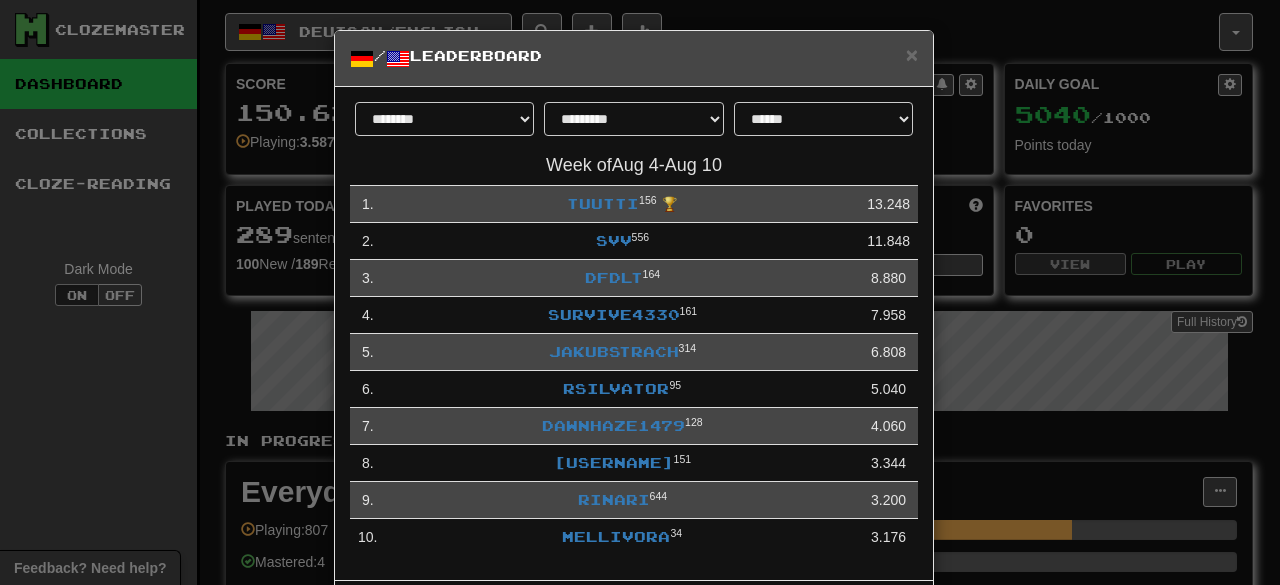 select on "**********" 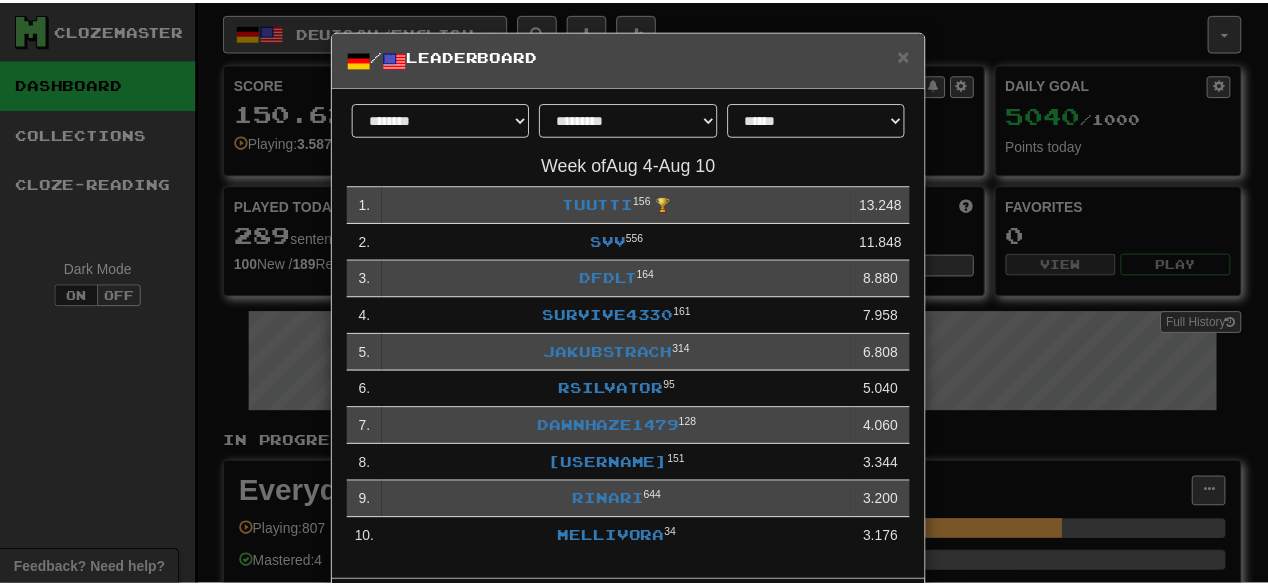 scroll, scrollTop: 0, scrollLeft: 0, axis: both 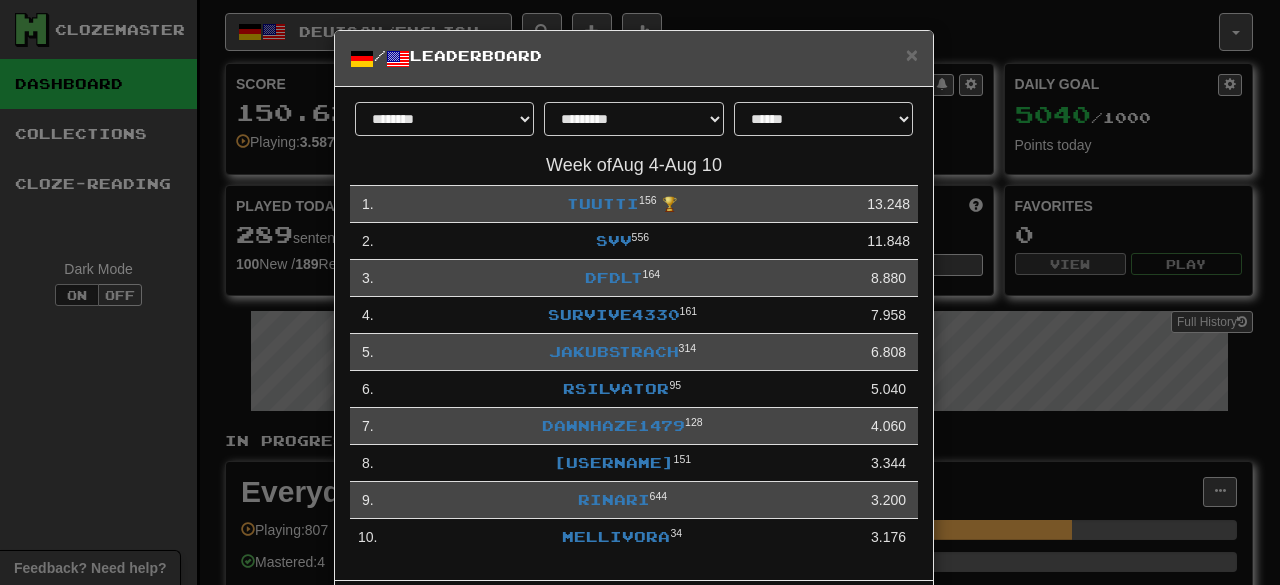 click on "/   Leaderboard" at bounding box center [634, 58] 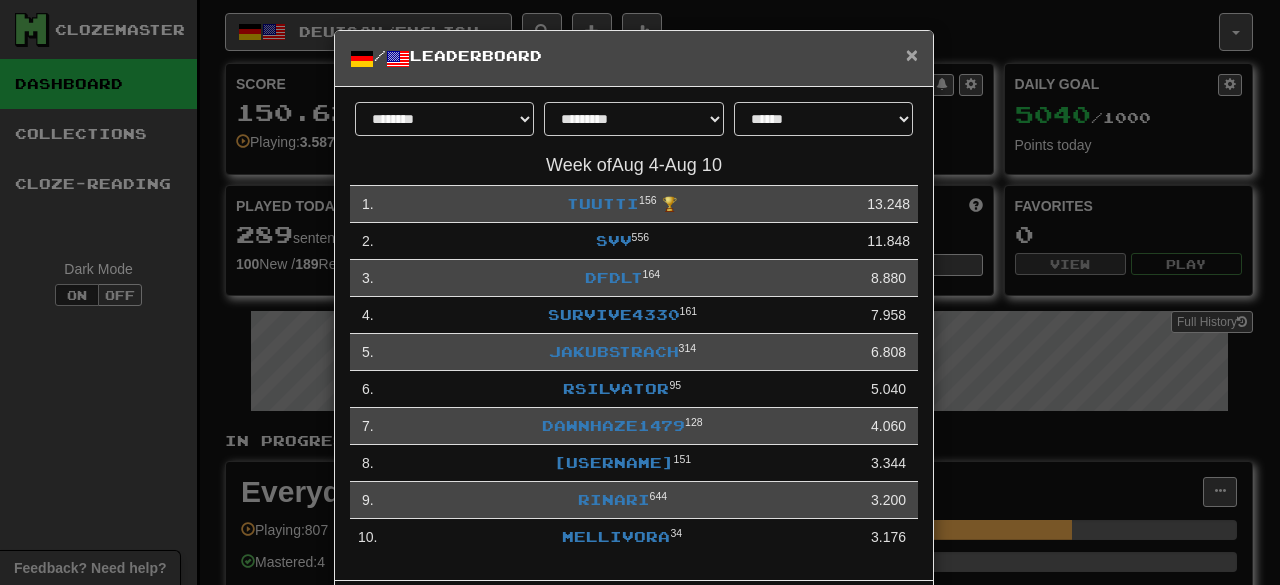 click on "×" at bounding box center [912, 54] 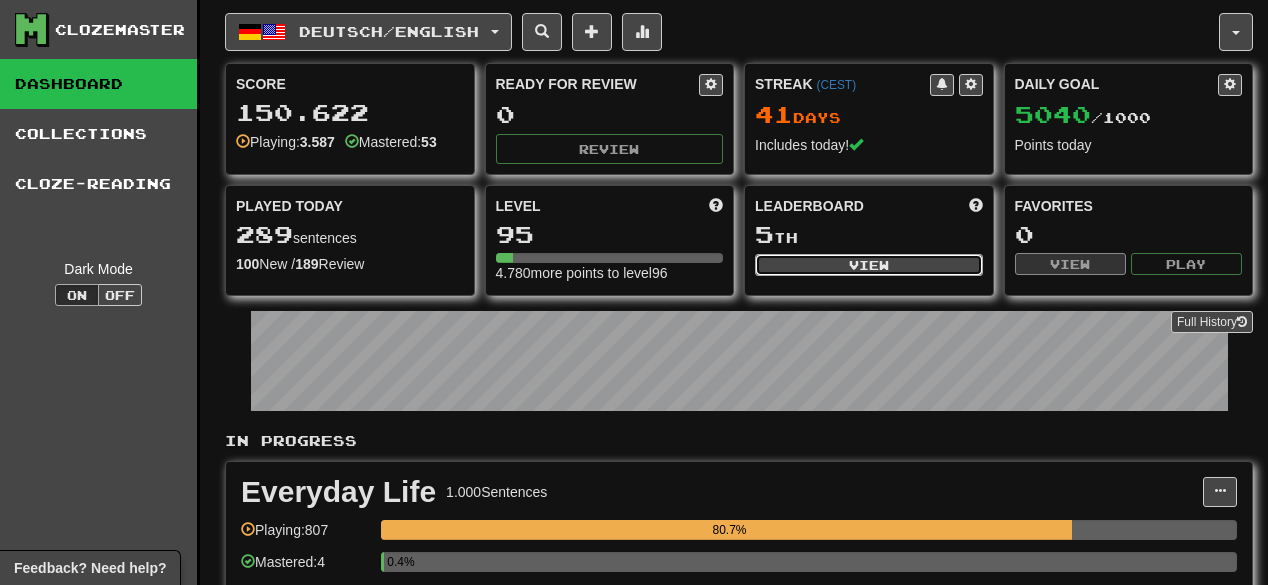 click on "View" at bounding box center (869, 265) 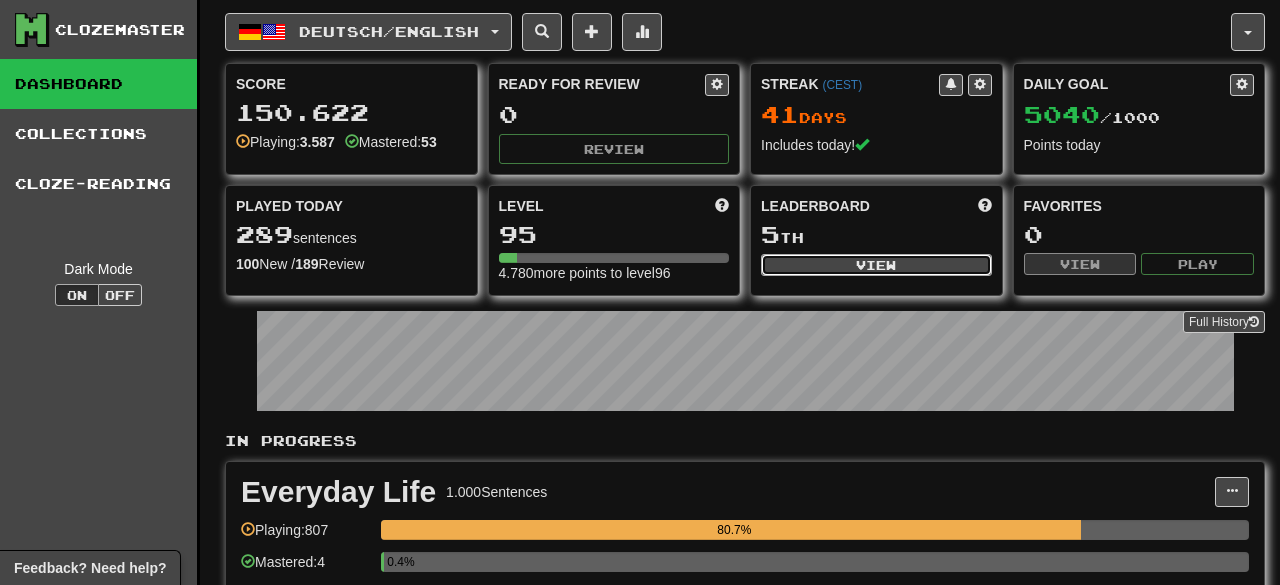 select on "**********" 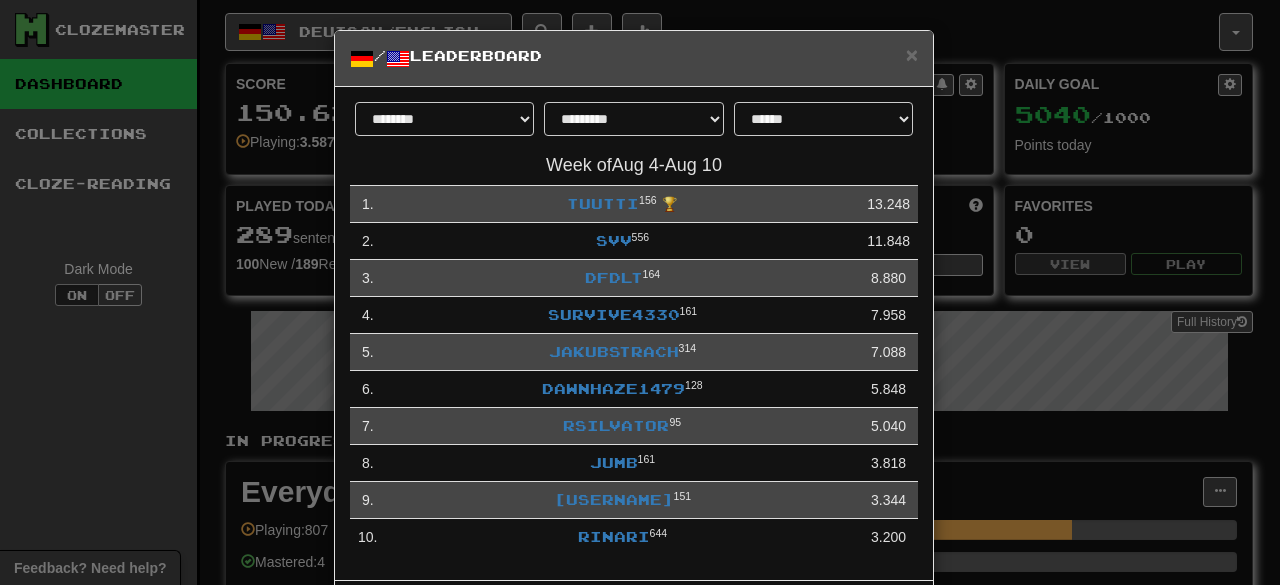 click on "×  /   Leaderboard" at bounding box center [634, 59] 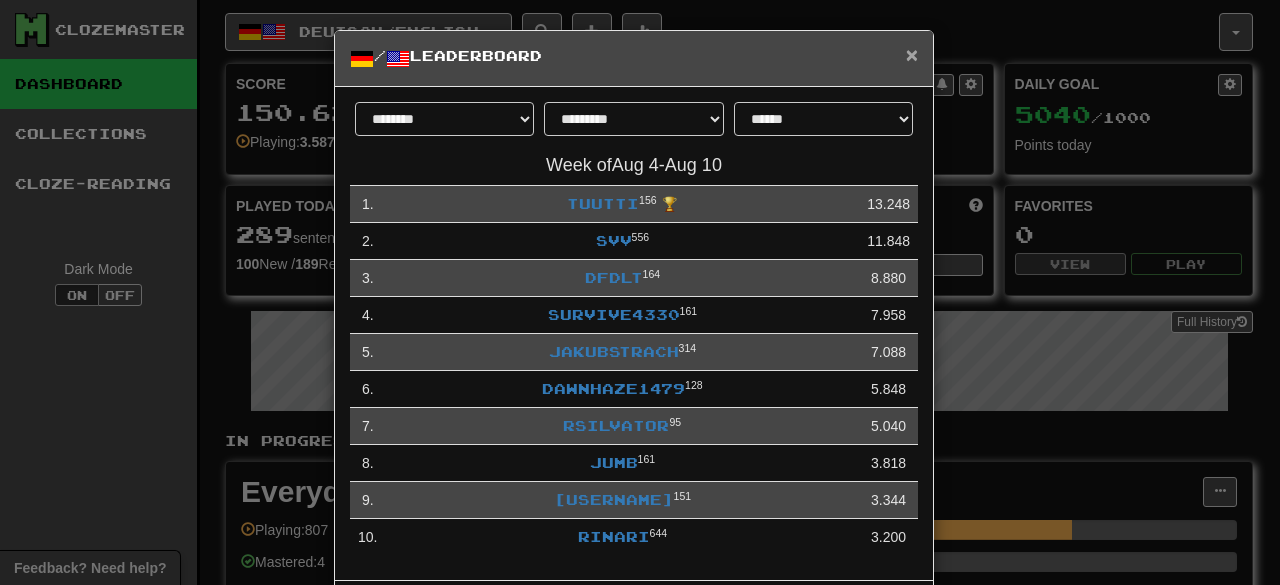 click on "×" at bounding box center [912, 54] 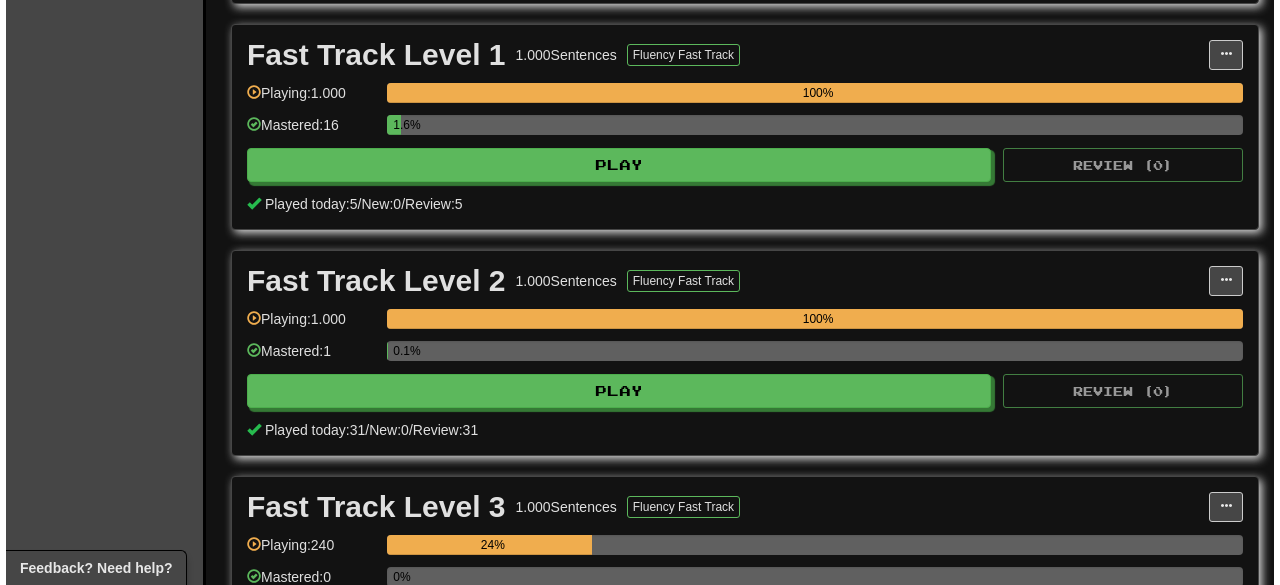 scroll, scrollTop: 880, scrollLeft: 0, axis: vertical 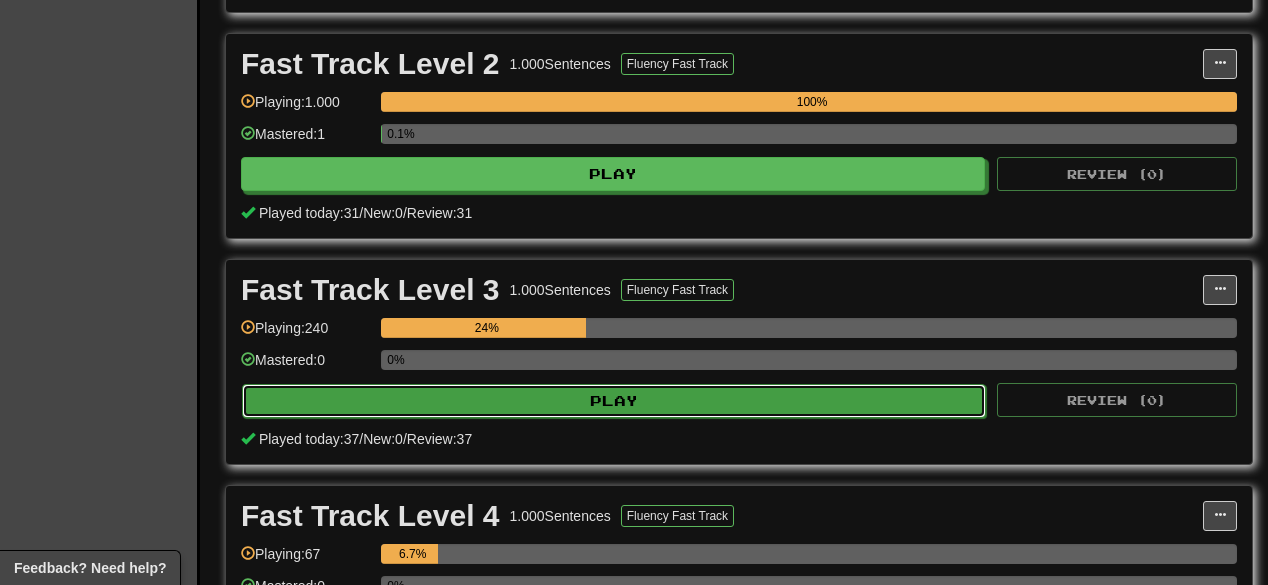 click on "Play" at bounding box center (614, 401) 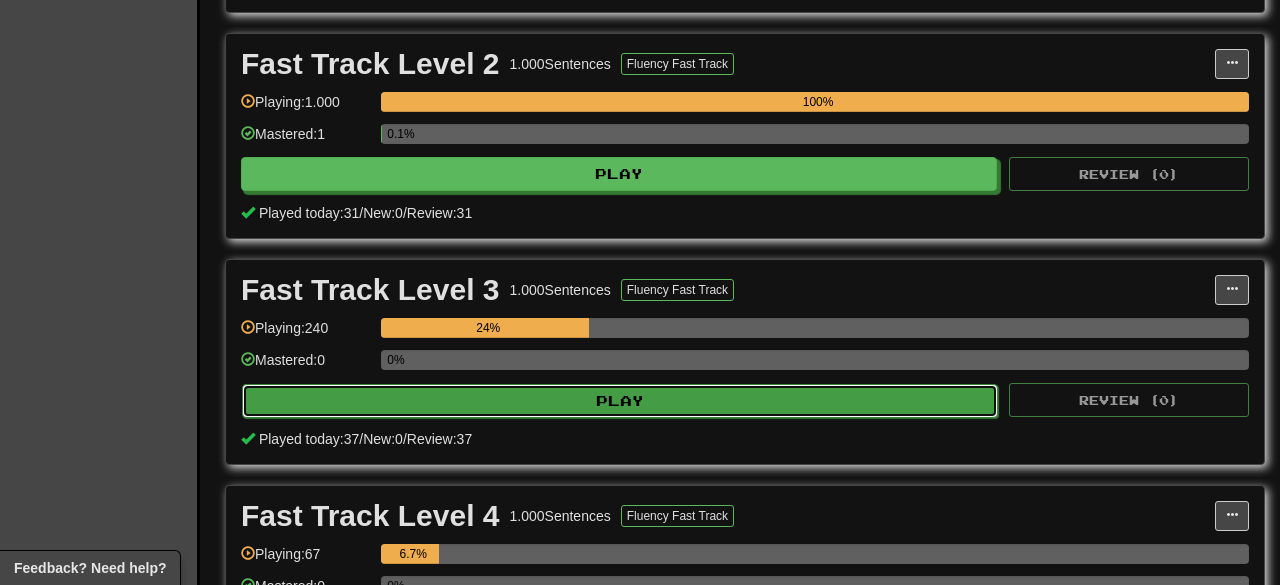 select on "**" 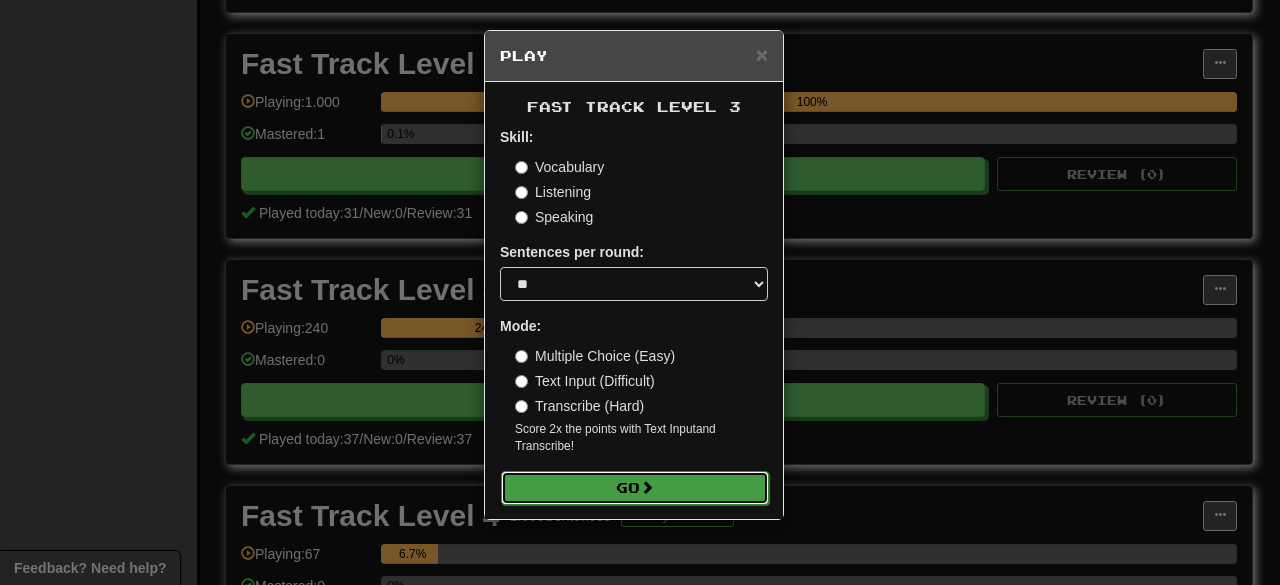 click on "Go" at bounding box center (635, 488) 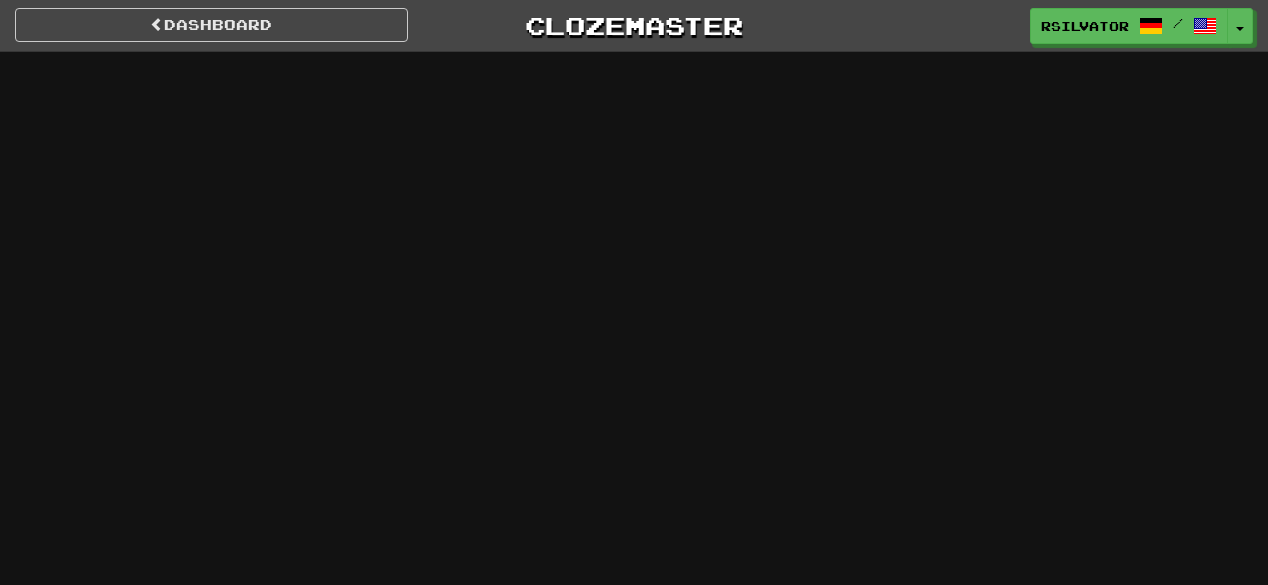 scroll, scrollTop: 0, scrollLeft: 0, axis: both 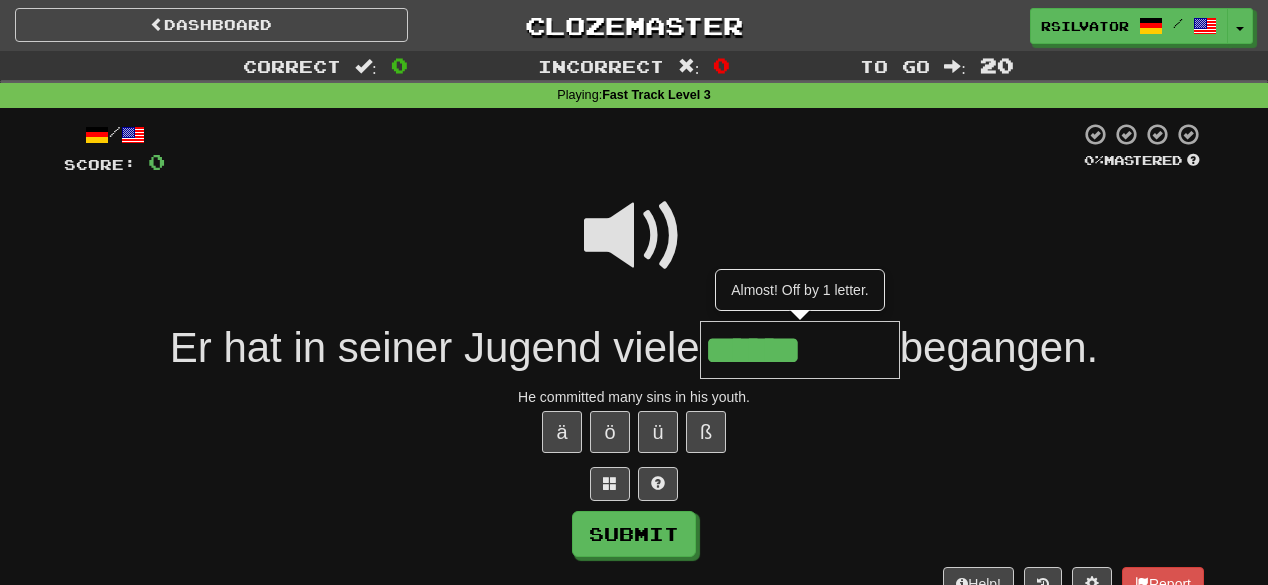 type on "******" 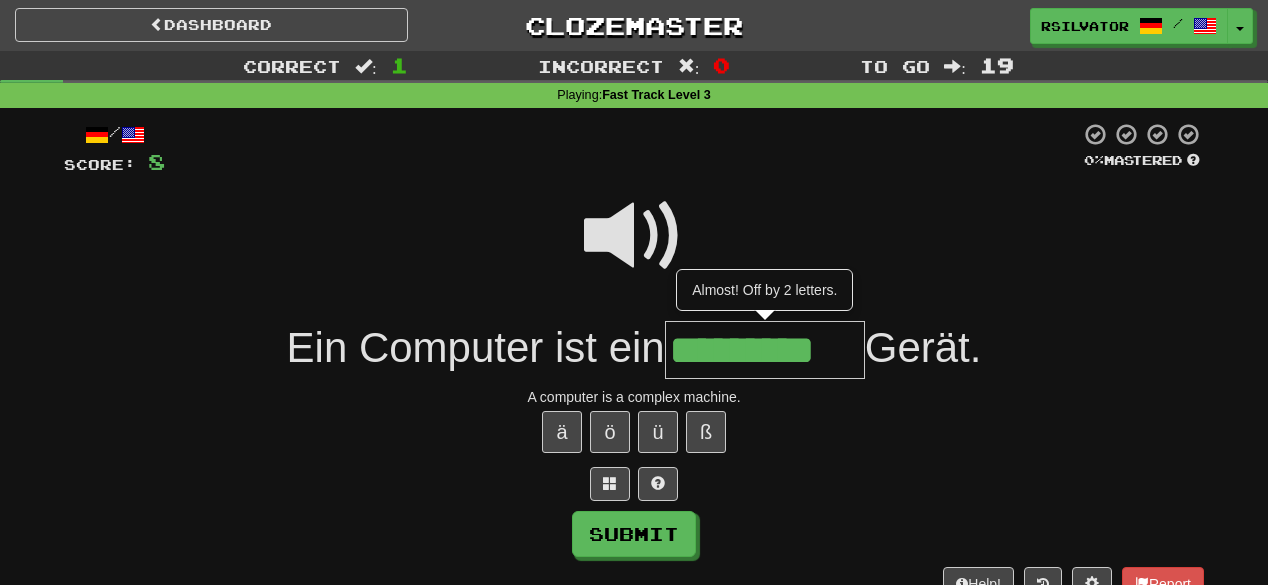 scroll, scrollTop: 0, scrollLeft: 8, axis: horizontal 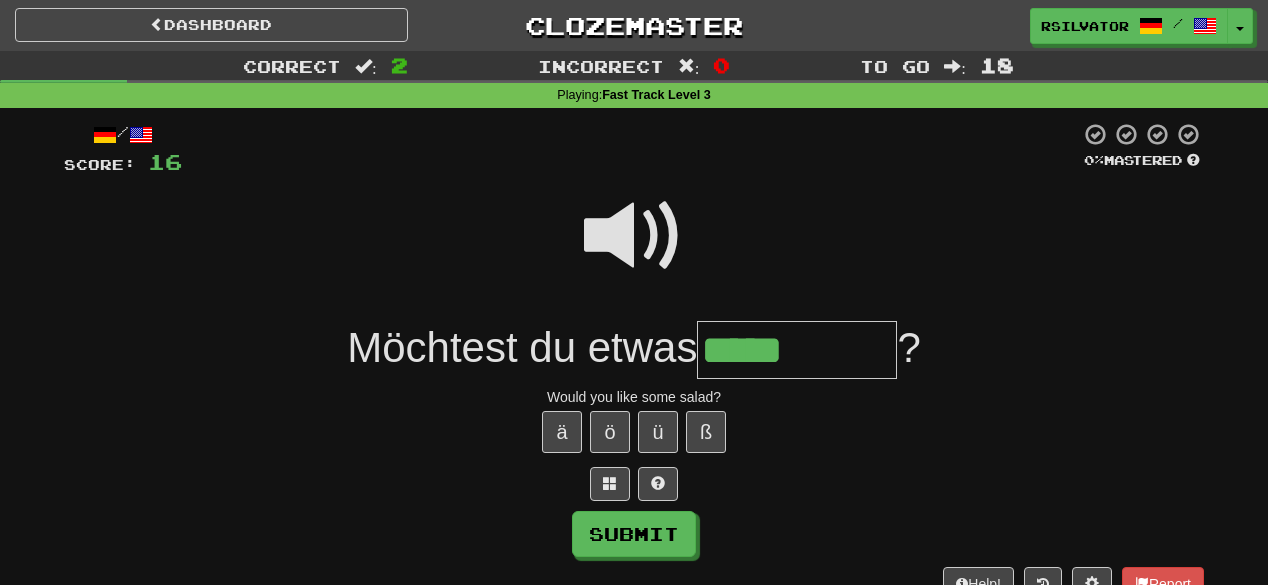 type on "*****" 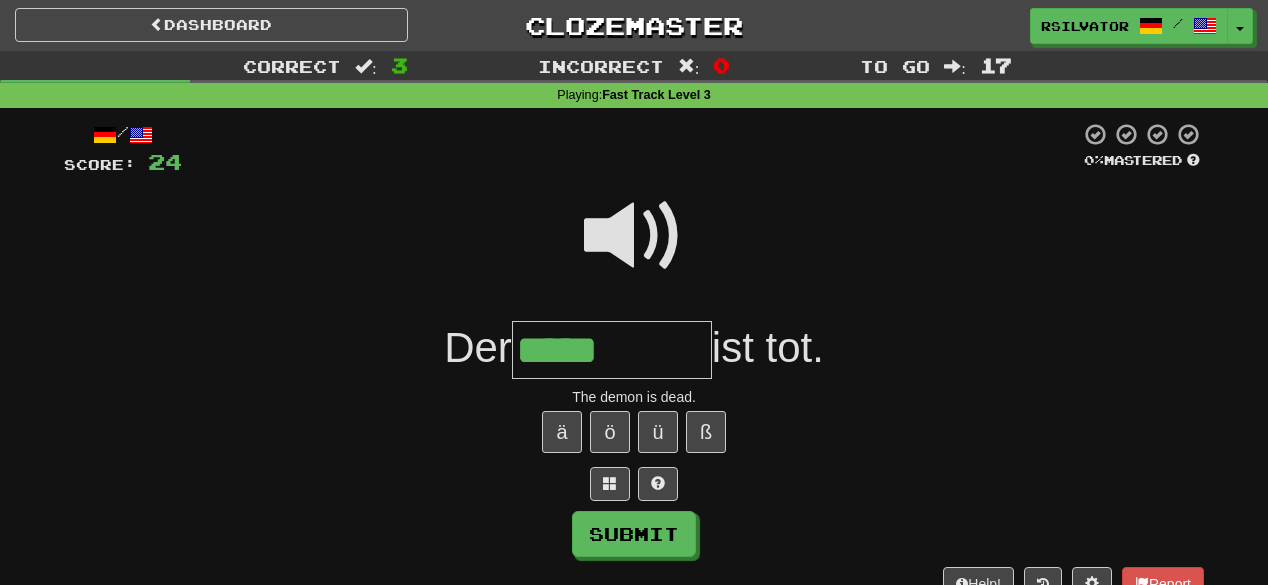 type on "*****" 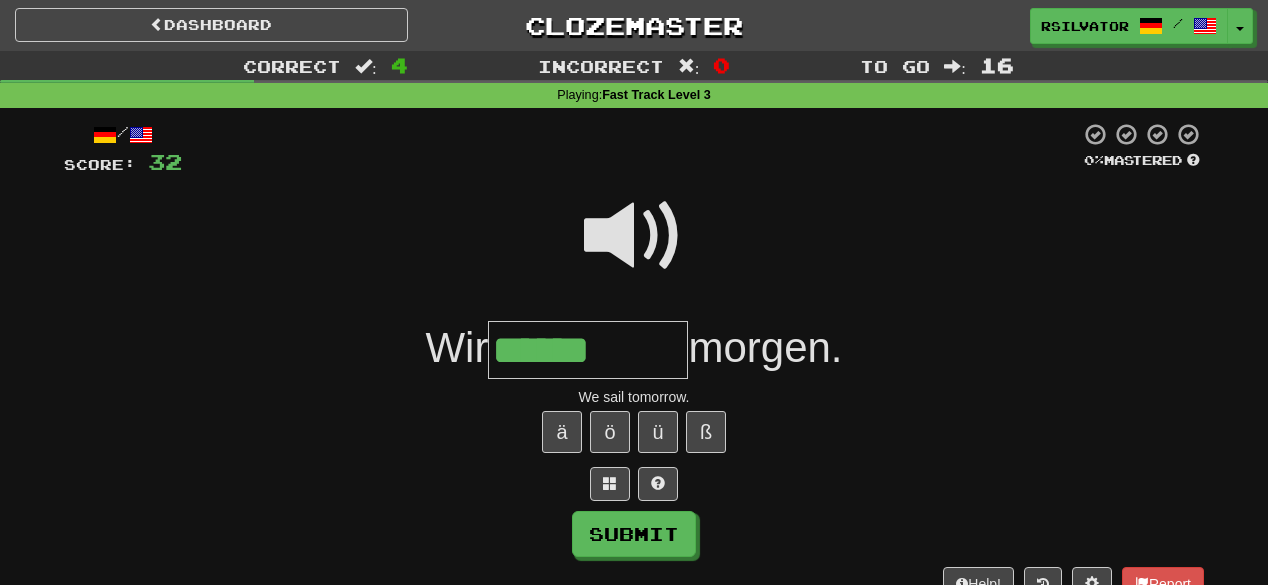 type on "******" 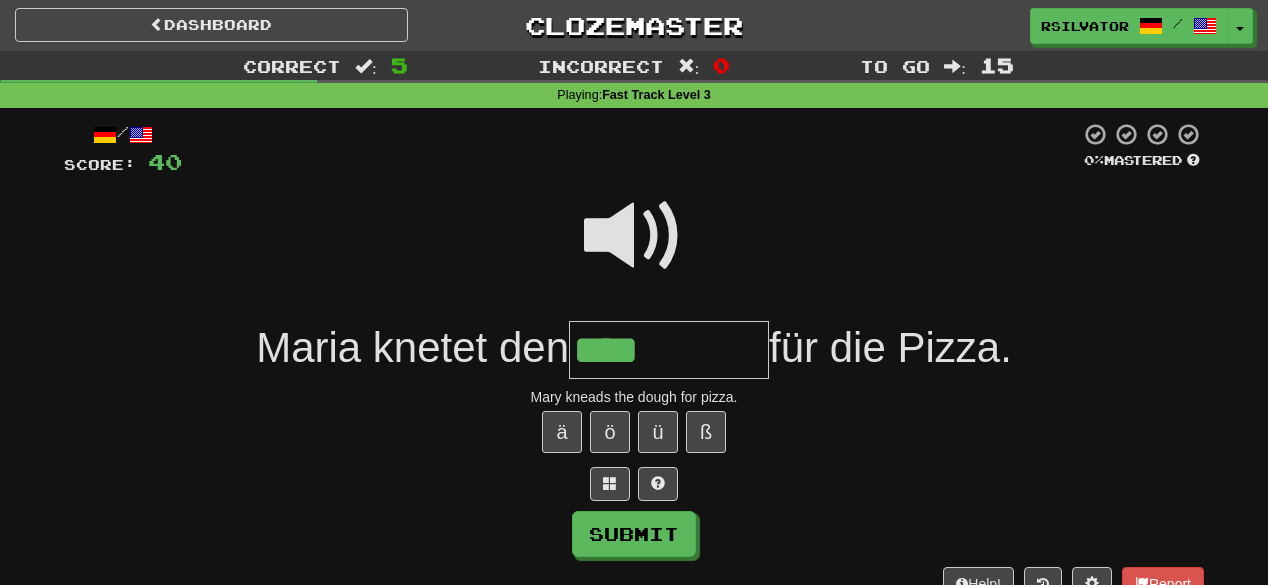 type on "****" 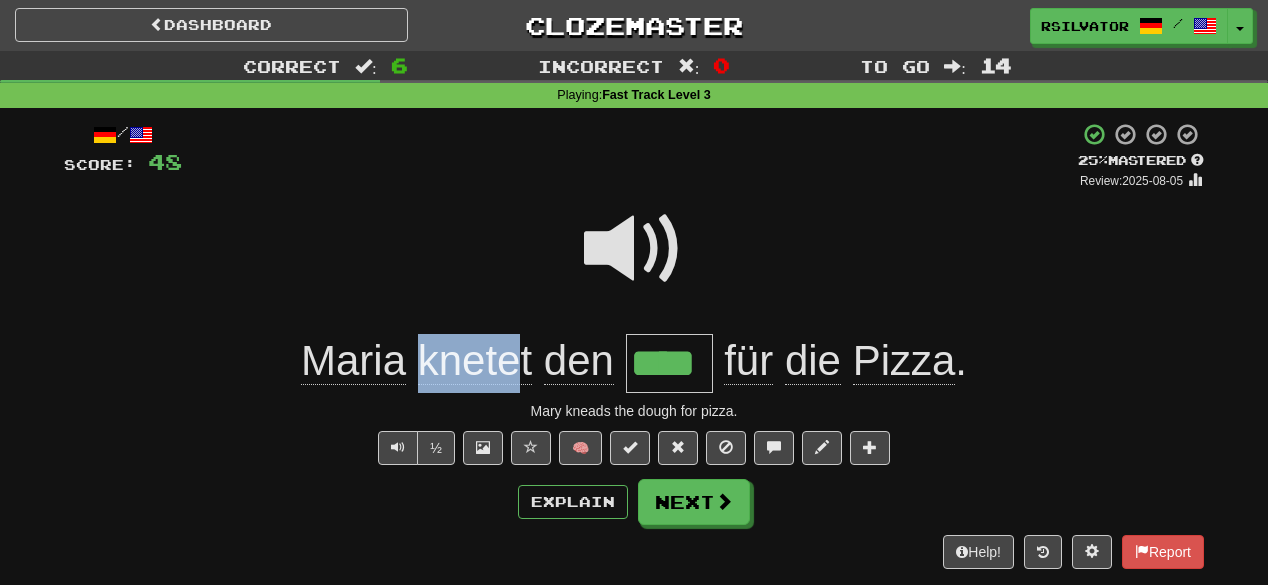 drag, startPoint x: 420, startPoint y: 378, endPoint x: 520, endPoint y: 371, distance: 100.2447 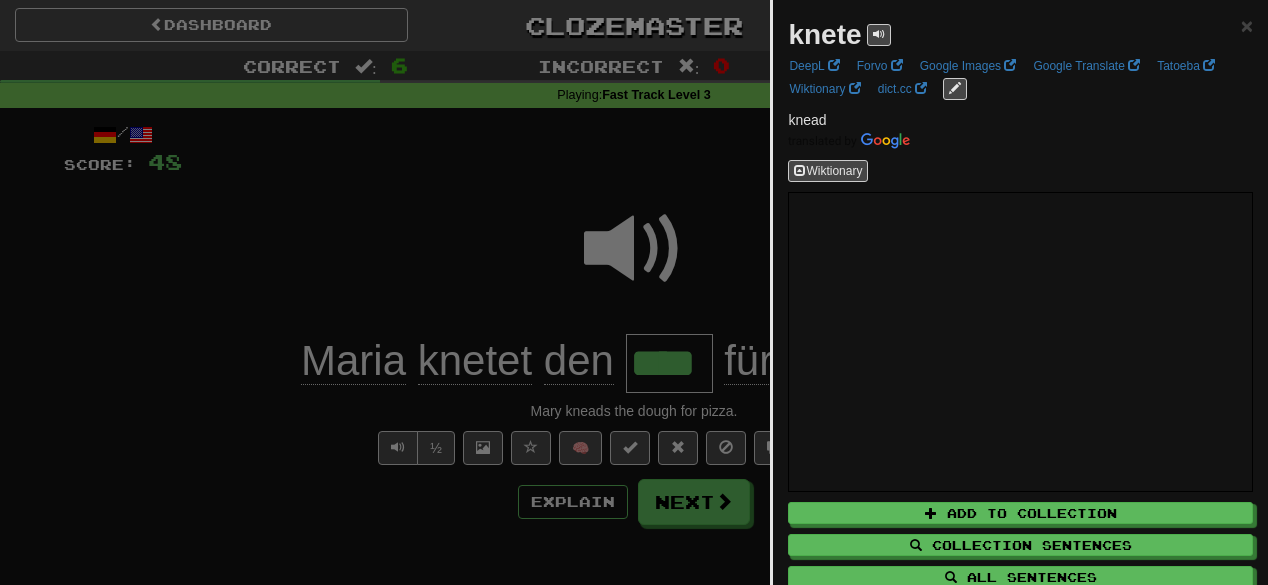 click at bounding box center [634, 292] 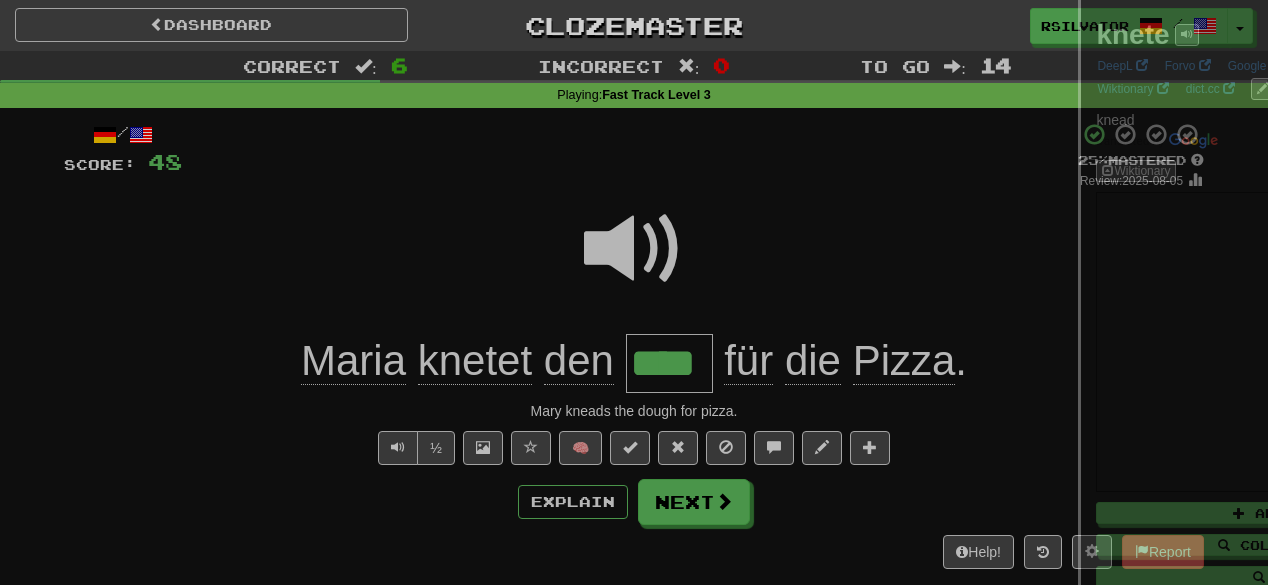 click at bounding box center [634, 292] 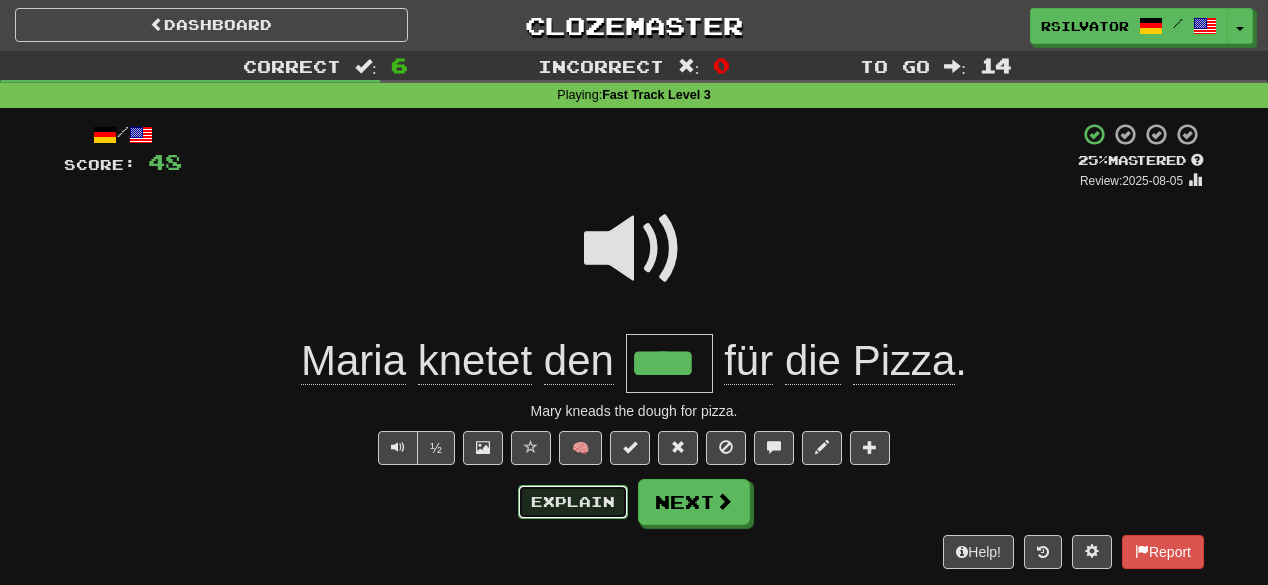 click on "Explain" at bounding box center (573, 502) 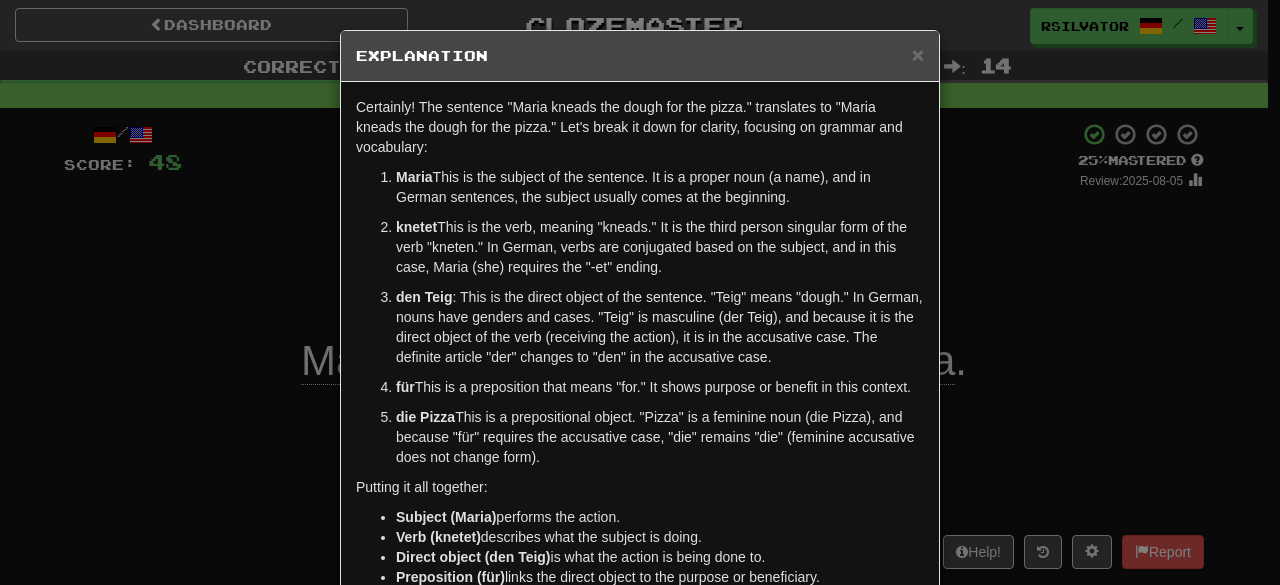 click on "knetet : This is the verb, meaning "kneads." It is the third person singular form of the verb "kneten." In German, verbs are conjugated based on the subject, and in this case, Maria (she) requires the "-et" ending." at bounding box center [660, 247] 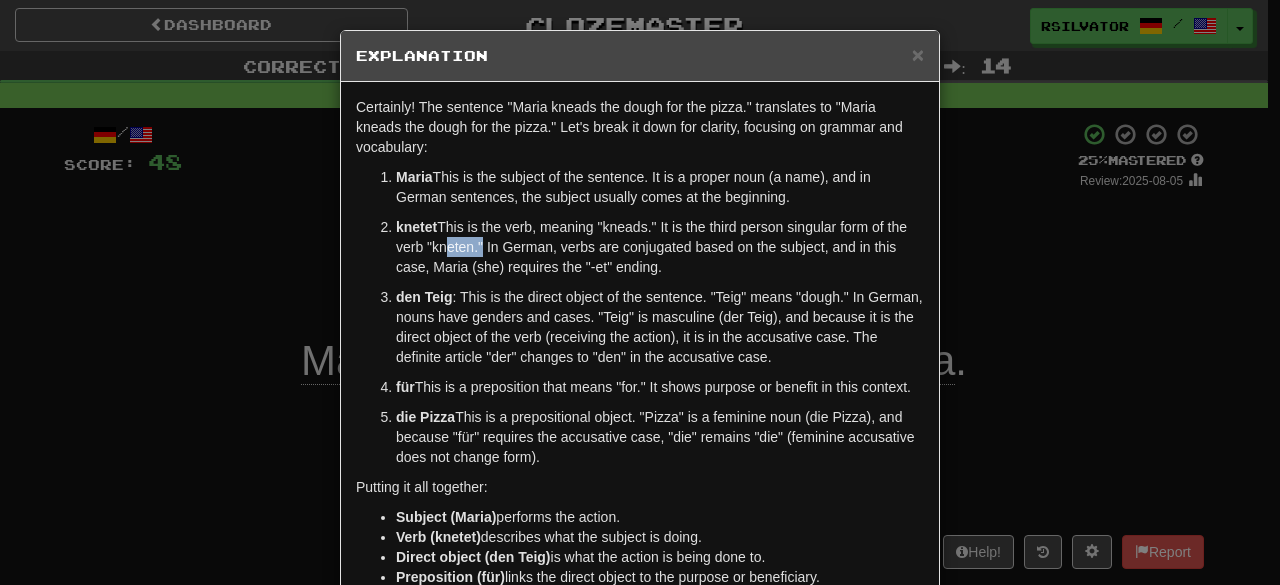 click on "knetet : This is the verb, meaning "kneads." It is the third person singular form of the verb "kneten." In German, verbs are conjugated based on the subject, and in this case, Maria (she) requires the "-et" ending." at bounding box center (660, 247) 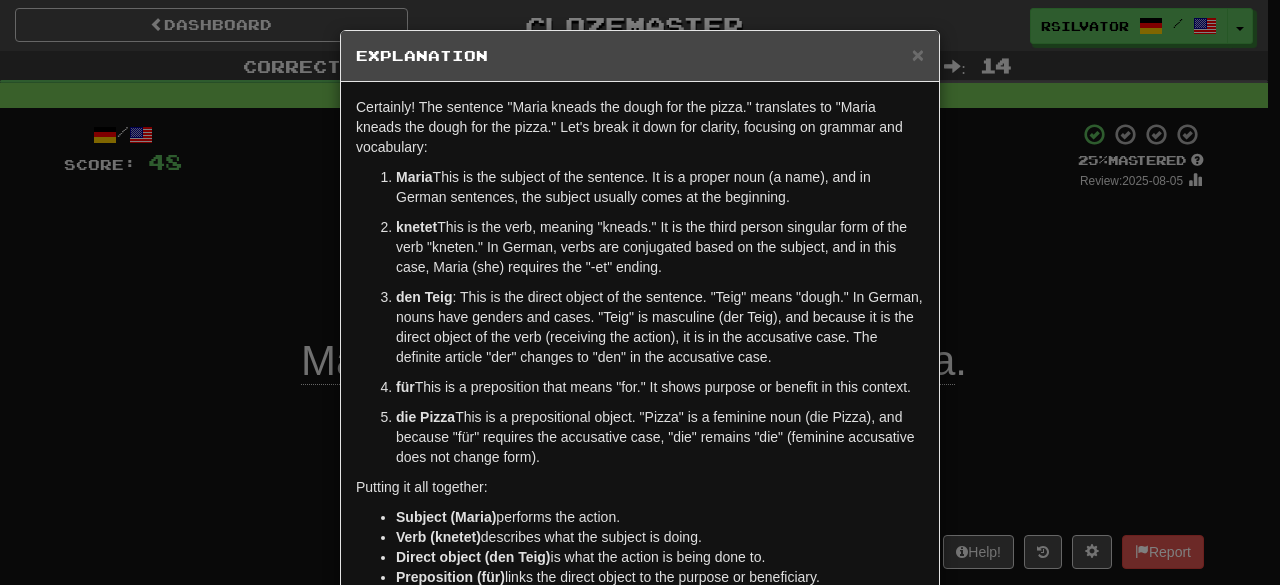 click on "× Explanation Certainly! The sentence "Maria knetet den Teig für die Pizza." translates to "Maria kneads the dough for the pizza." Let's break it down for clarity, focusing on grammar and vocabulary:
Maria : This is the subject of the sentence. It is a proper noun (a name), and in German sentences, the subject usually comes at the beginning.
knetet : This is the verb, meaning "kneads." It is the third person singular form of the verb "kneten." In German, verbs are conjugated based on the subject, and in this case, Maria (she) requires the "-et" ending.
den Teig : This is the direct object of the sentence. "Teig" means "dough." In German, nouns have genders and cases. "Teig" is masculine (der Teig), and because it is the direct object of the verb (receiving the action), it is in the accusative case. The definite article "der" changes to "den" in the accusative case.
für : This is a preposition that means "for." It shows purpose or benefit in this context.
die Pizza" at bounding box center (640, 292) 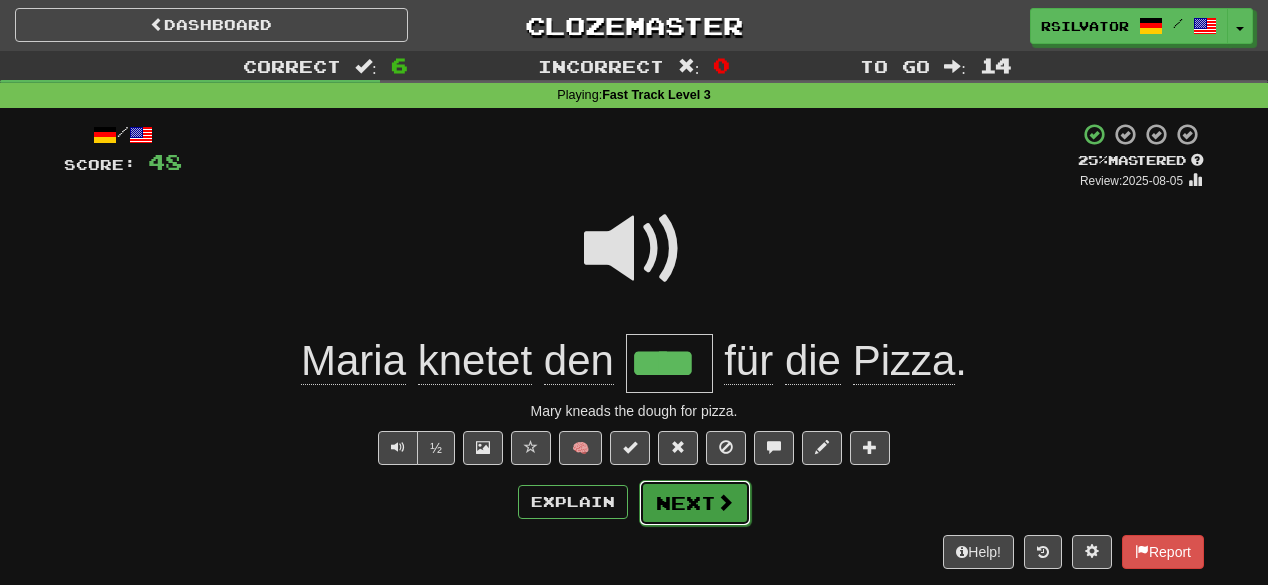 click on "Next" at bounding box center [695, 503] 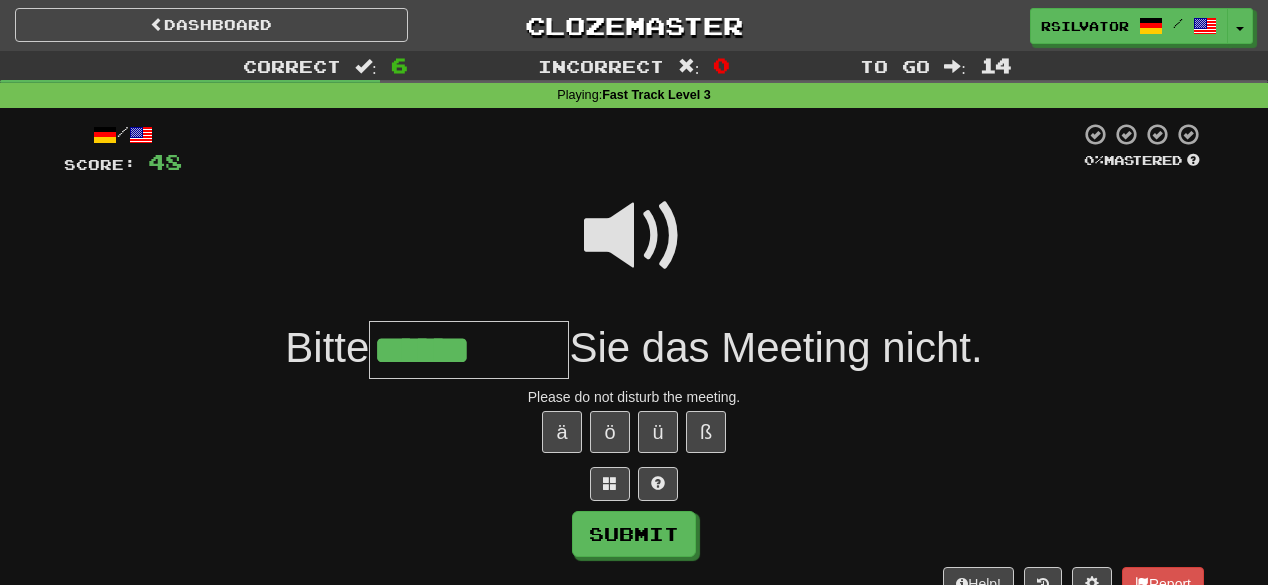 type on "******" 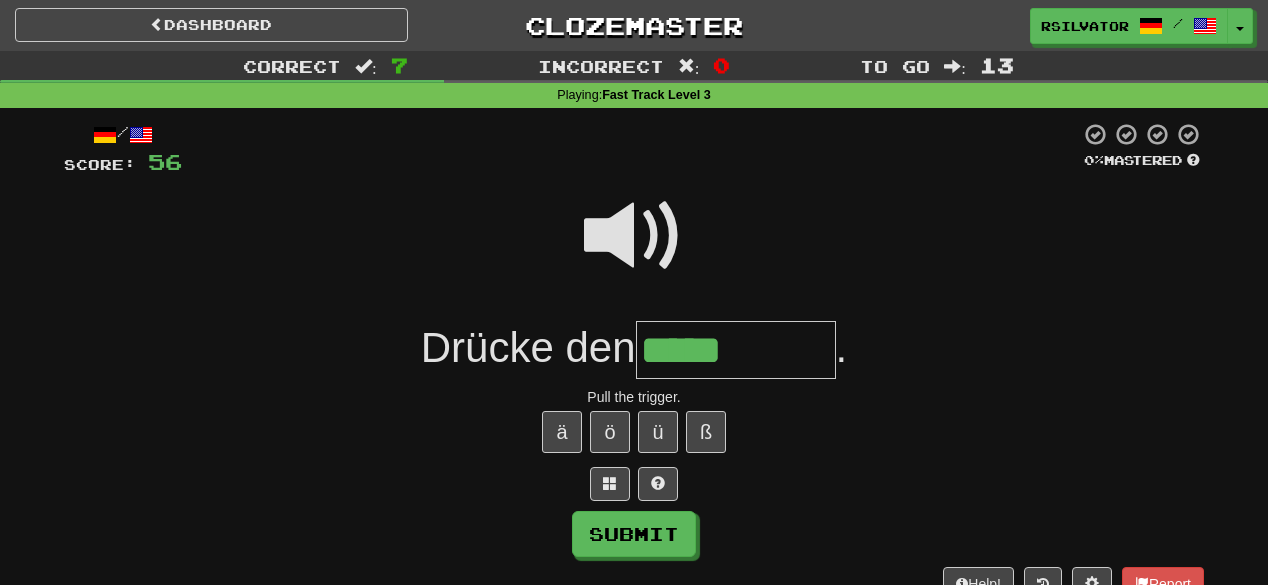 type on "*****" 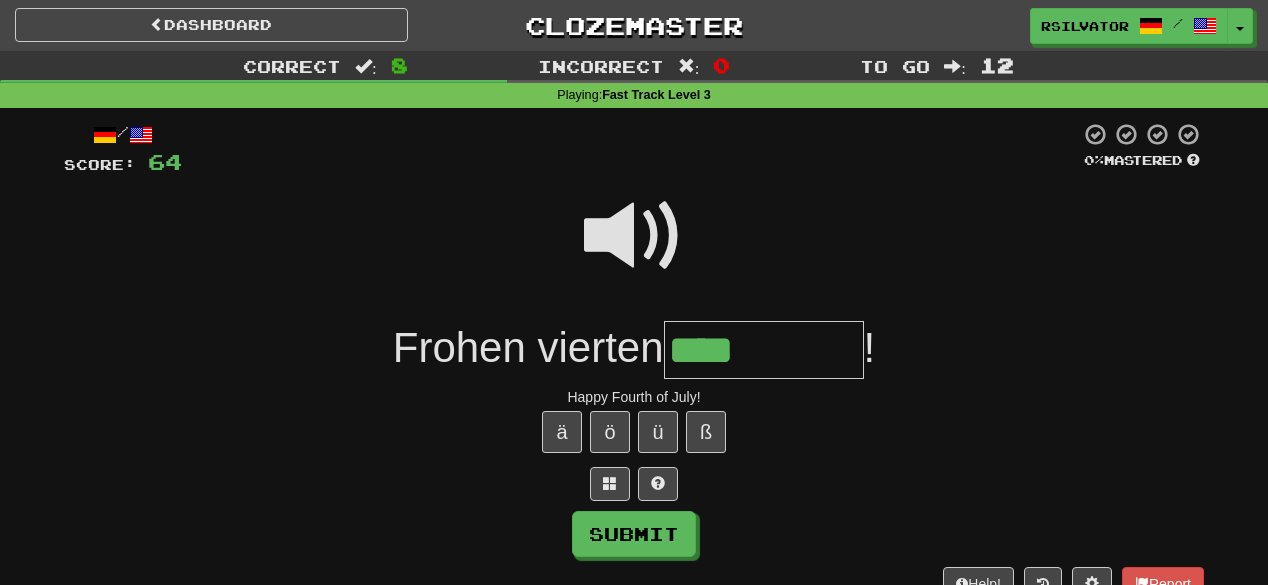 type on "****" 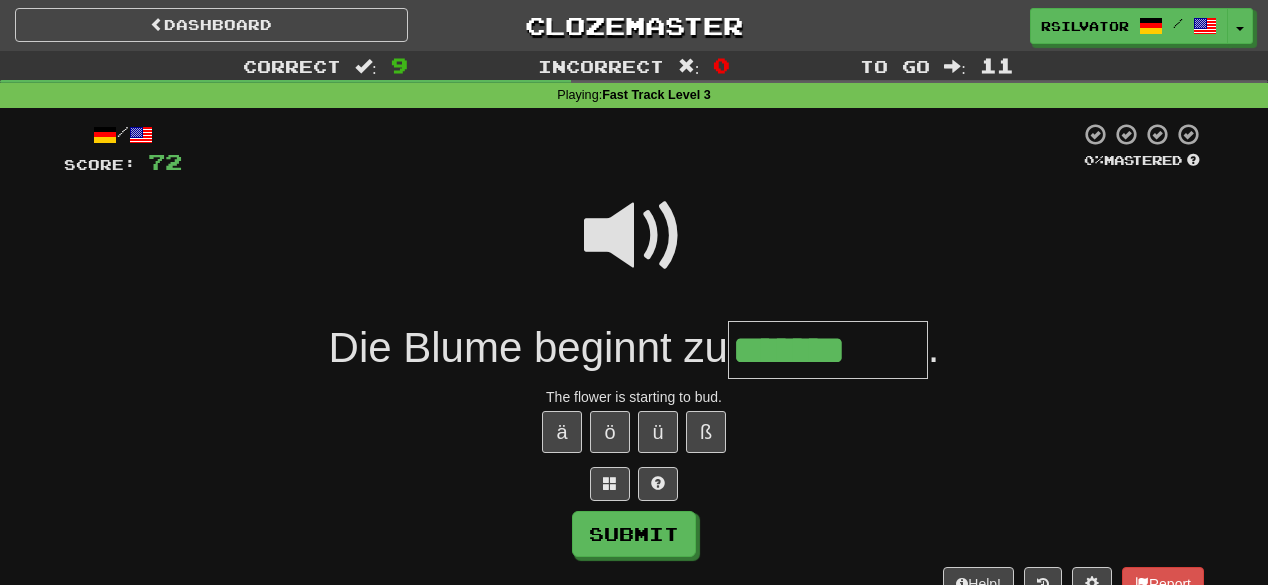 type on "*******" 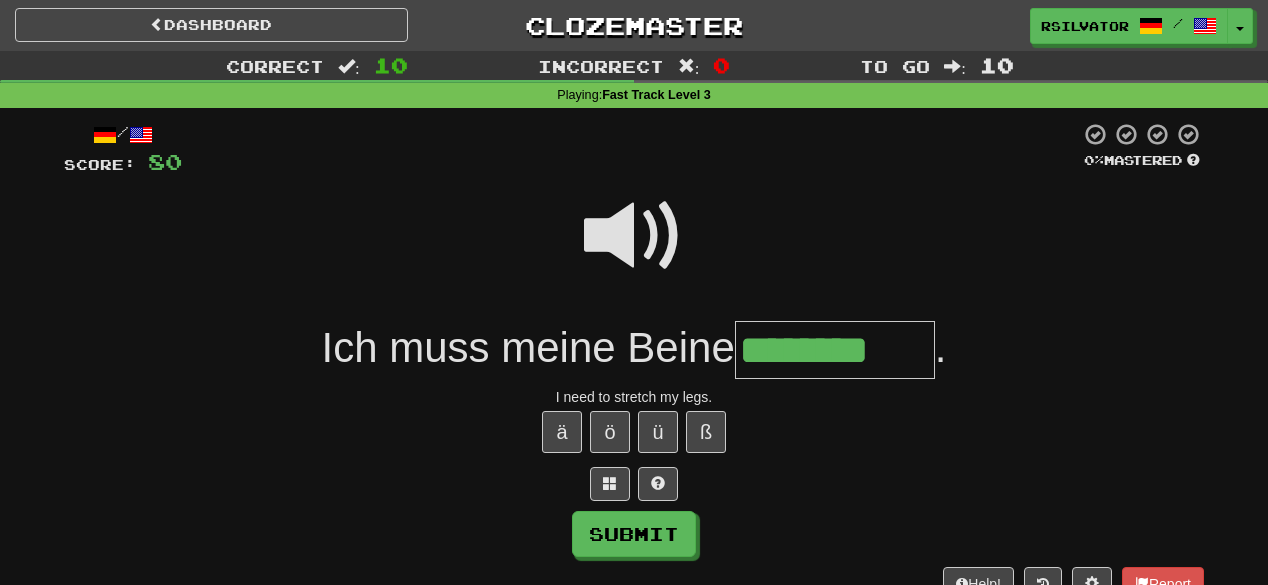 type on "********" 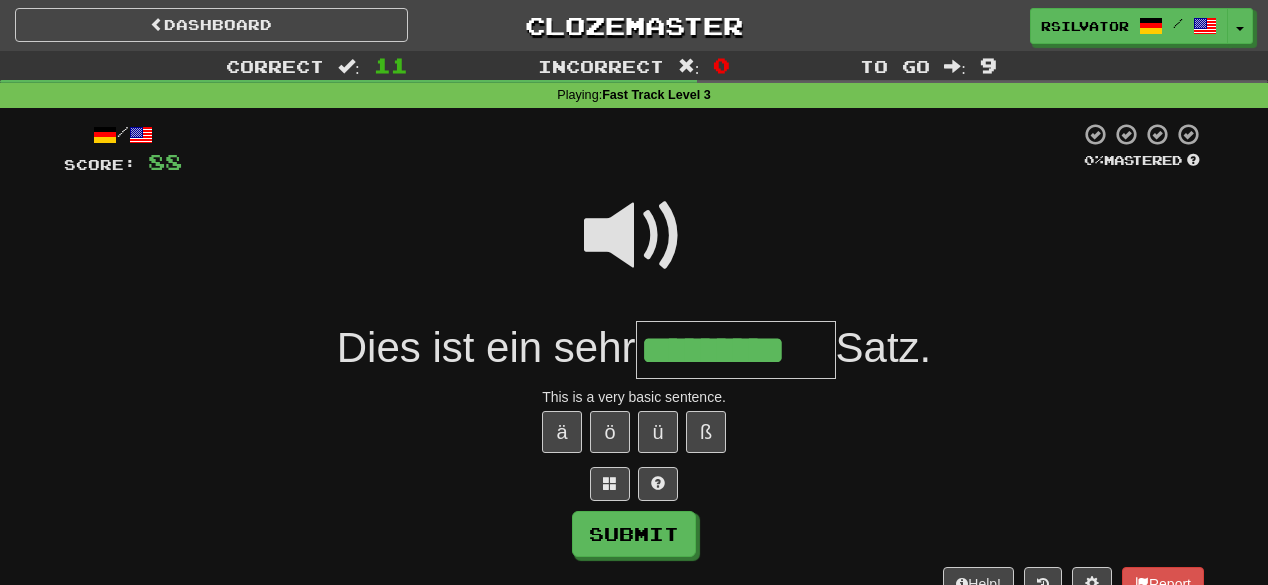 type on "*********" 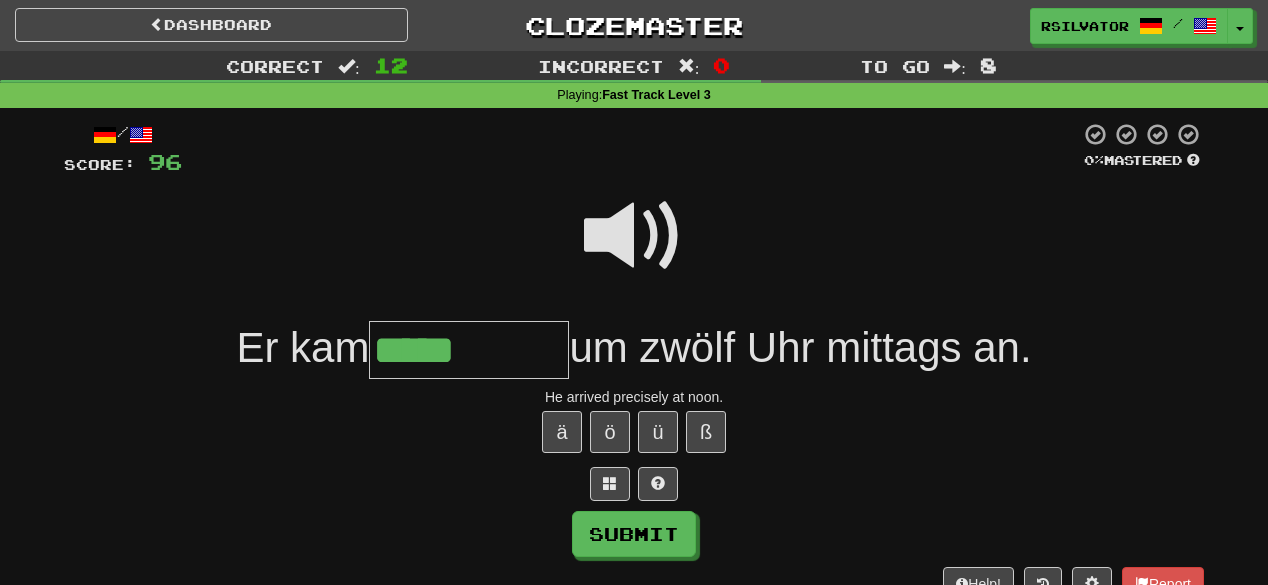 type on "*****" 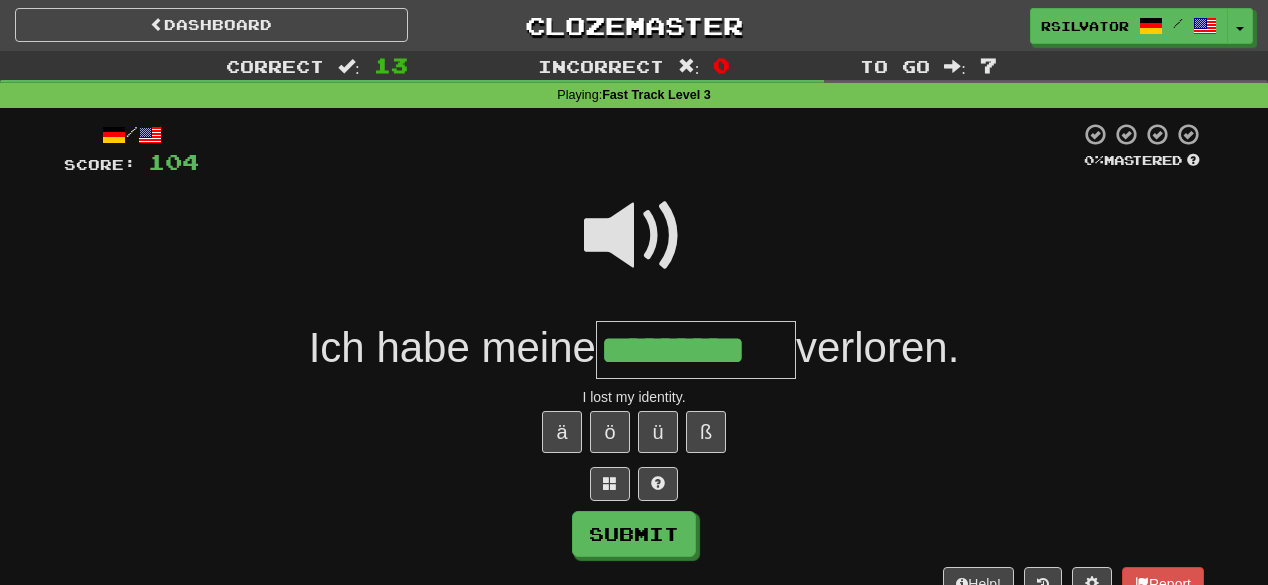 type on "*********" 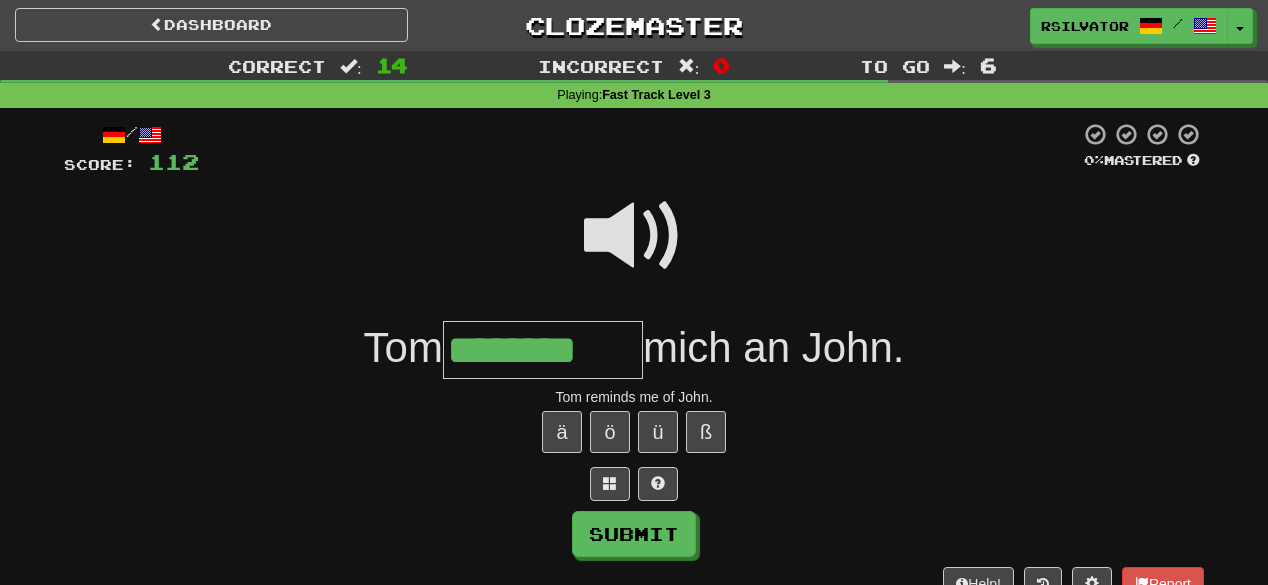 type on "********" 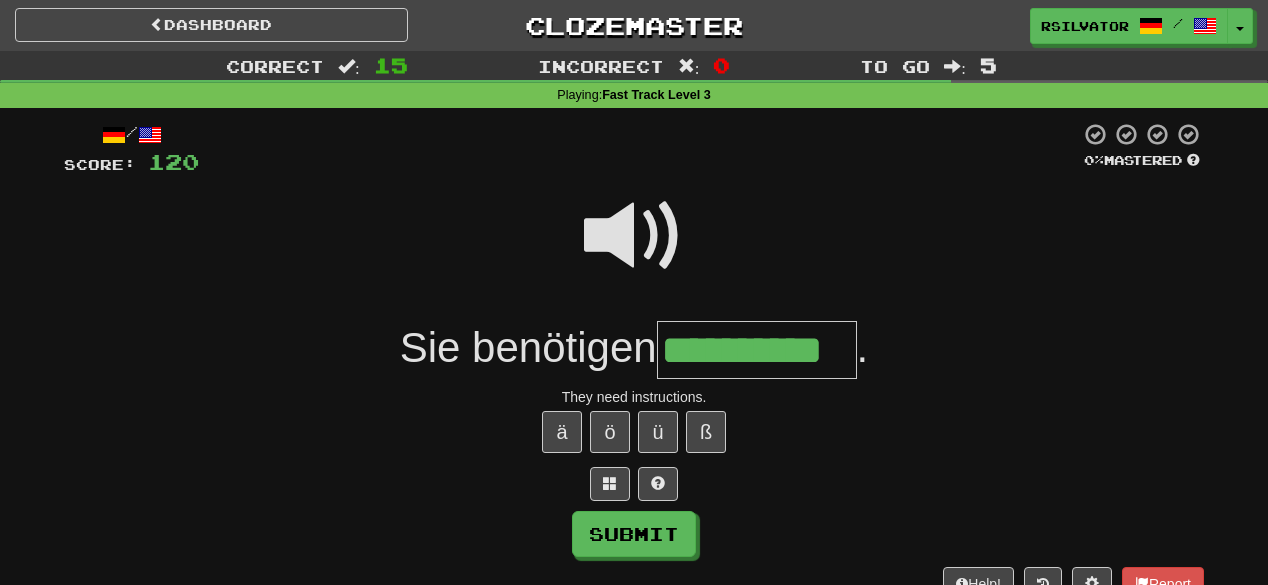 scroll, scrollTop: 0, scrollLeft: 59, axis: horizontal 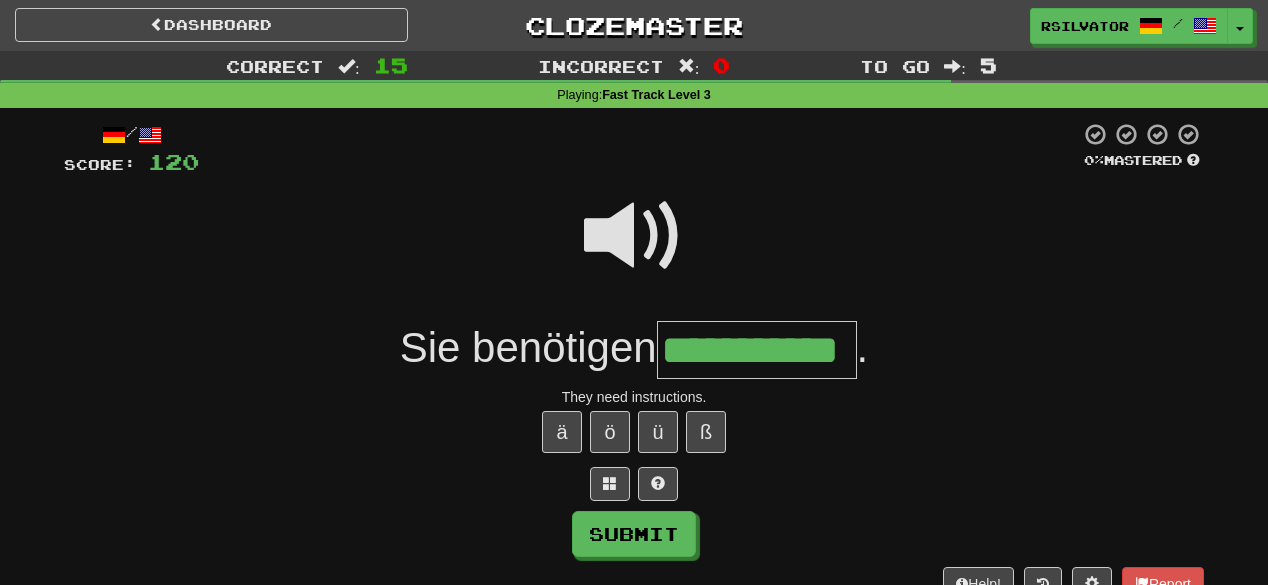 type on "**********" 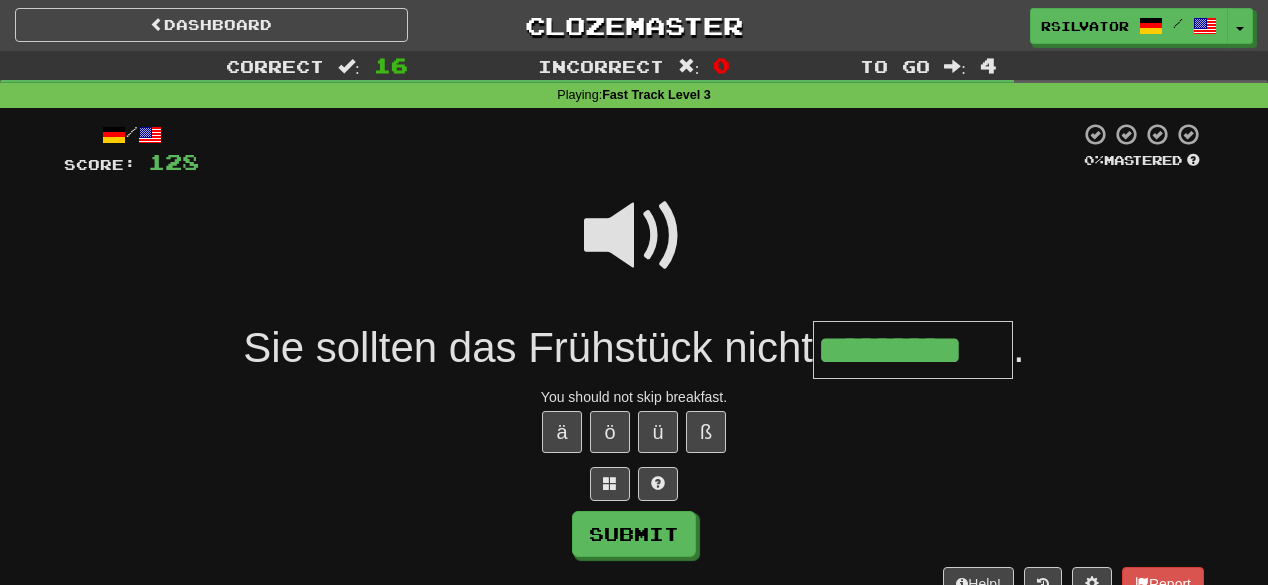 type on "*********" 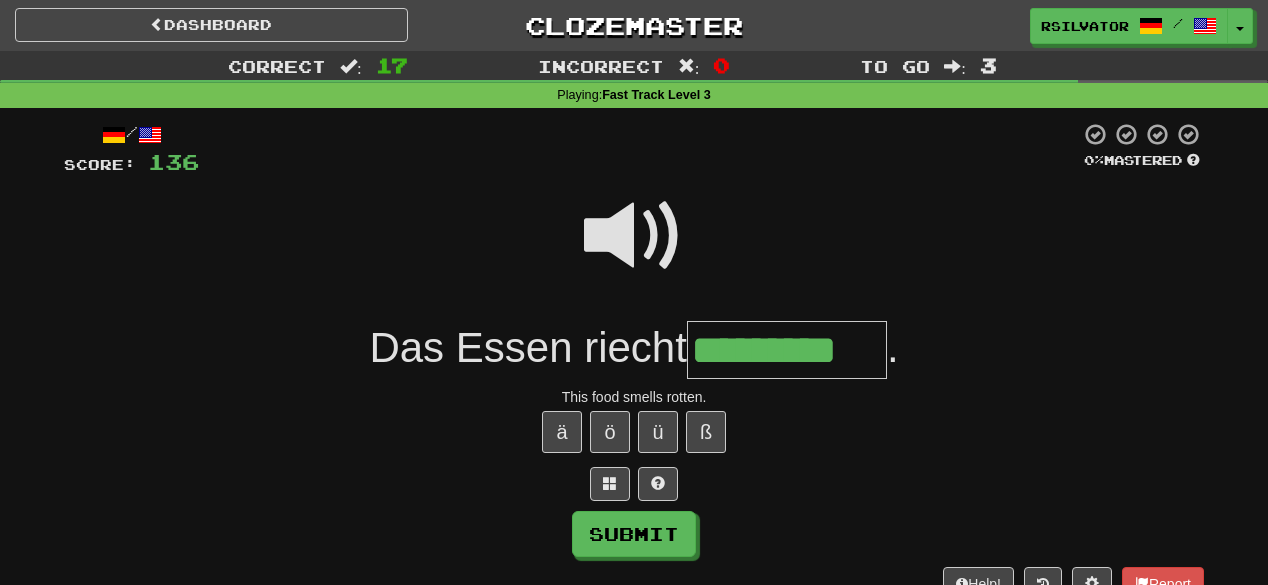 type on "*********" 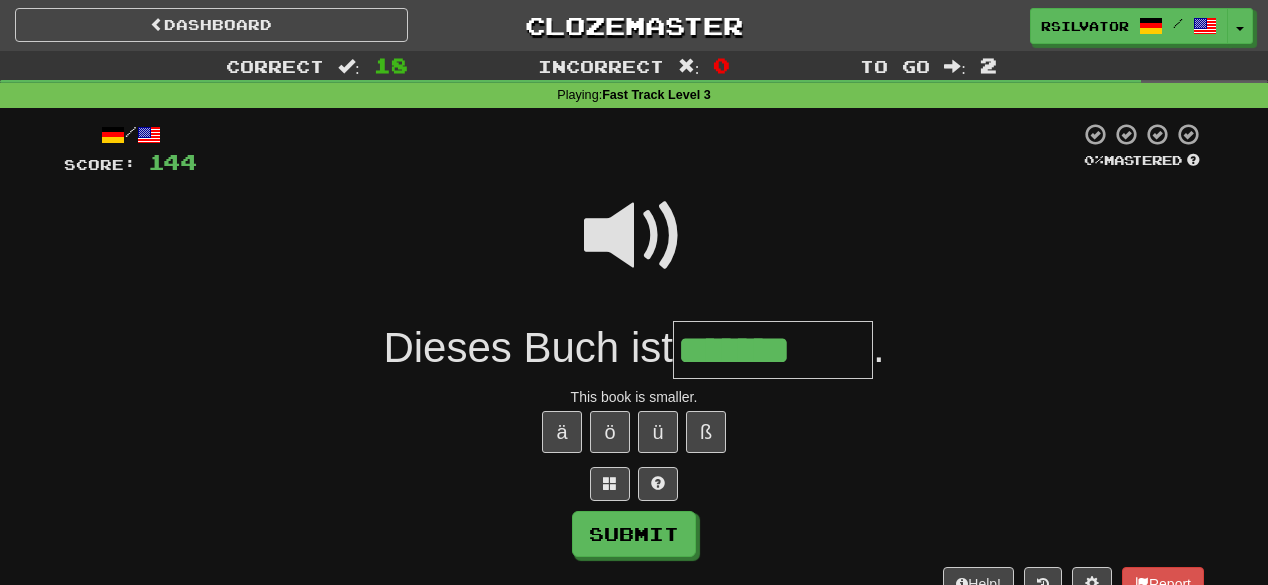 type on "*******" 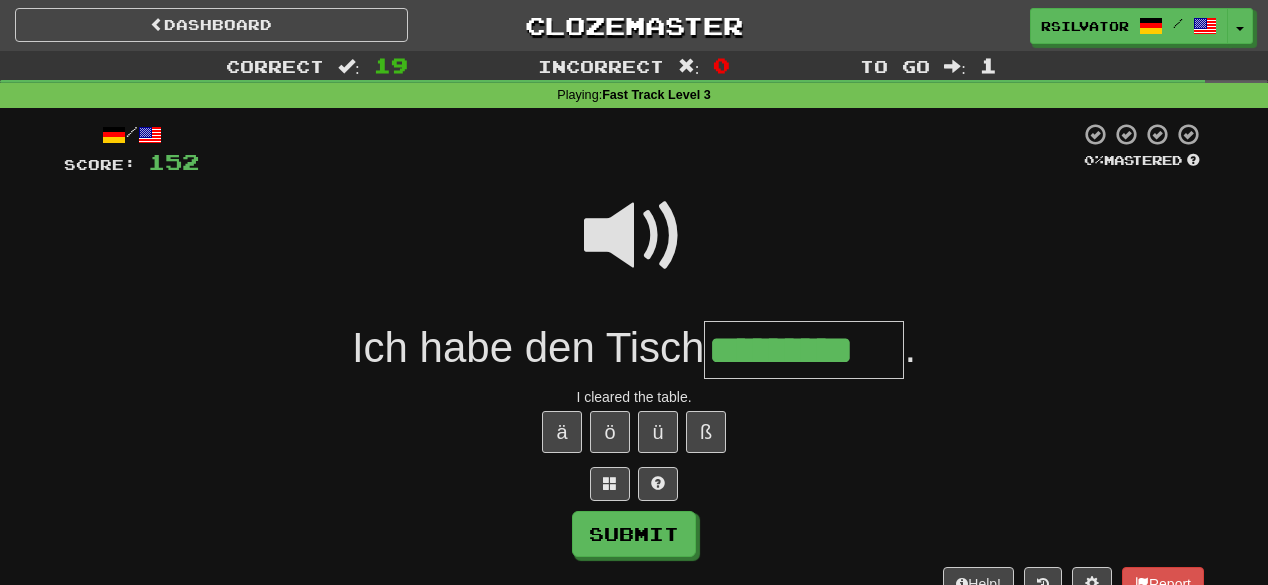 scroll, scrollTop: 0, scrollLeft: 8, axis: horizontal 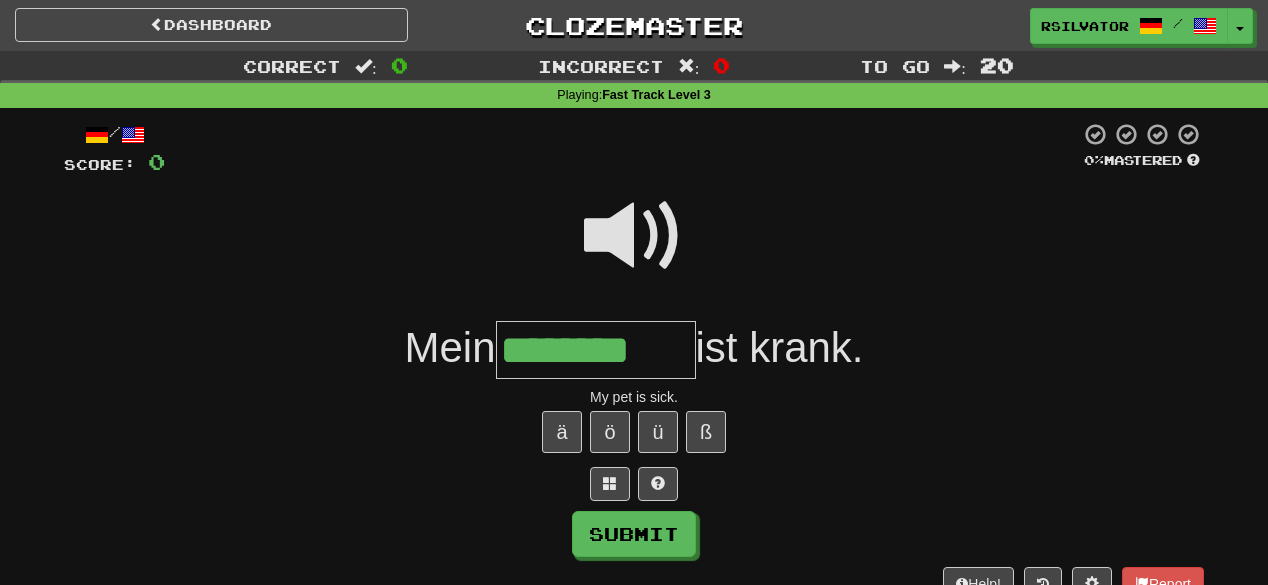 type on "********" 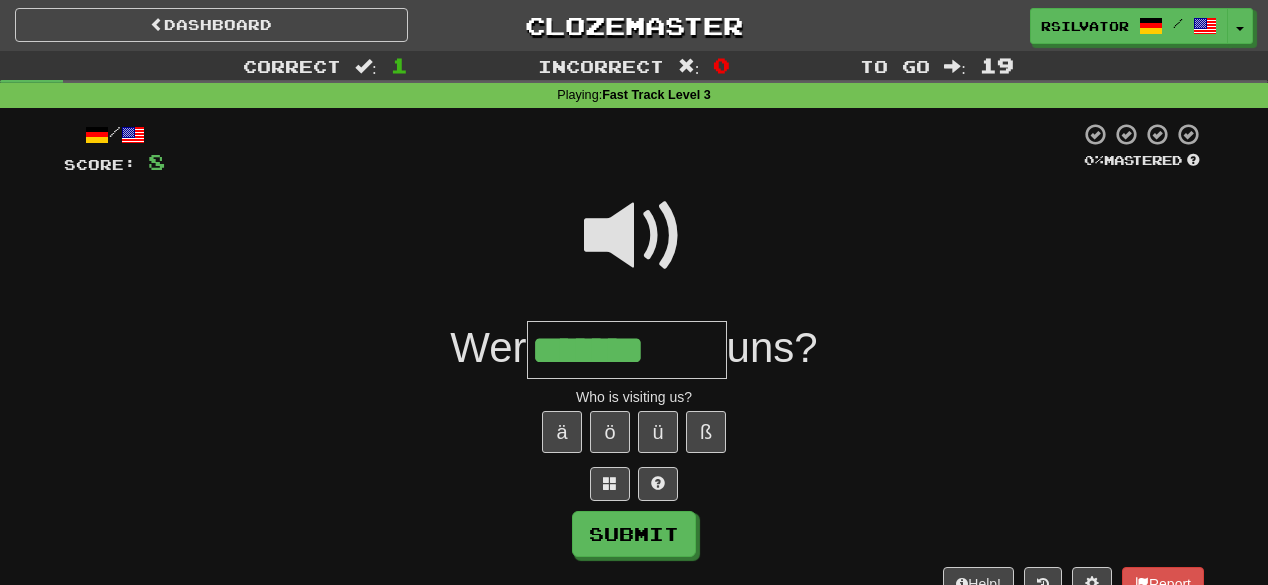 type on "*******" 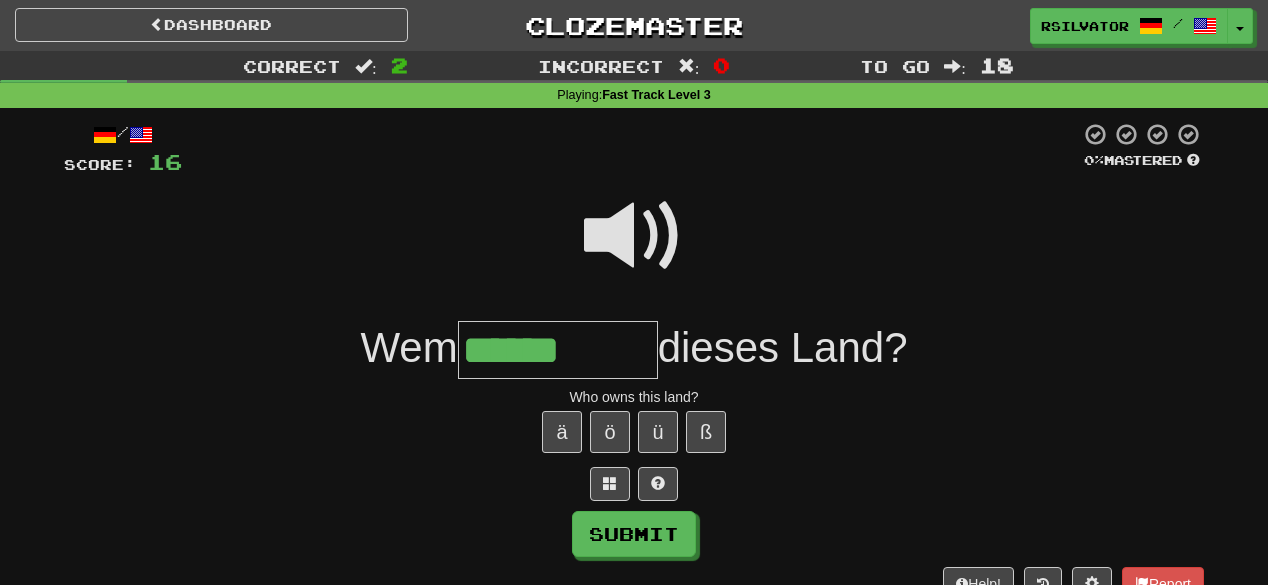 type on "******" 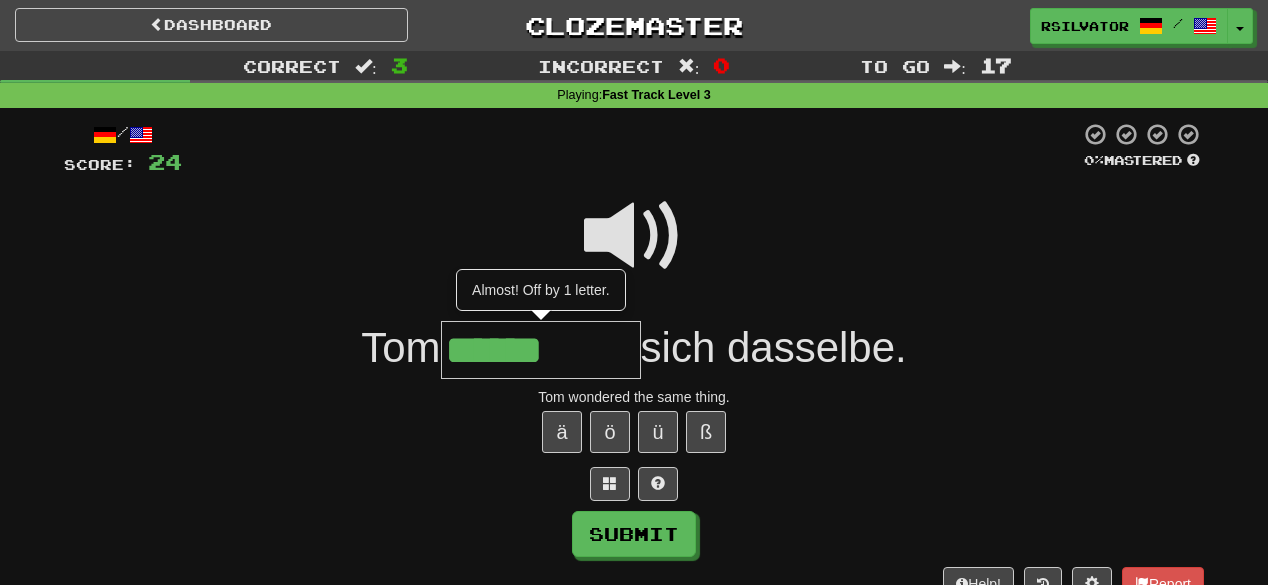 type on "******" 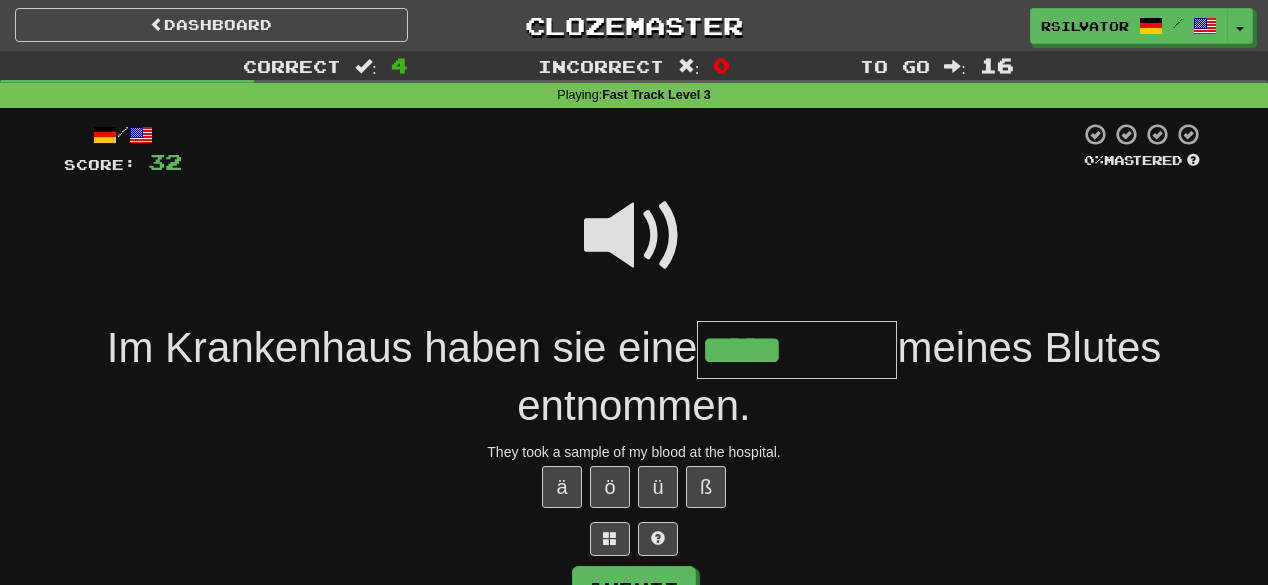 type on "*****" 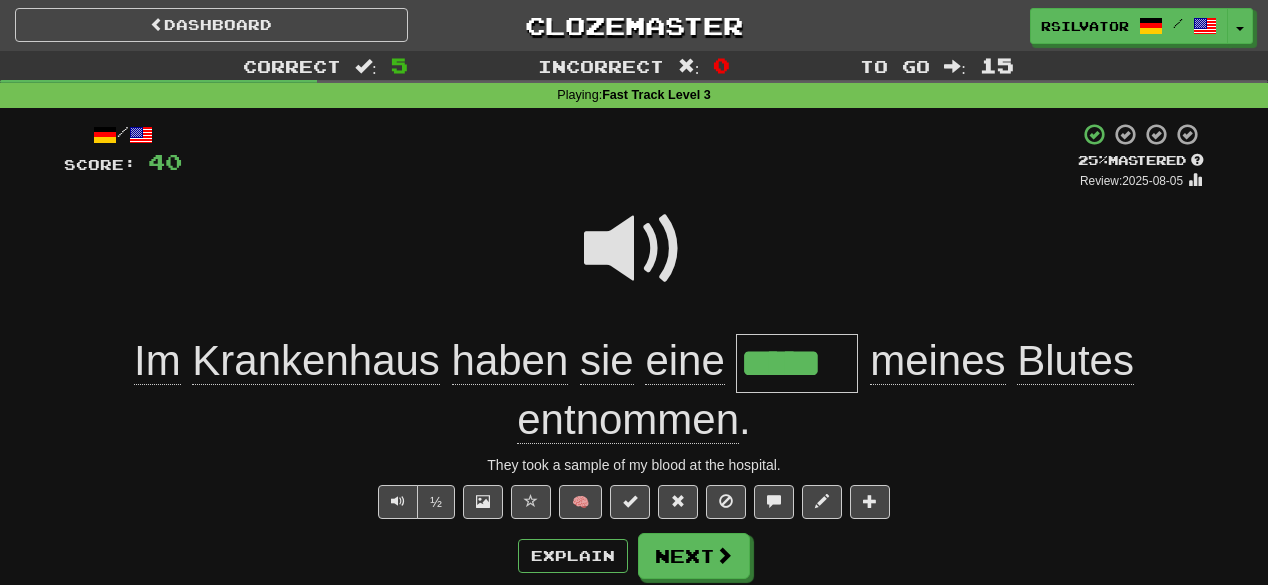 click at bounding box center [634, 262] 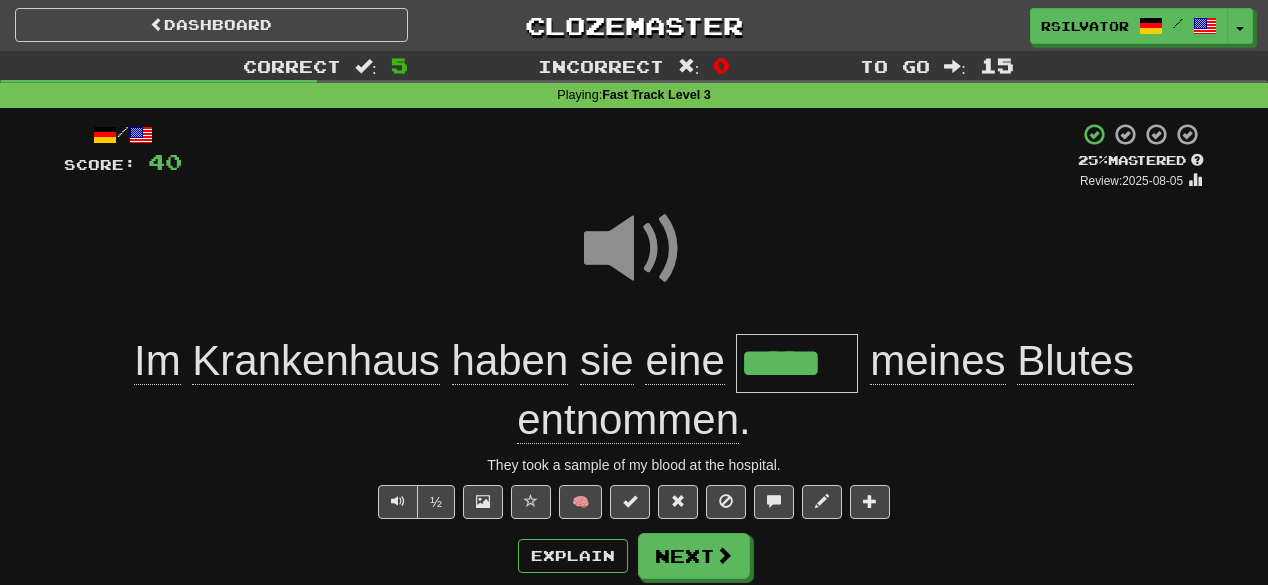 click on "Explain Next" at bounding box center (634, 556) 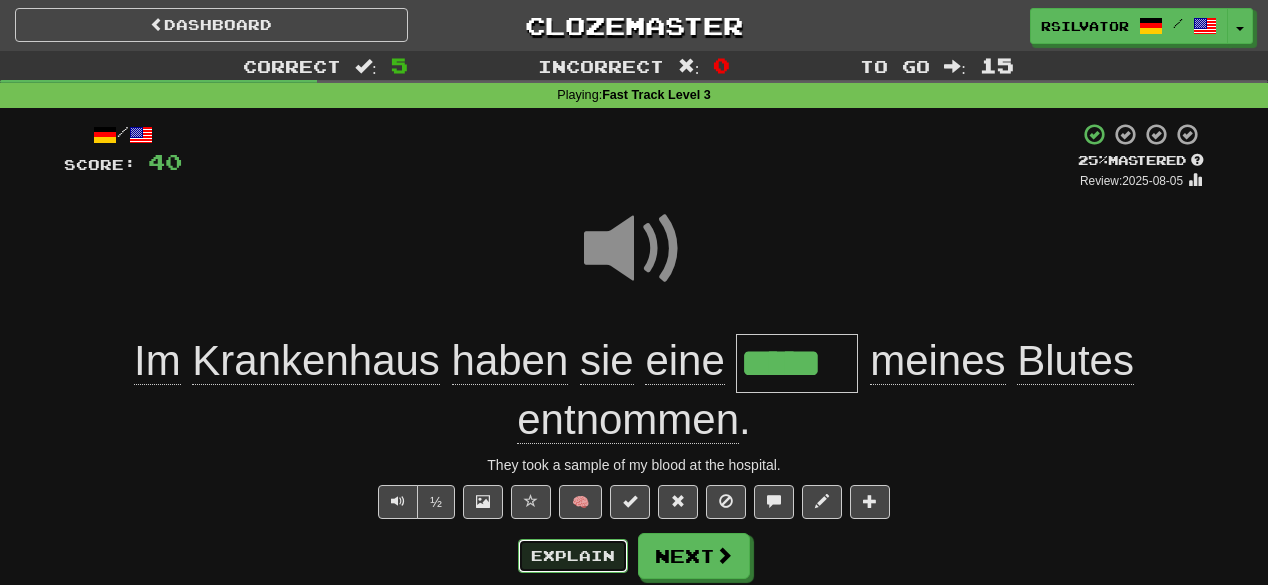 click on "Explain" at bounding box center [573, 556] 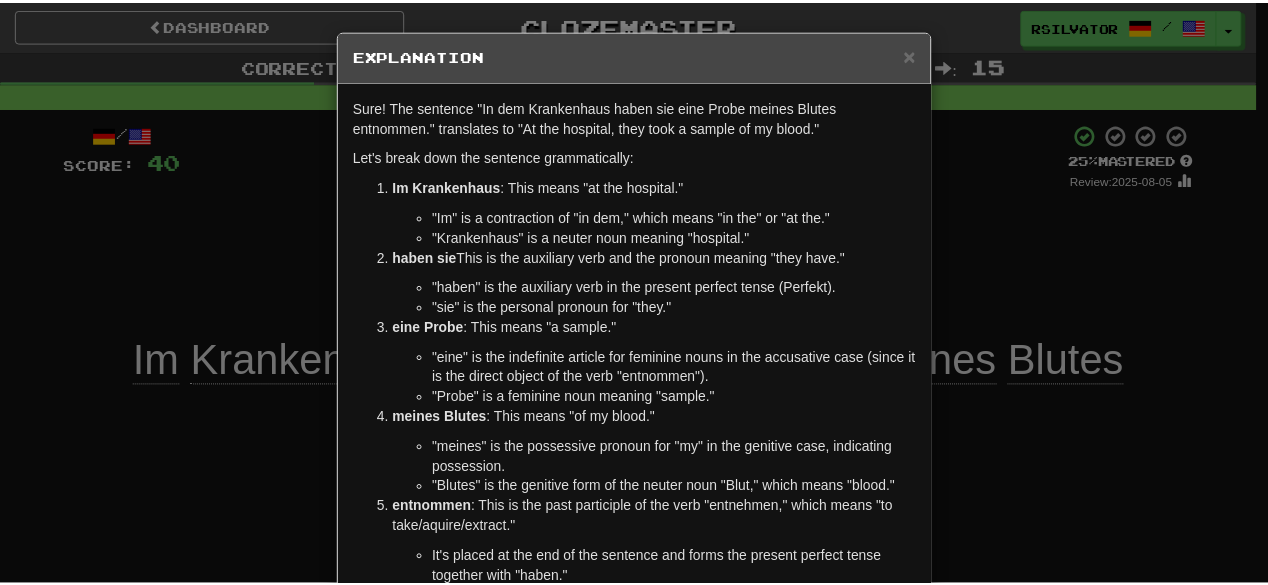 scroll, scrollTop: 80, scrollLeft: 0, axis: vertical 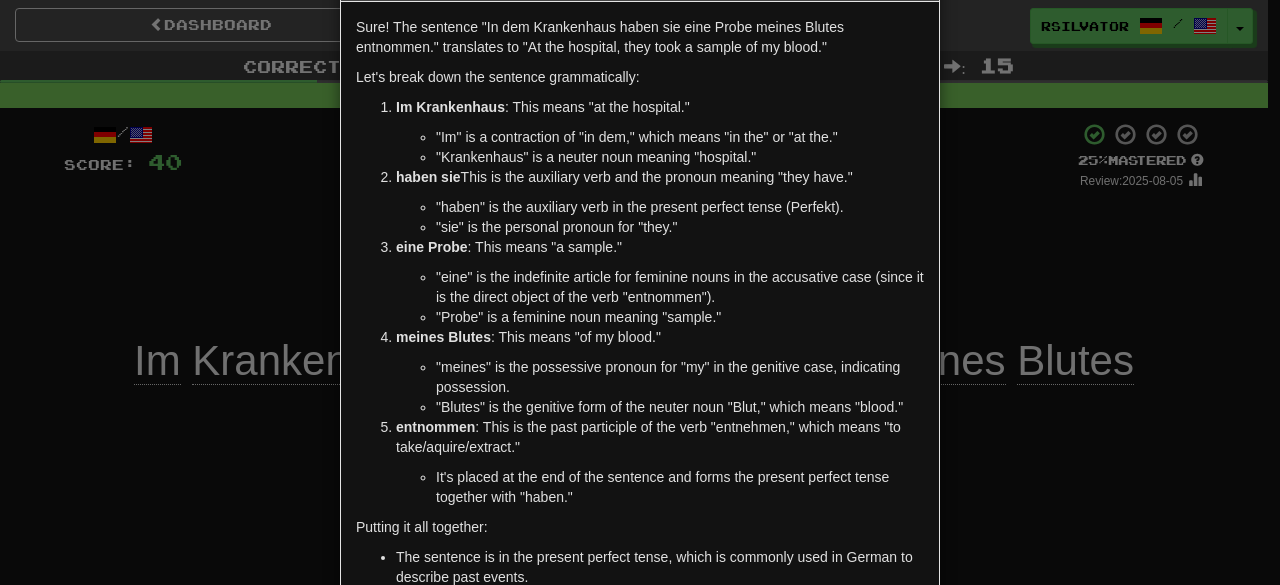 click on "entnommen : This is the past participle of the verb "entnehmen," which means "to take/aquire/extract."" at bounding box center [660, 437] 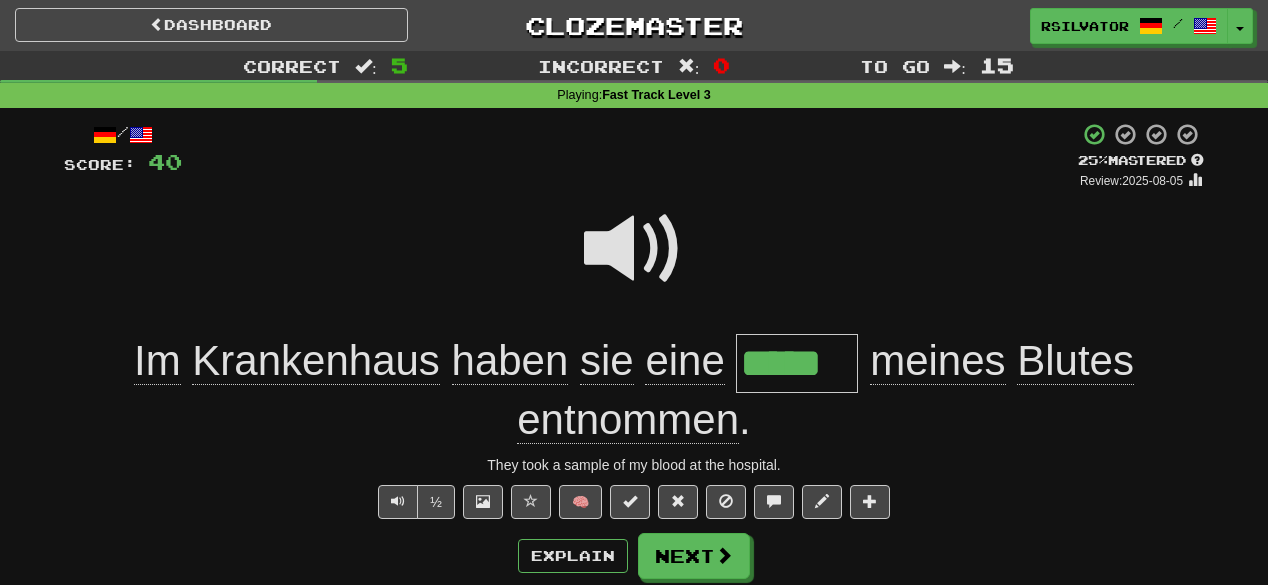 click at bounding box center [634, 249] 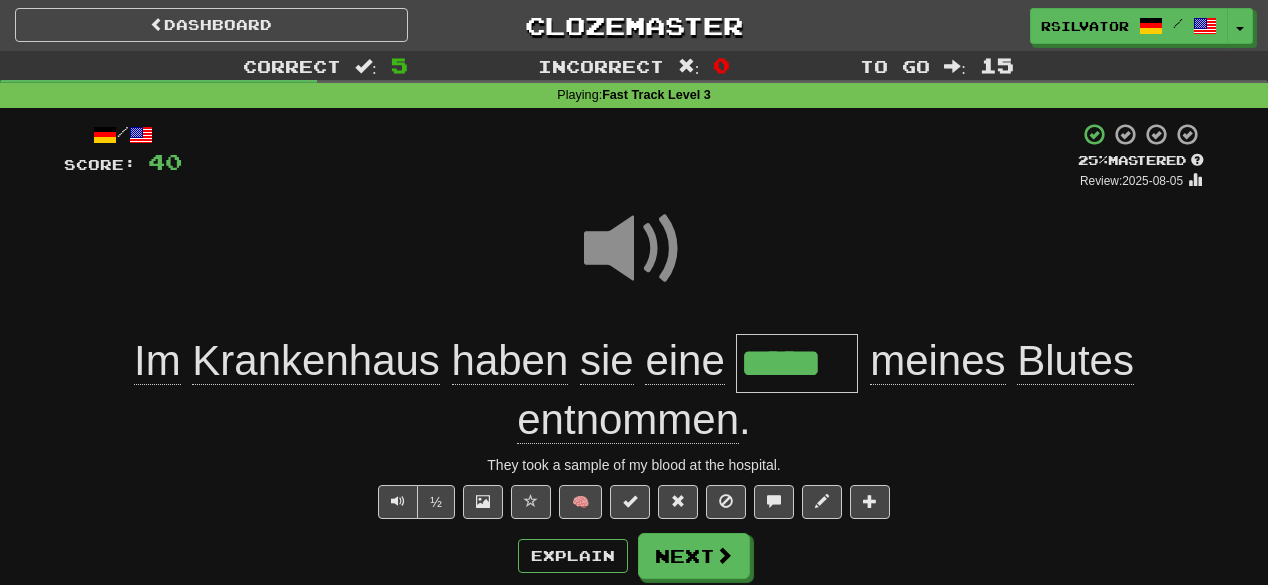 drag, startPoint x: 641, startPoint y: 243, endPoint x: 881, endPoint y: 347, distance: 261.5645 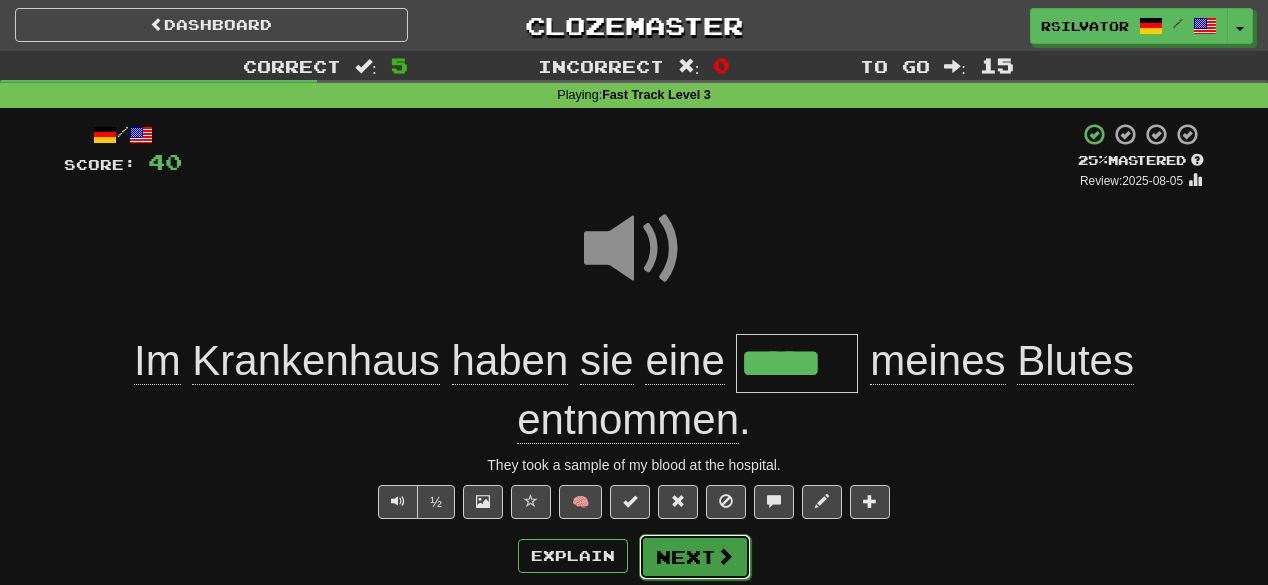 click on "Next" at bounding box center (695, 557) 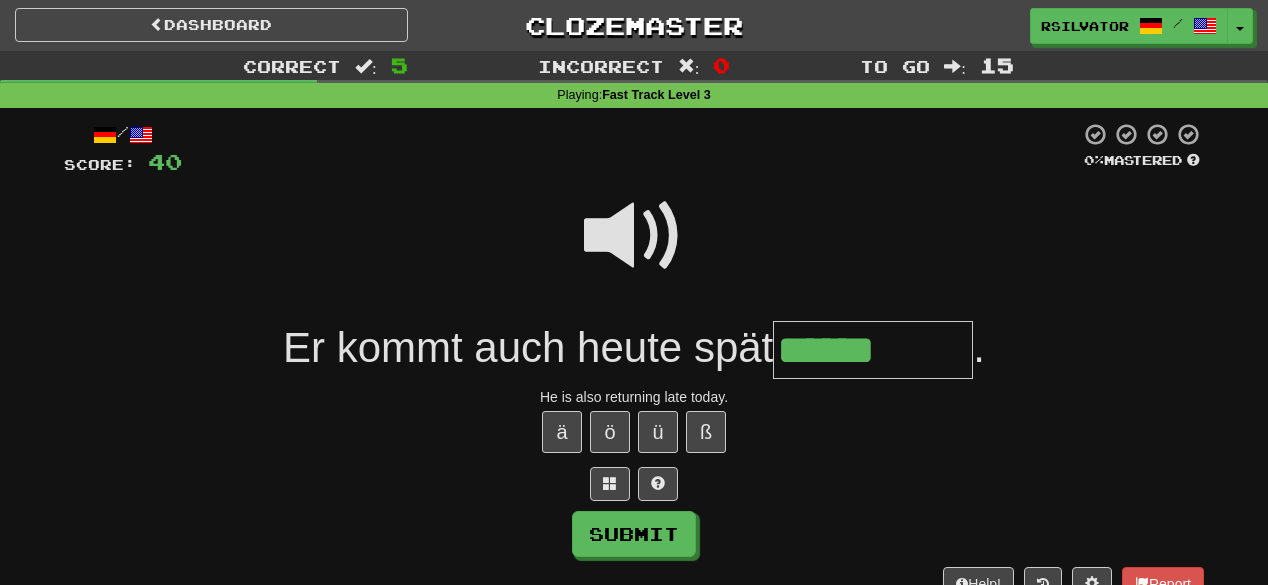 type on "******" 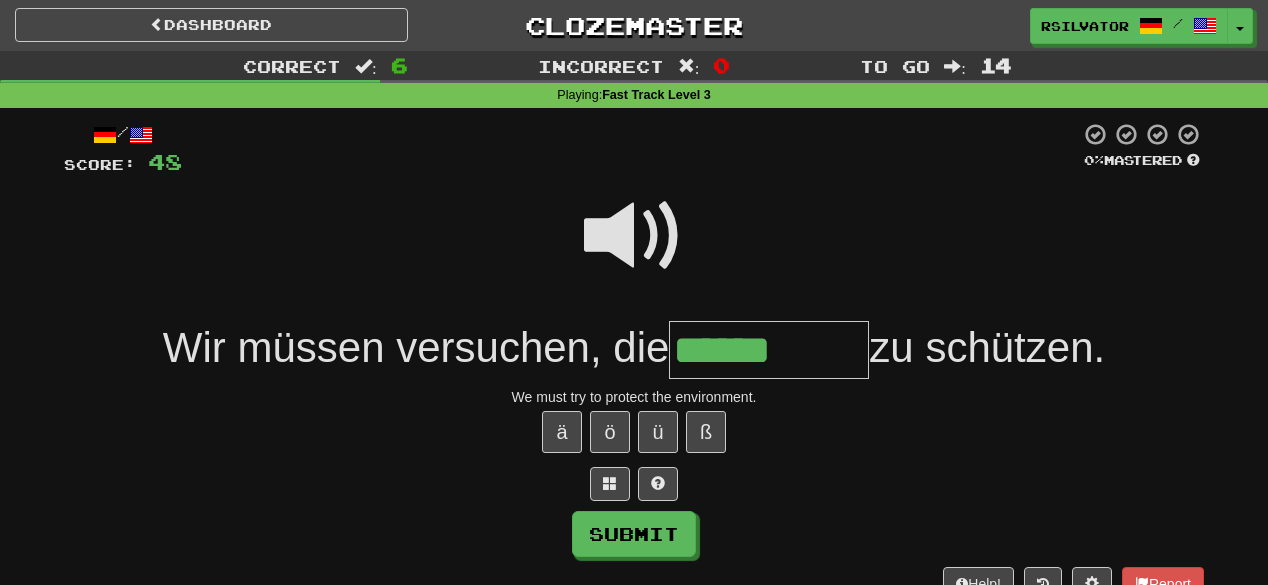 type on "******" 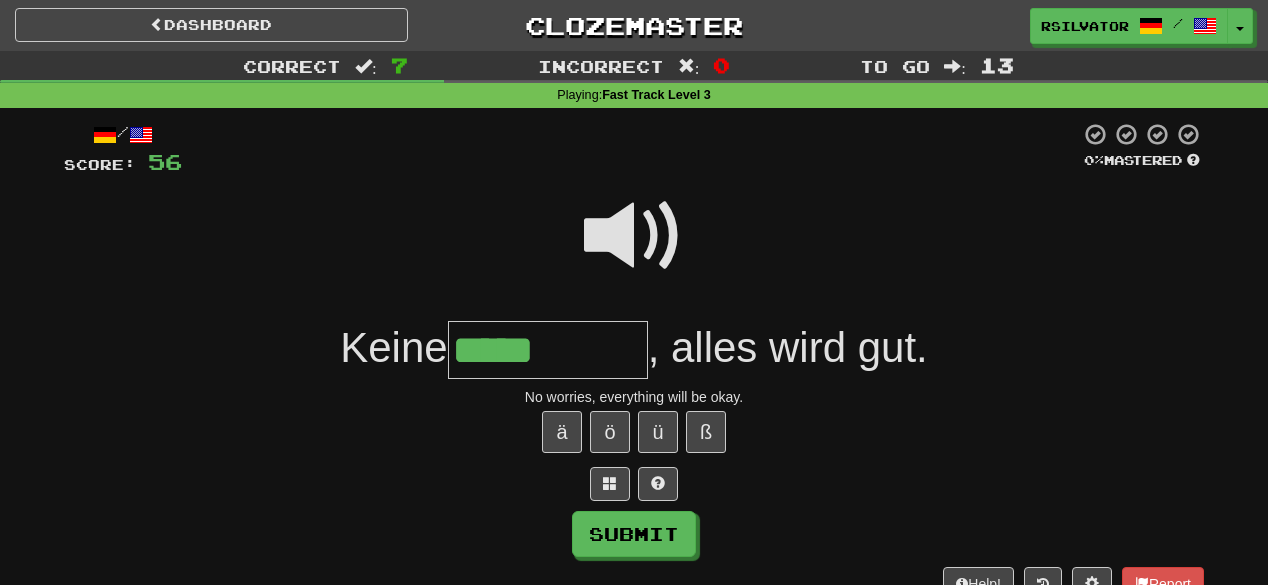 type on "*****" 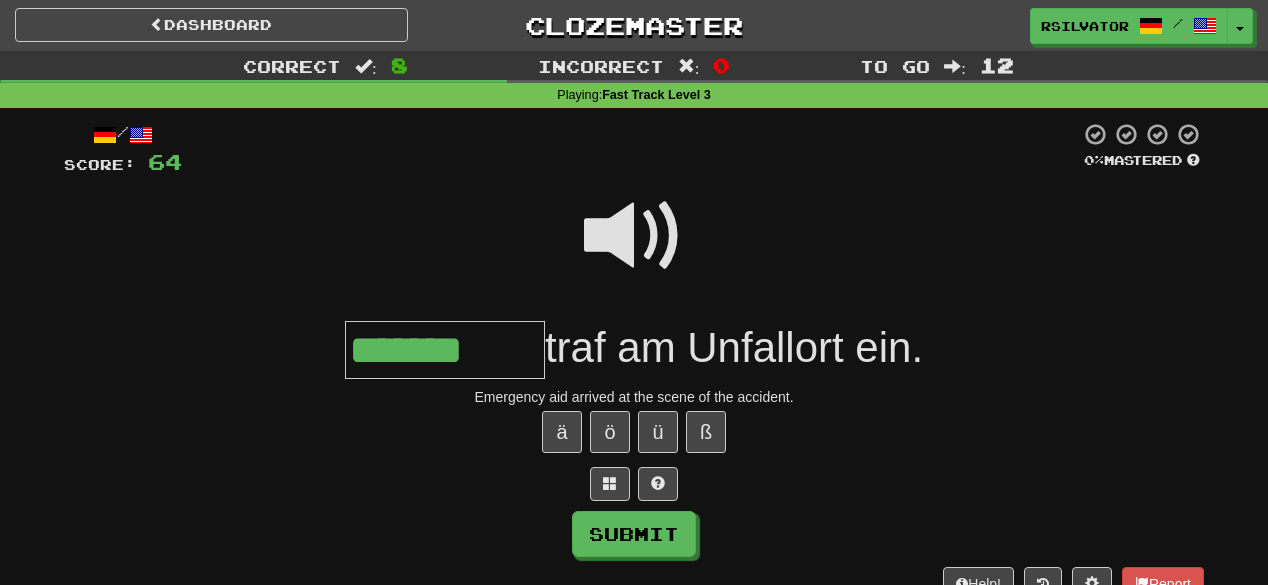 type on "**********" 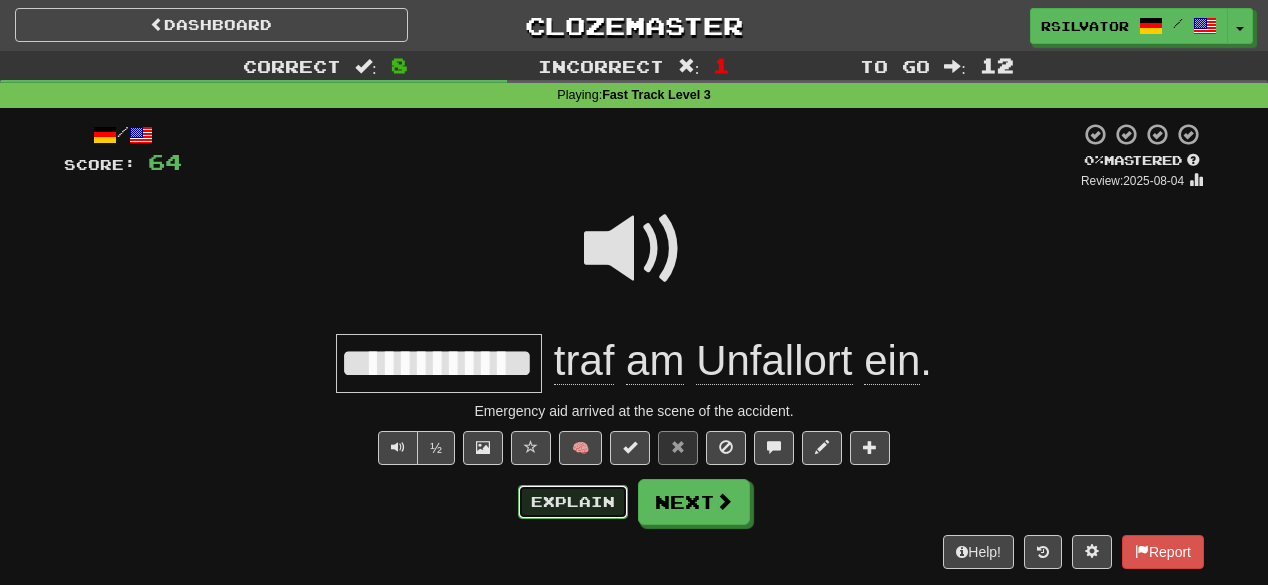 click on "Explain" at bounding box center (573, 502) 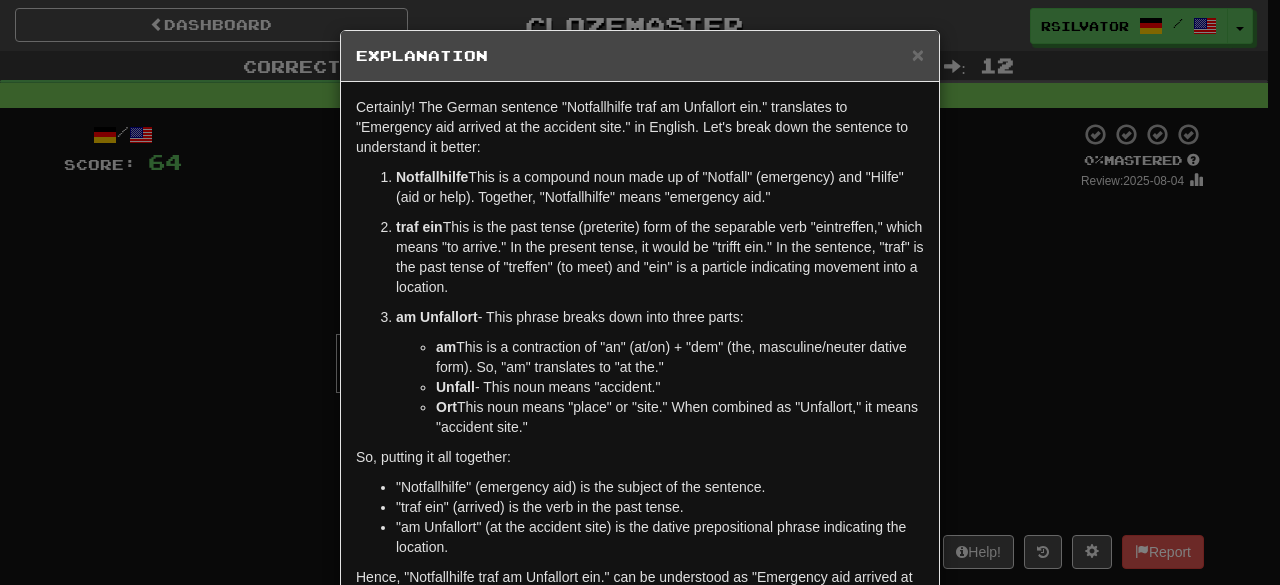 click on "× Explanation Certainly! The German sentence "Notfallhilfe traf am Unfallort ein." translates to "Emergency aid arrived at the accident site." in English. Let's break down the sentence to understand it better:
Notfallhilfe  - This is a compound noun made up of "Notfall" (emergency) and "Hilfe" (aid or help). Together, "Notfallhilfe" means "emergency aid."
traf ein  - This is the past tense (preterite) form of the separable verb "eintreffen," which means "to arrive." In the present tense, it would be "trifft ein." In the sentence, "traf" is the past tense of "treffen" (to meet) and "ein" is a particle indicating movement into a location.
am Unfallort  - This phrase breaks down into three parts:
am  - This is a contraction of "an" (at/on) + "dem" (the, masculine/neuter dative form). So, "am" translates to "at the."
Unfall  - This noun means "accident."
Ort  - This noun means "place" or "site." When combined as "Unfallort," it means "accident site."
So, putting it all together:" at bounding box center (640, 292) 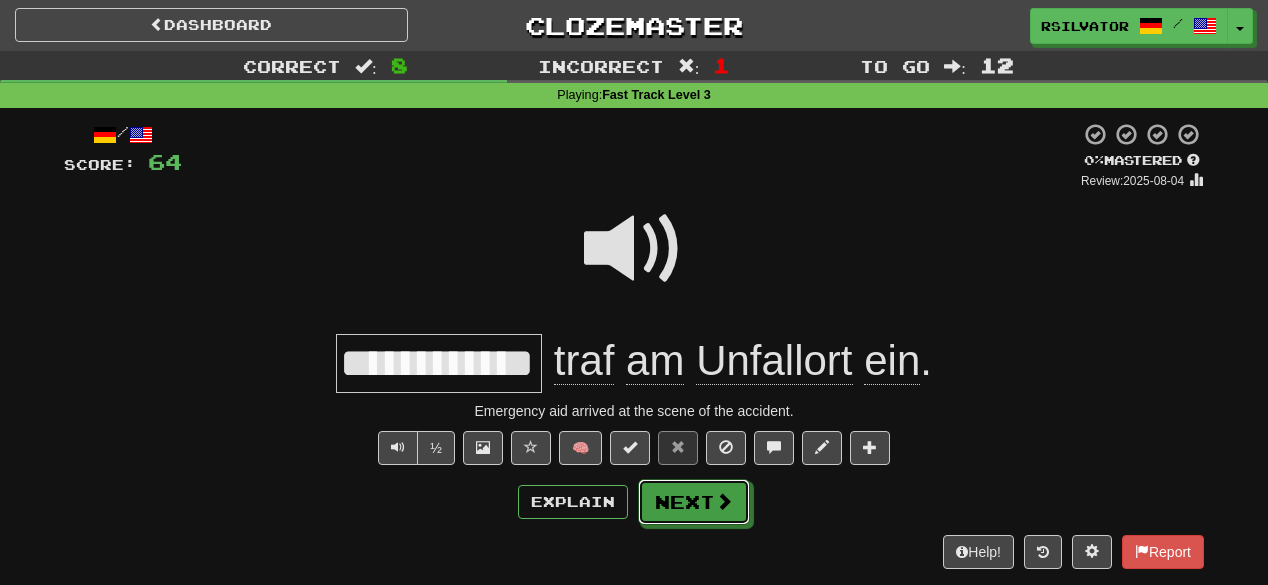 click on "Next" at bounding box center [694, 502] 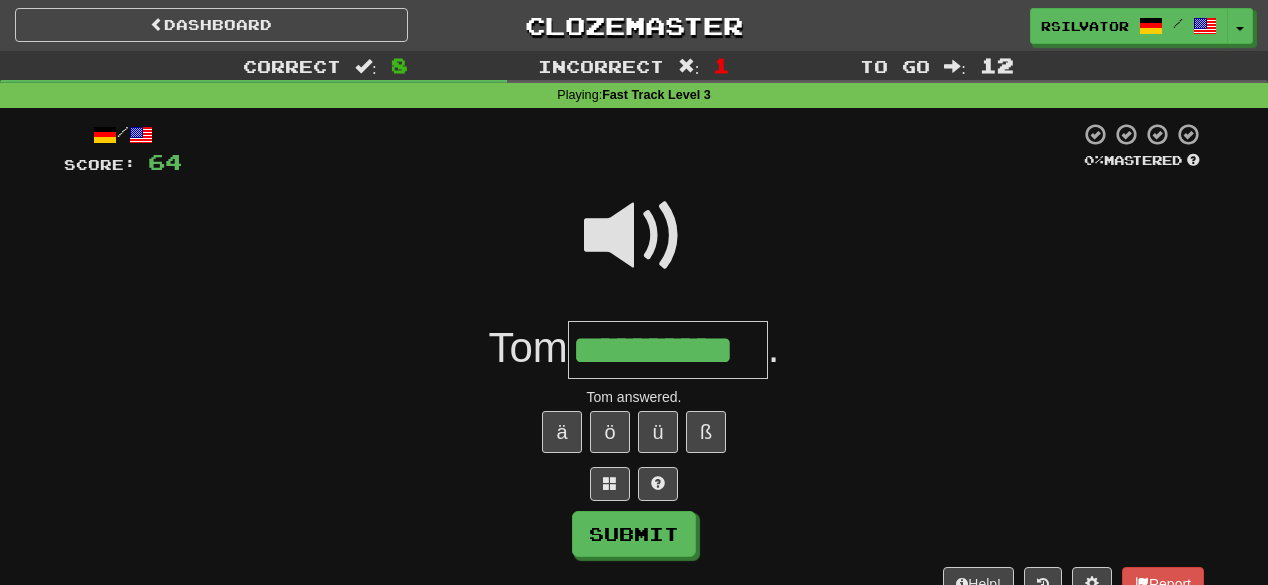 scroll, scrollTop: 0, scrollLeft: 3, axis: horizontal 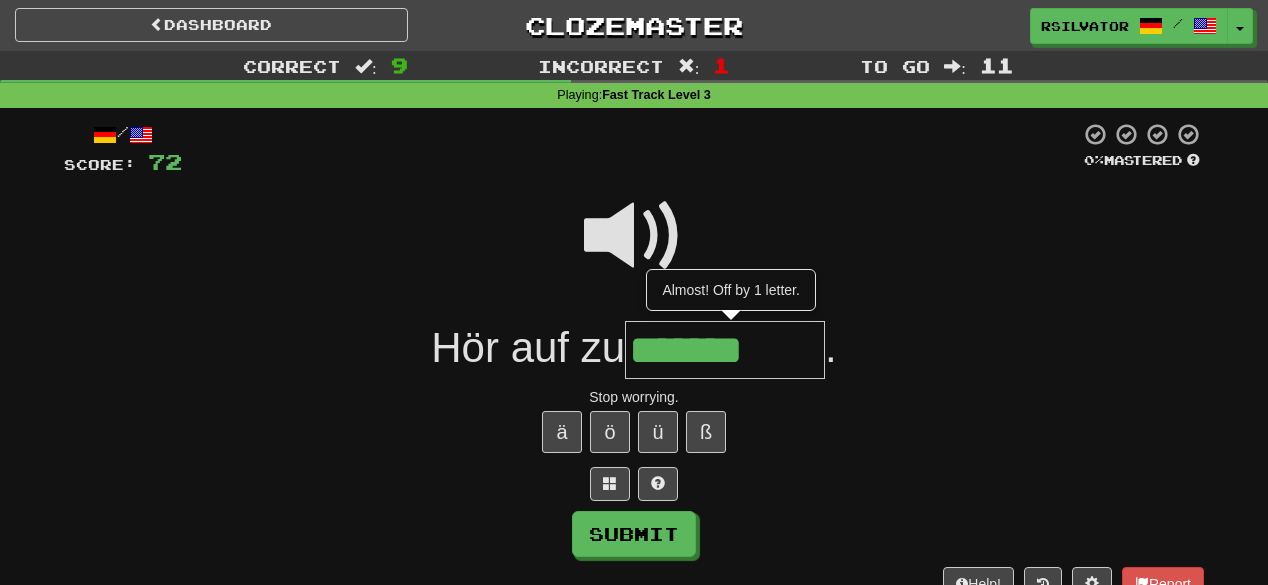type on "*******" 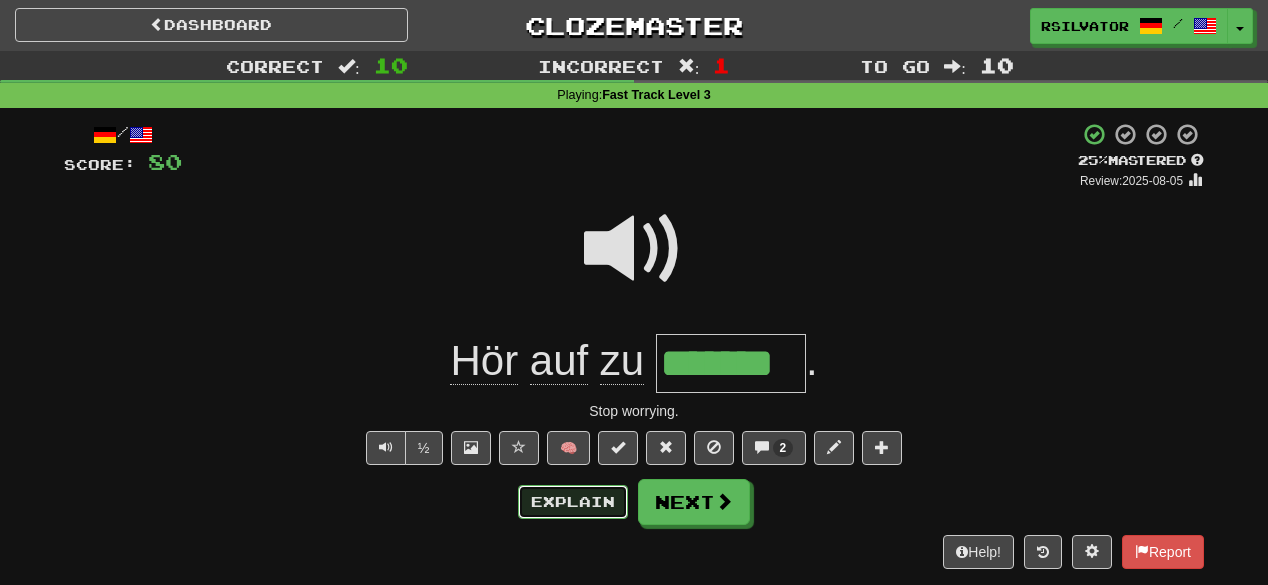 click on "Explain" at bounding box center [573, 502] 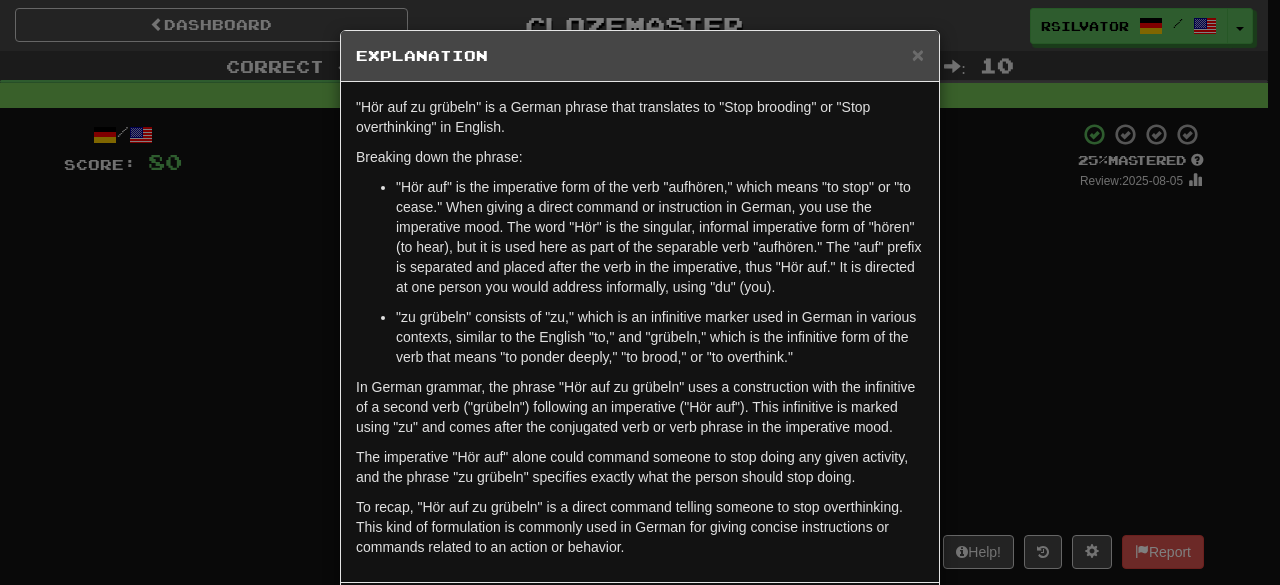 click on ""zu grübeln" consists of "zu," which is an infinitive marker used in German in various contexts, similar to the English "to," and "grübeln," which is the infinitive form of the verb that means "to ponder deeply," "to brood," or "to overthink."" at bounding box center [660, 337] 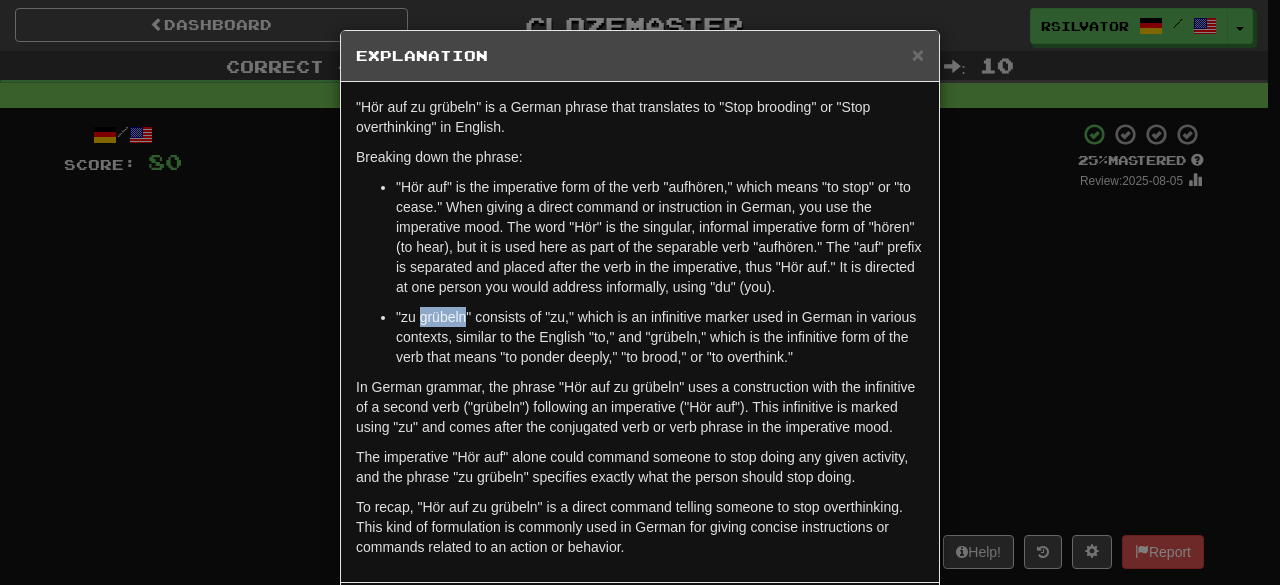 click on ""zu grübeln" consists of "zu," which is an infinitive marker used in German in various contexts, similar to the English "to," and "grübeln," which is the infinitive form of the verb that means "to ponder deeply," "to brood," or "to overthink."" at bounding box center [660, 337] 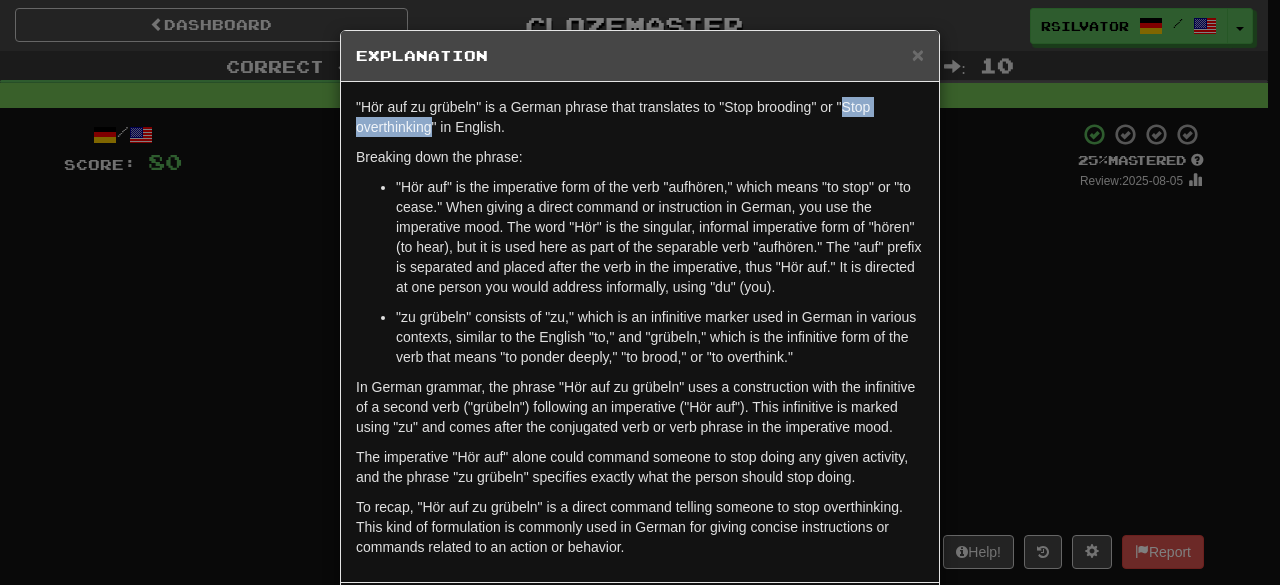 drag, startPoint x: 834, startPoint y: 104, endPoint x: 424, endPoint y: 120, distance: 410.31207 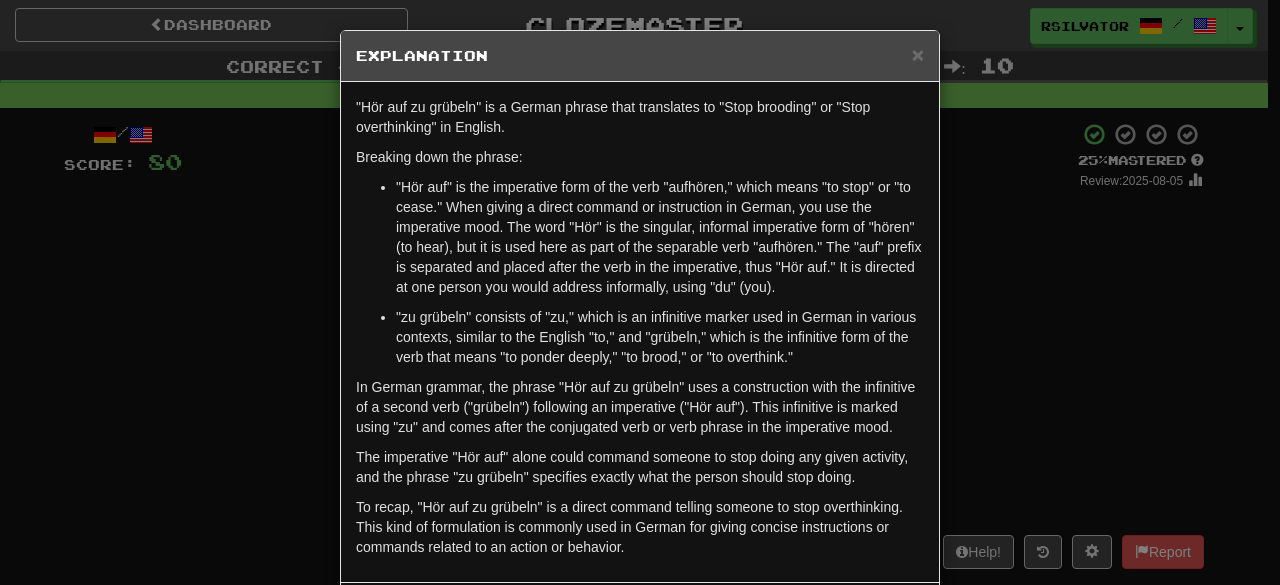 click on "× Explanation "Hör auf zu grübeln" is a German phrase that translates to "Stop brooding" or "Stop overthinking" in English.
Breaking down the phrase:
"Hör auf" is the imperative form of the verb "aufhören," which means "to stop" or "to cease." When giving a direct command or instruction in German, you use the imperative mood. The word "Hör" is the singular, informal imperative form of "hören" (to hear), but it is used here as part of the separable verb "aufhören." The "auf" prefix is separated and placed after the verb in the imperative, thus "Hör auf." It is directed at one person you would address informally, using "du" (you).
"zu grübeln" consists of "zu," which is an infinitive marker used in German in various contexts, similar to the English "to," and "grübeln," which is the infinitive form of the verb that means "to ponder deeply," "to brood," or "to overthink."
In beta. Generated by ChatGPT. Like it? Hate it?  Let us know ! Close" at bounding box center (640, 292) 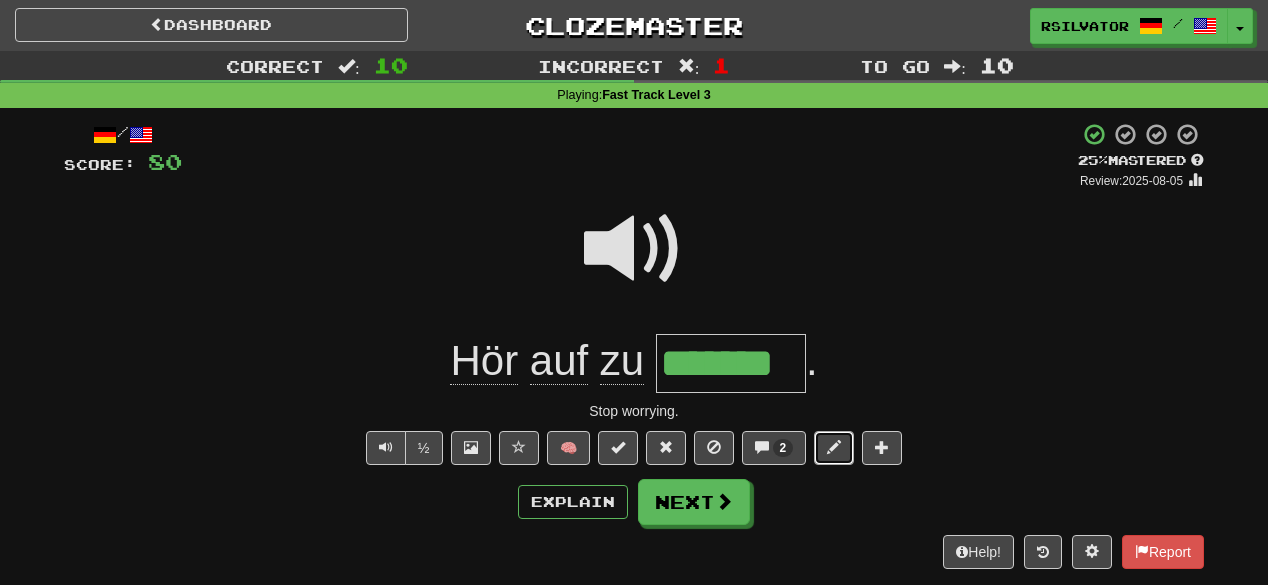click at bounding box center (834, 447) 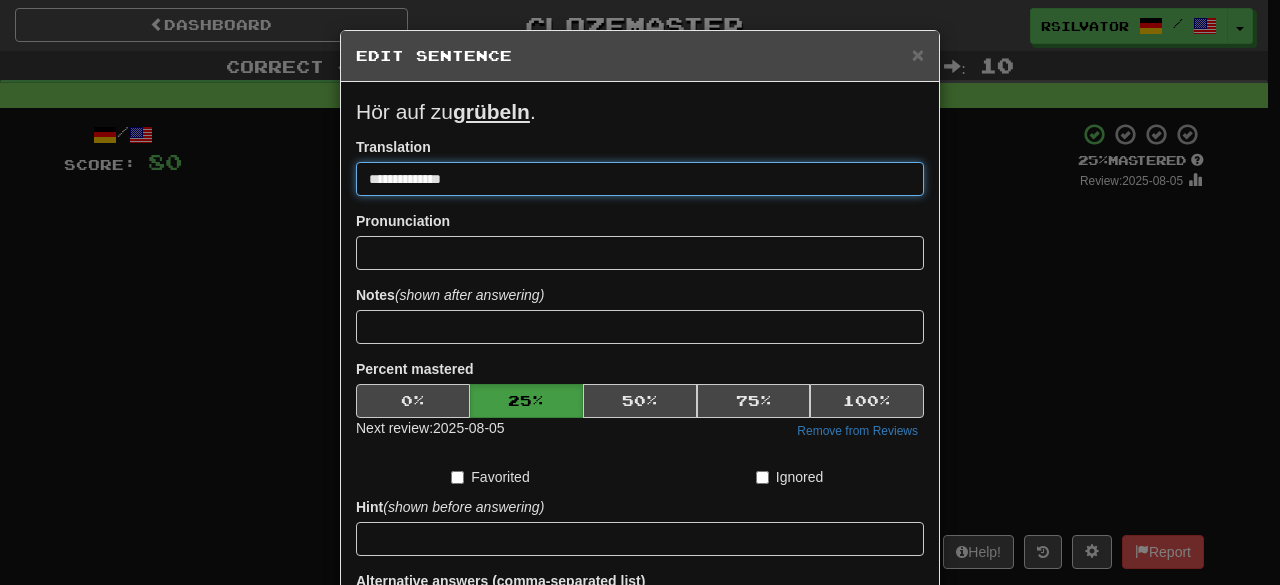 paste on "***" 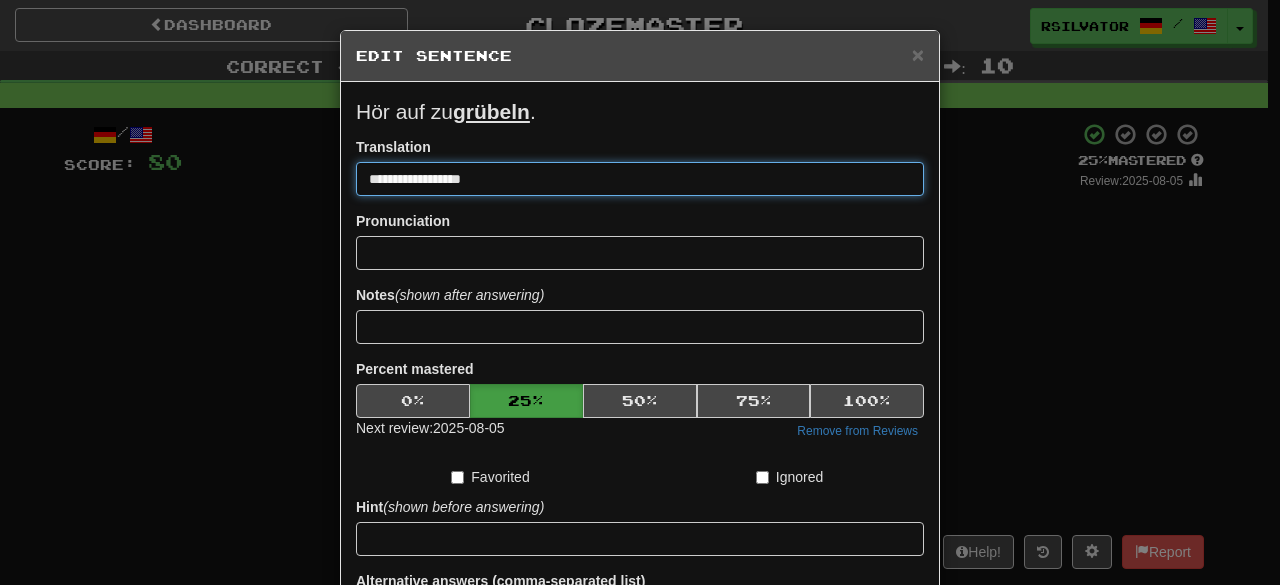 type on "**********" 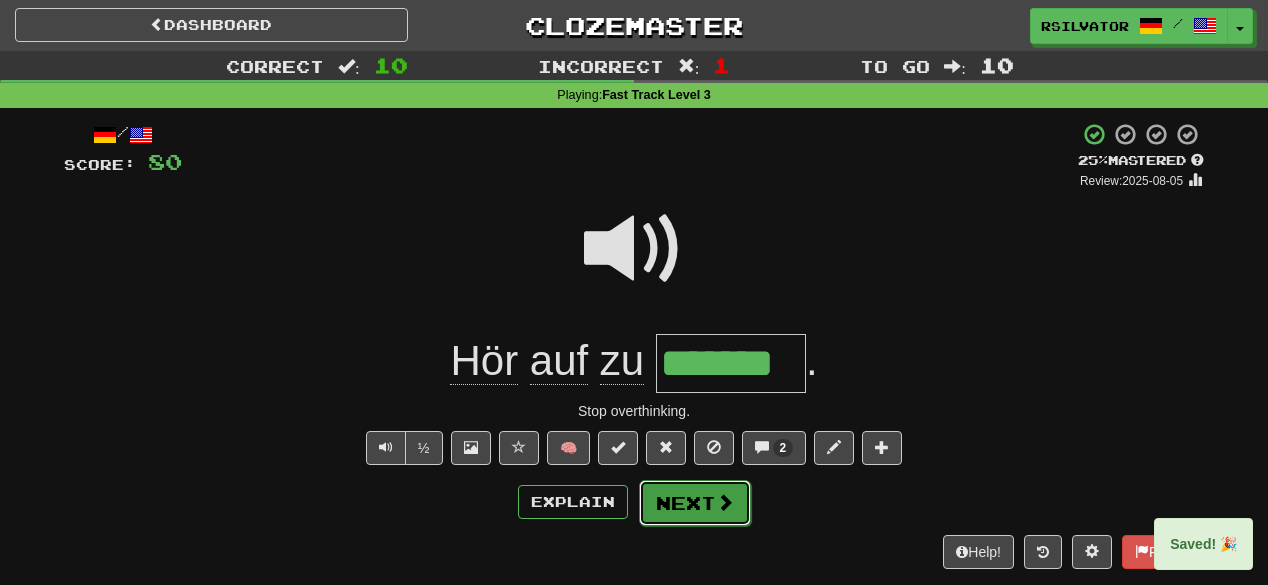 click on "Next" at bounding box center [695, 503] 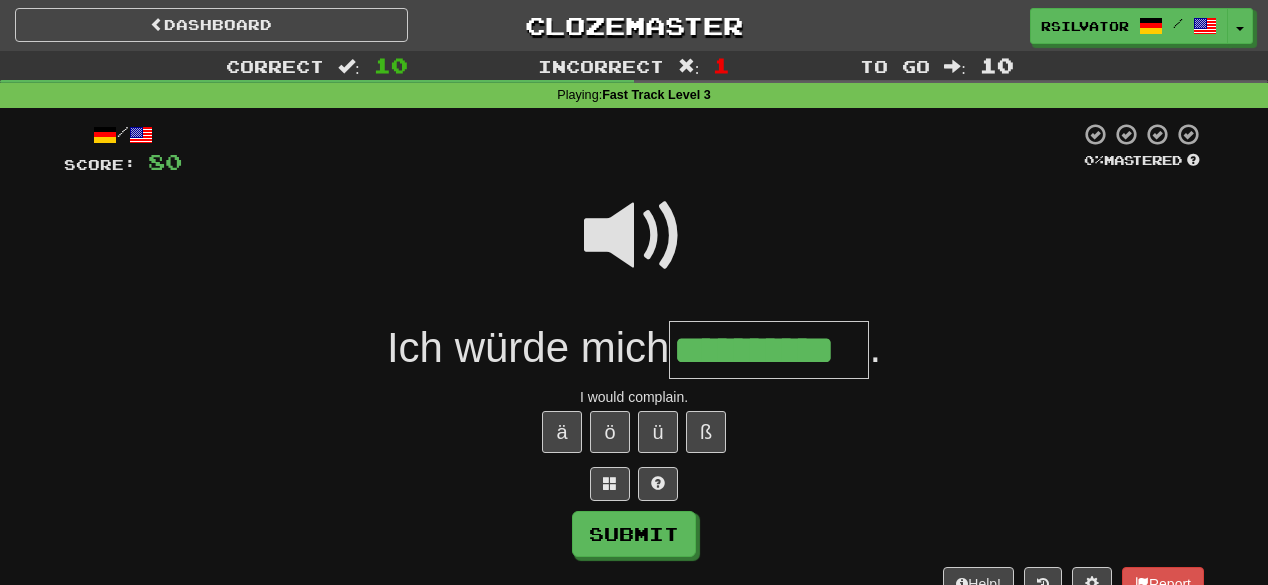 scroll, scrollTop: 0, scrollLeft: 33, axis: horizontal 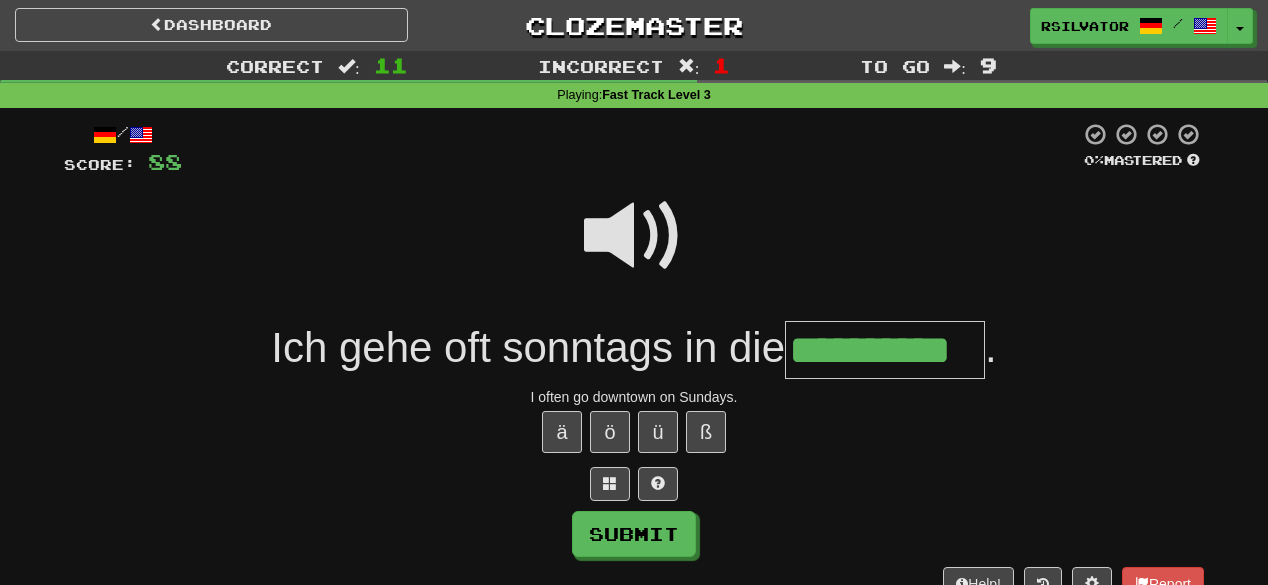 type on "**********" 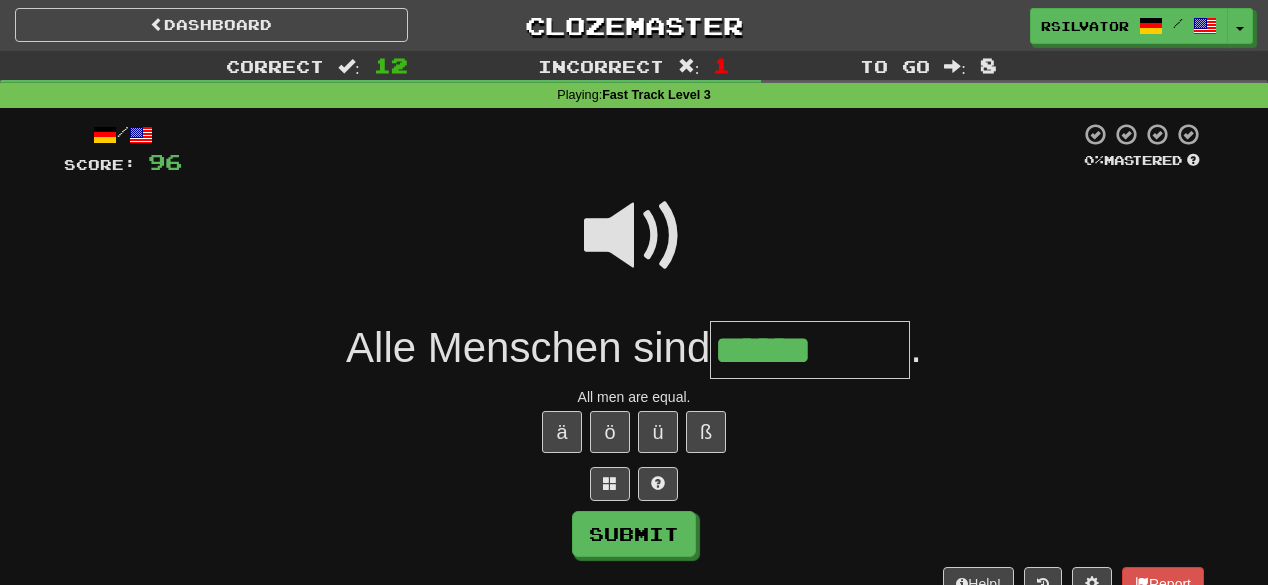 type on "******" 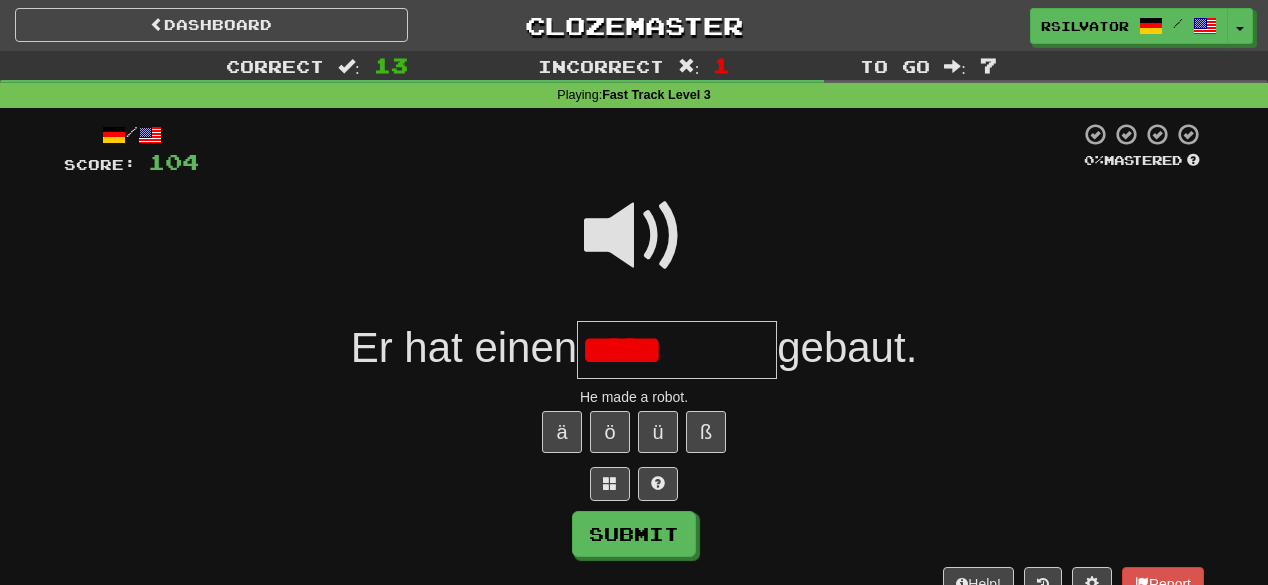 type on "*******" 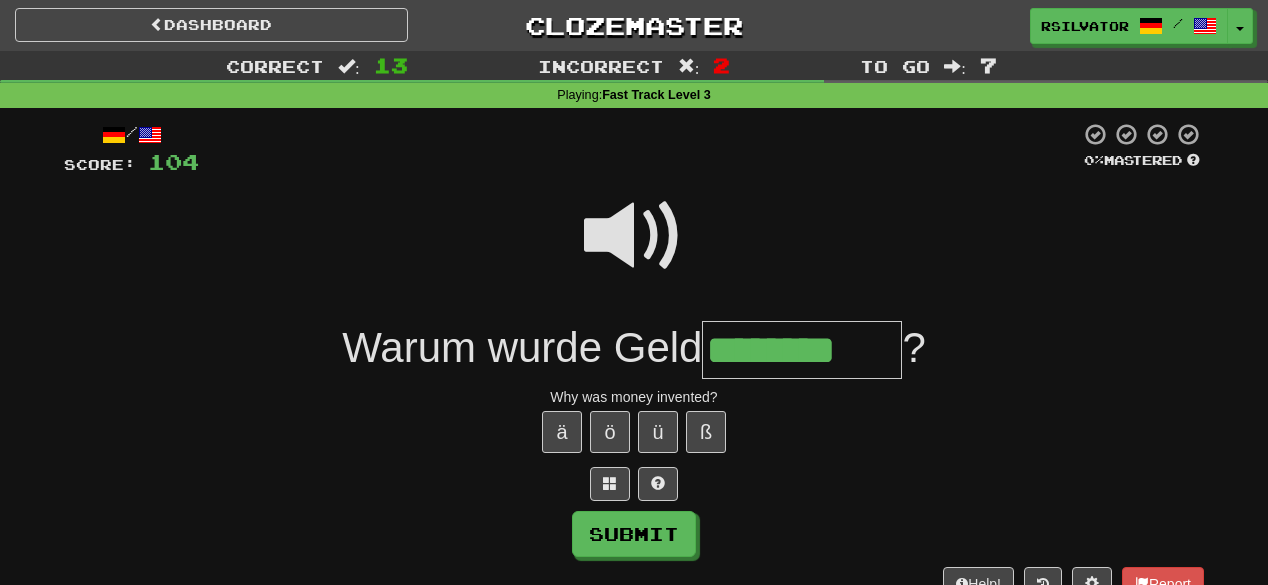 type on "********" 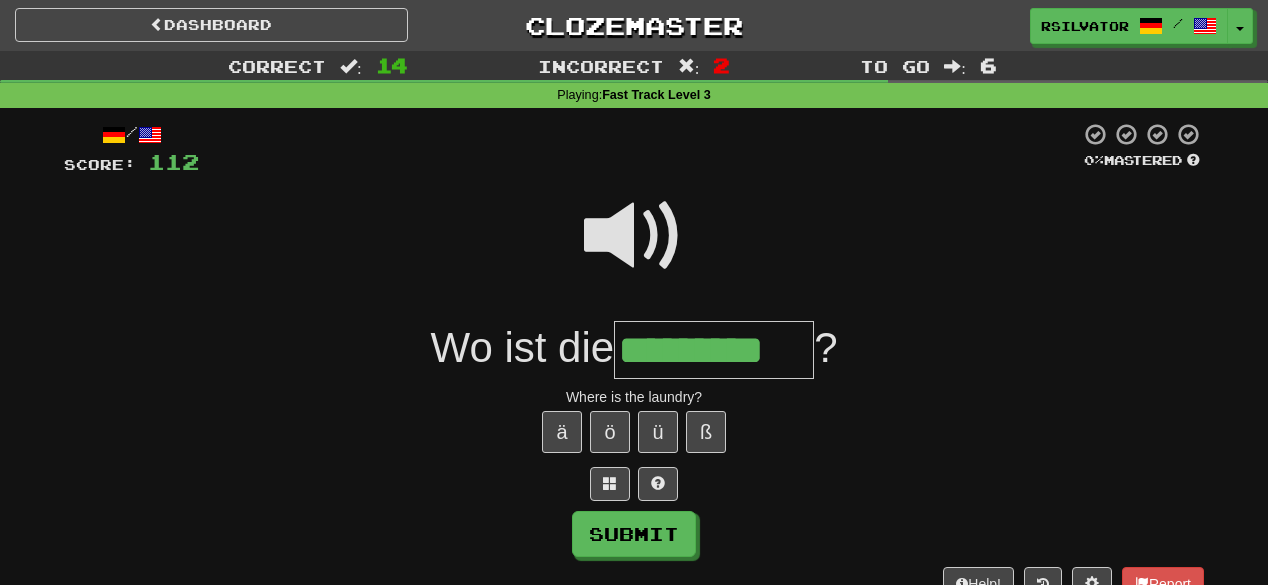 scroll, scrollTop: 0, scrollLeft: 5, axis: horizontal 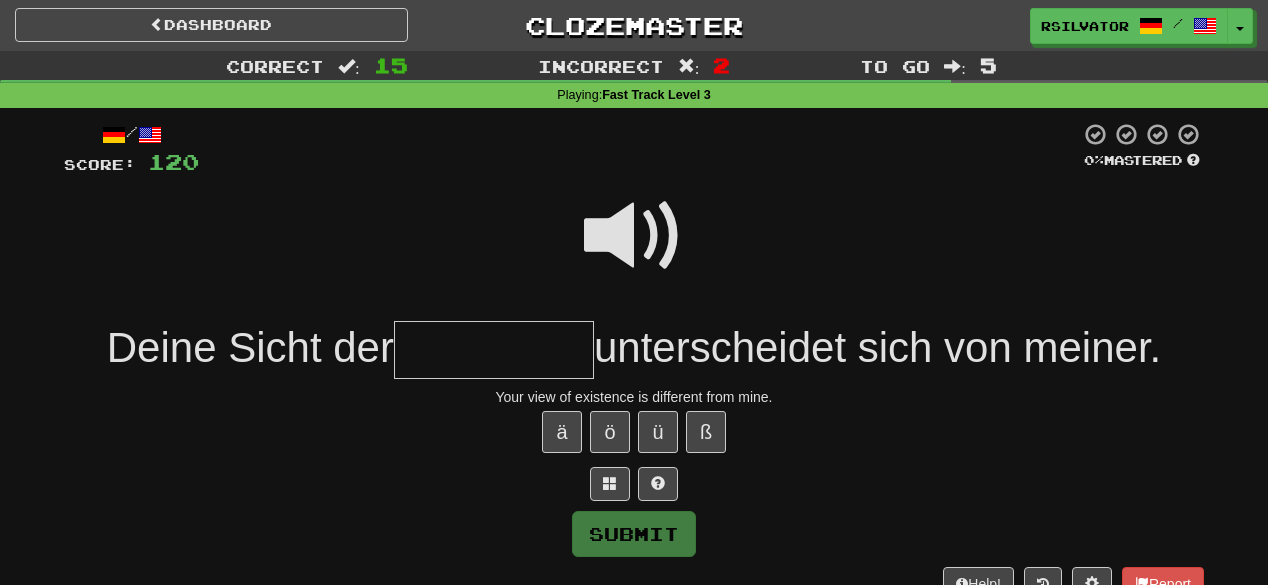 type on "*" 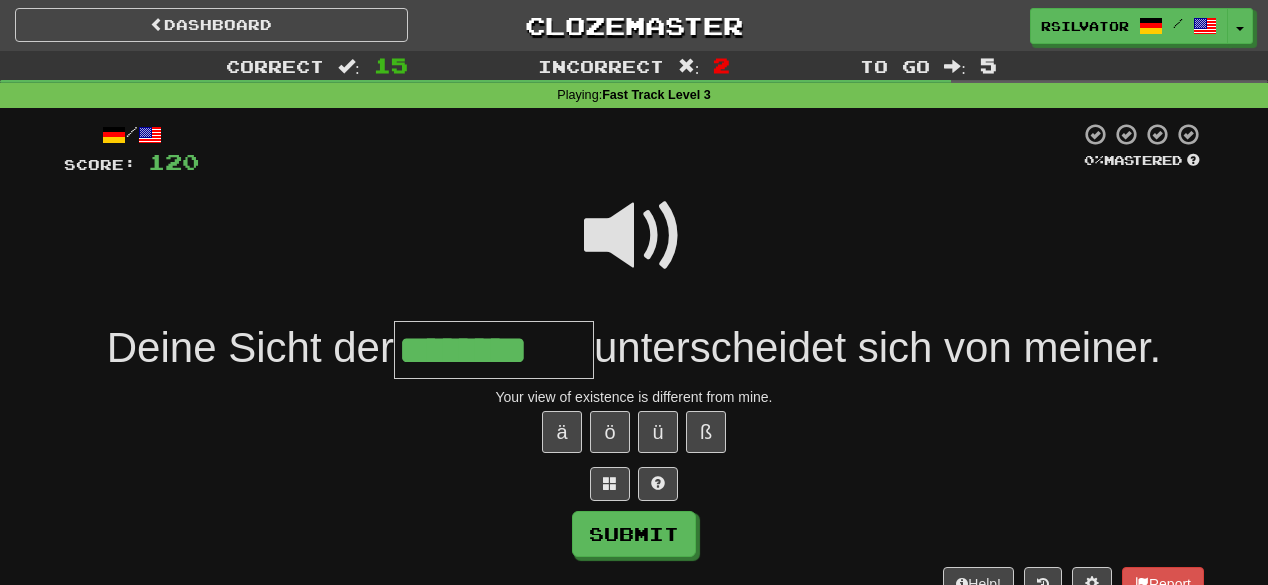 type on "********" 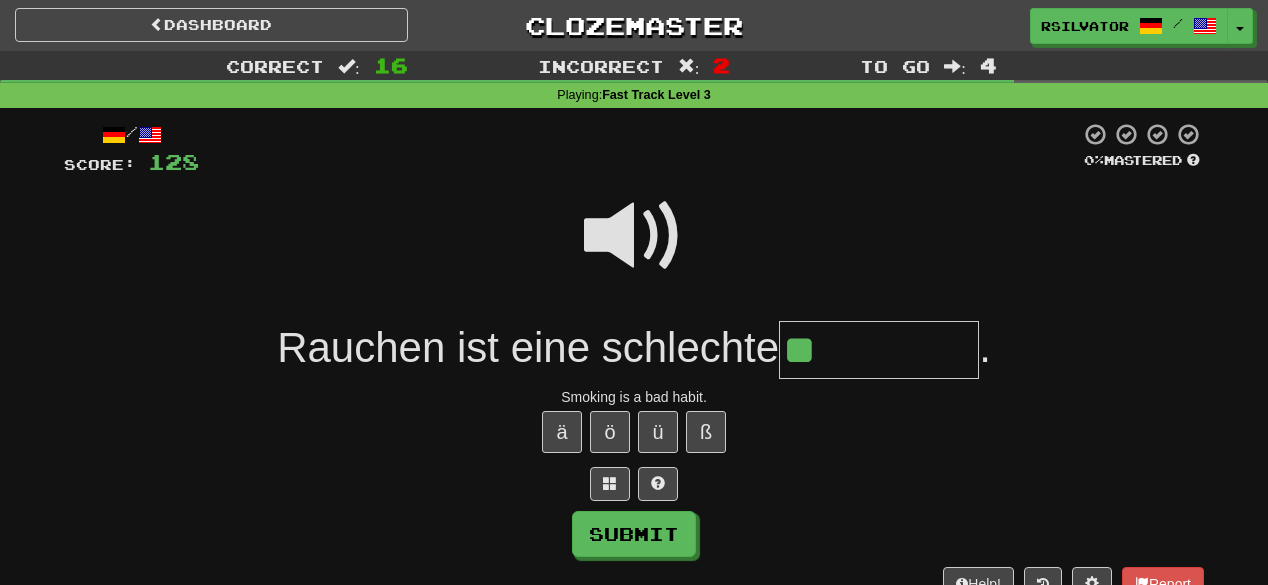 type on "*" 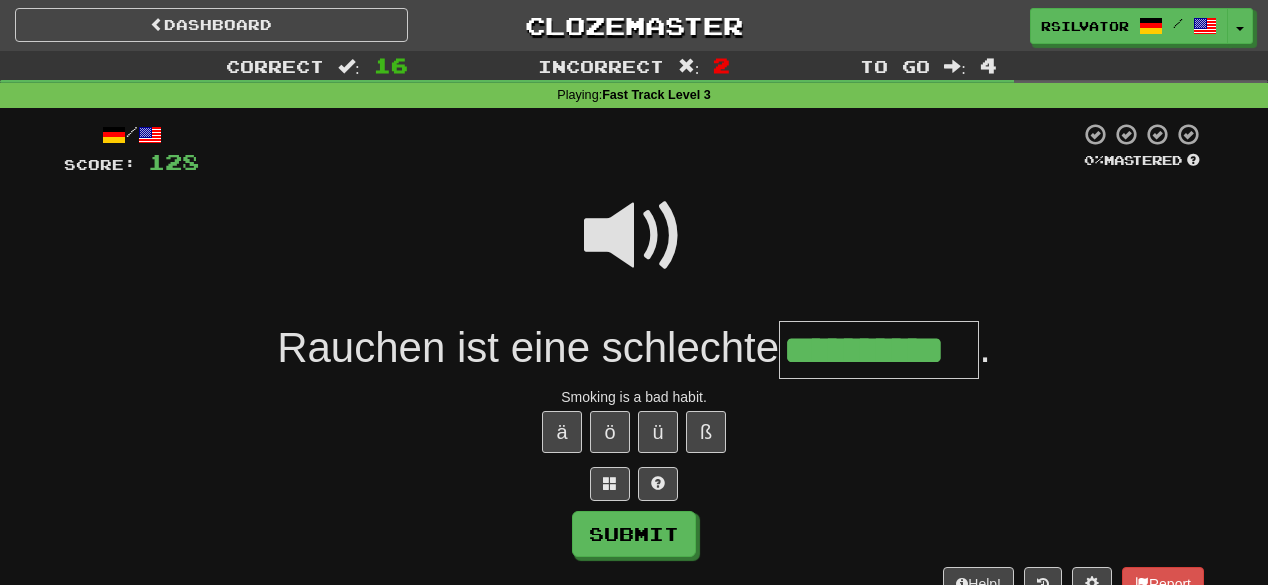 scroll, scrollTop: 0, scrollLeft: 31, axis: horizontal 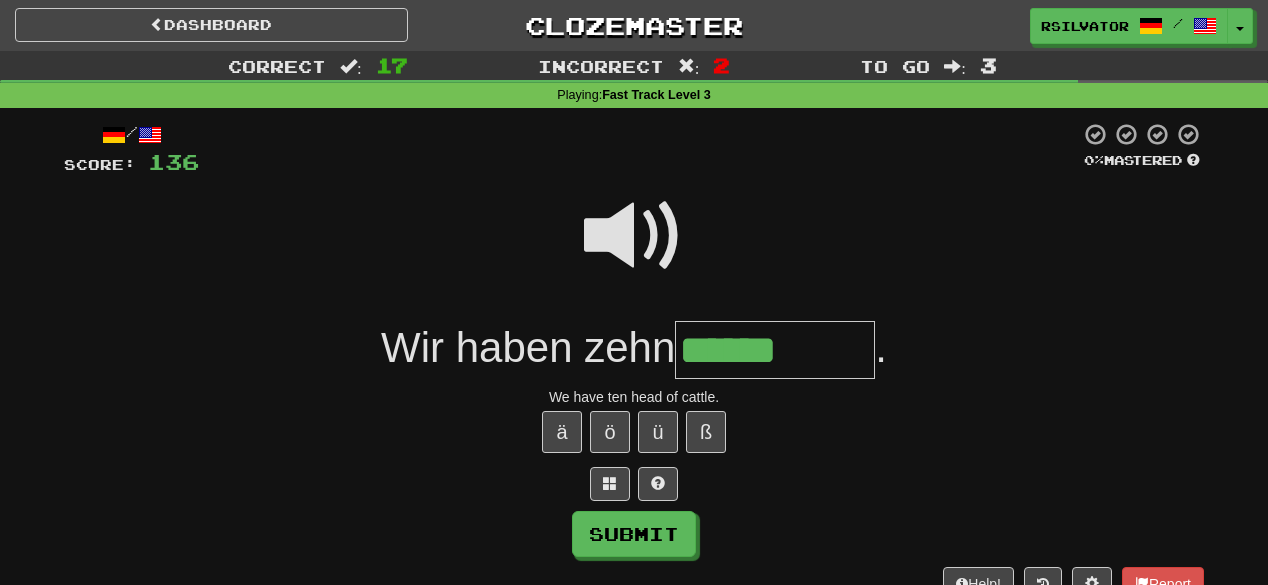 type on "******" 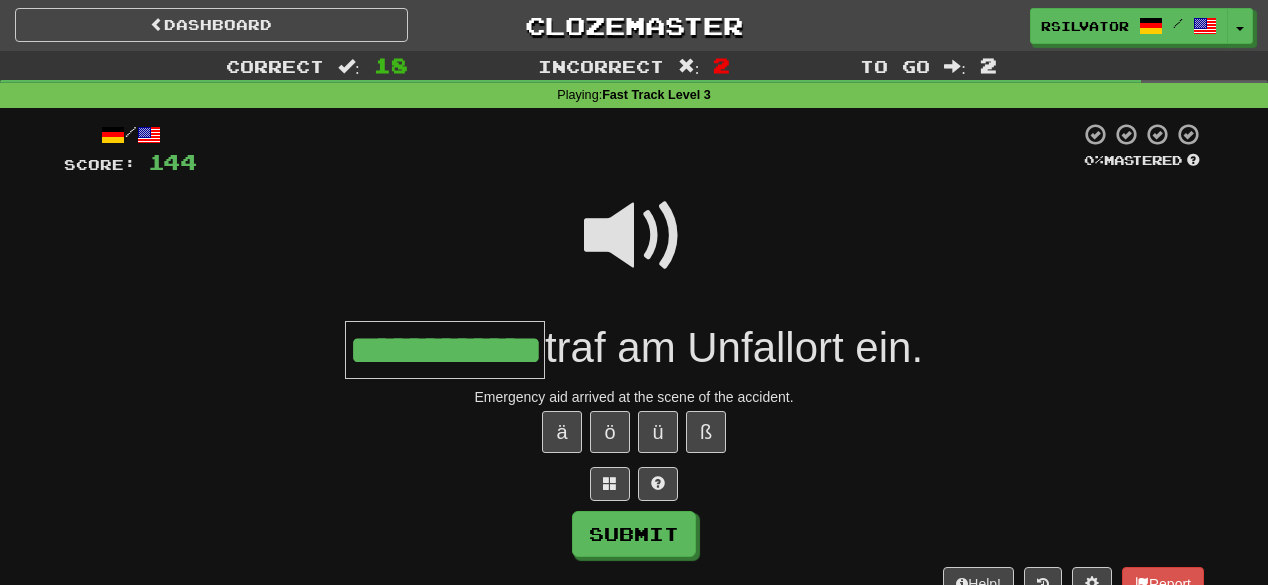 scroll, scrollTop: 0, scrollLeft: 3, axis: horizontal 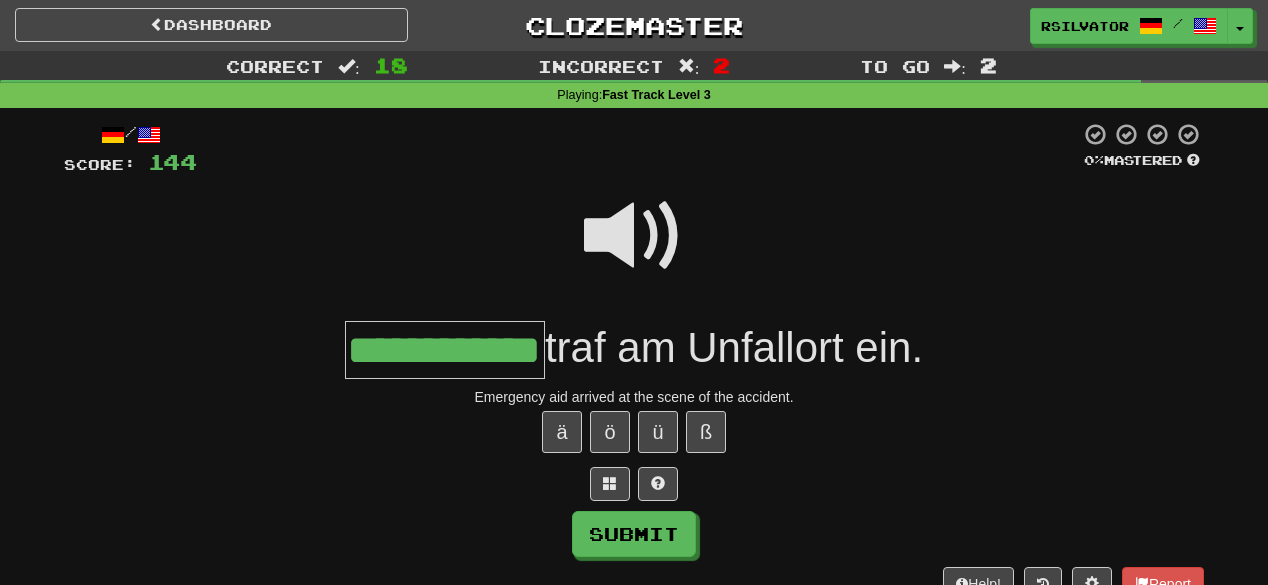 type on "**********" 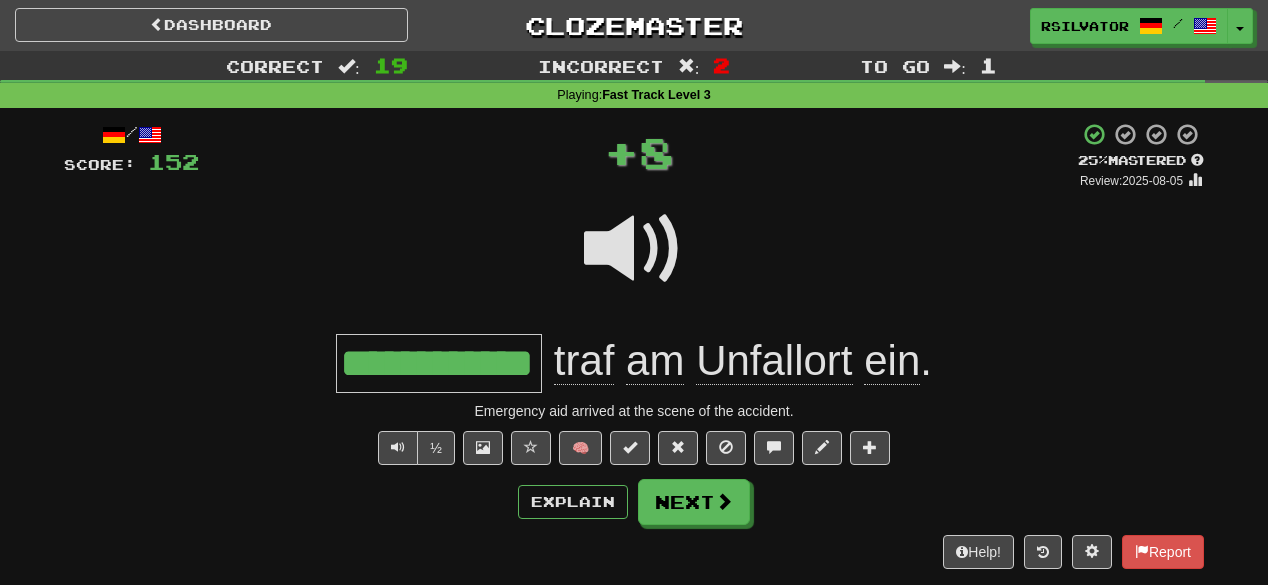 scroll, scrollTop: 0, scrollLeft: 0, axis: both 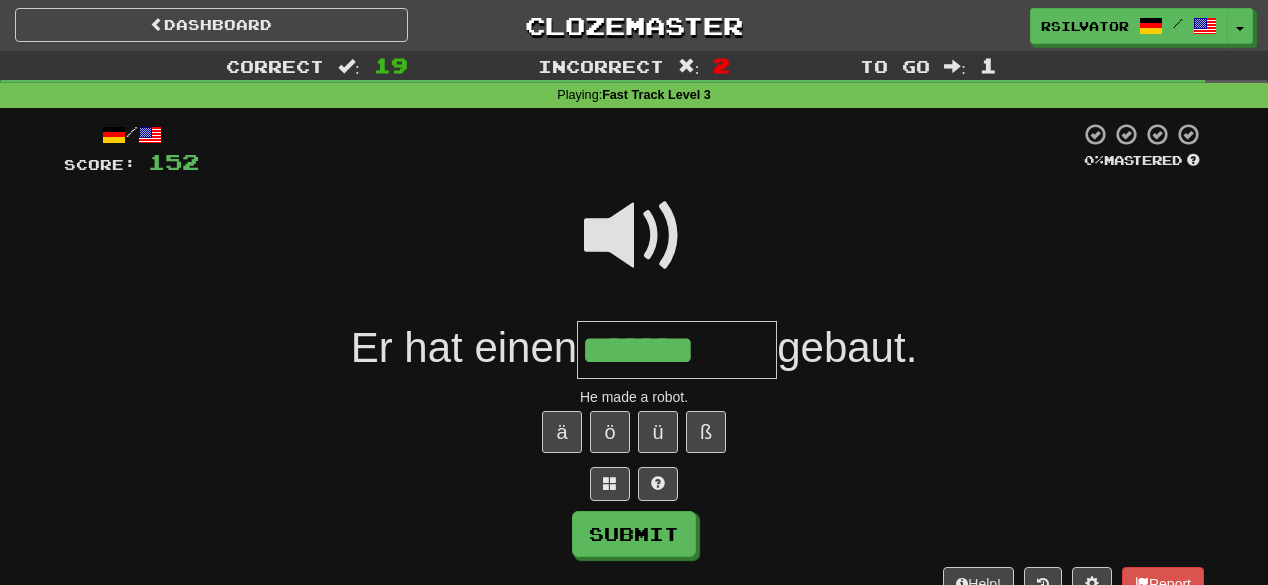 type on "*******" 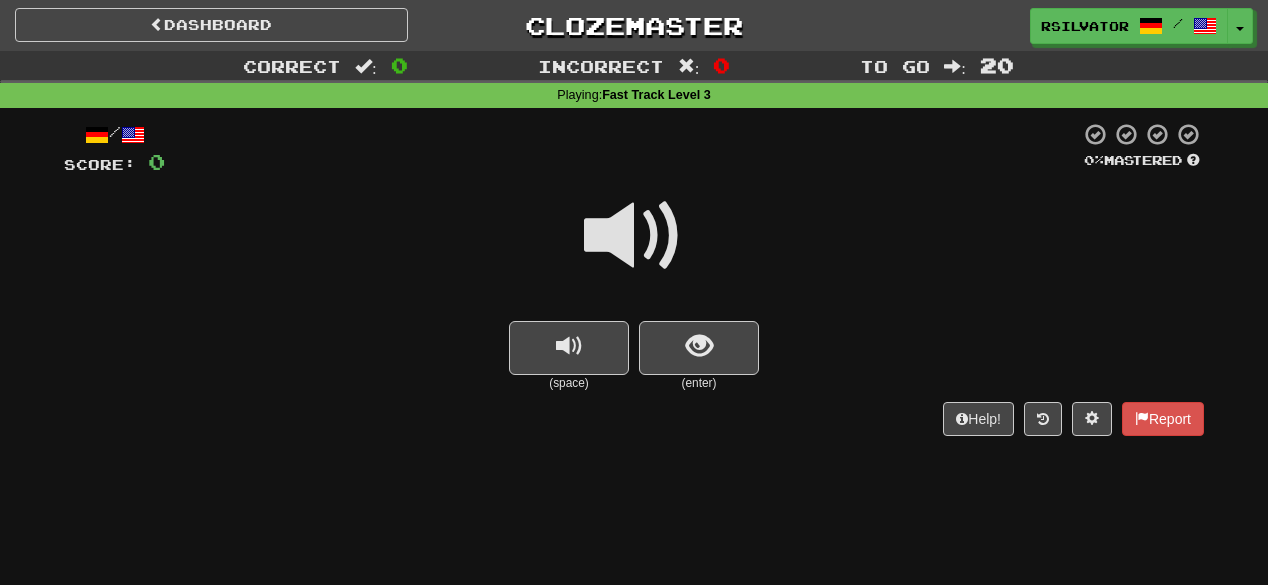 click at bounding box center (634, 249) 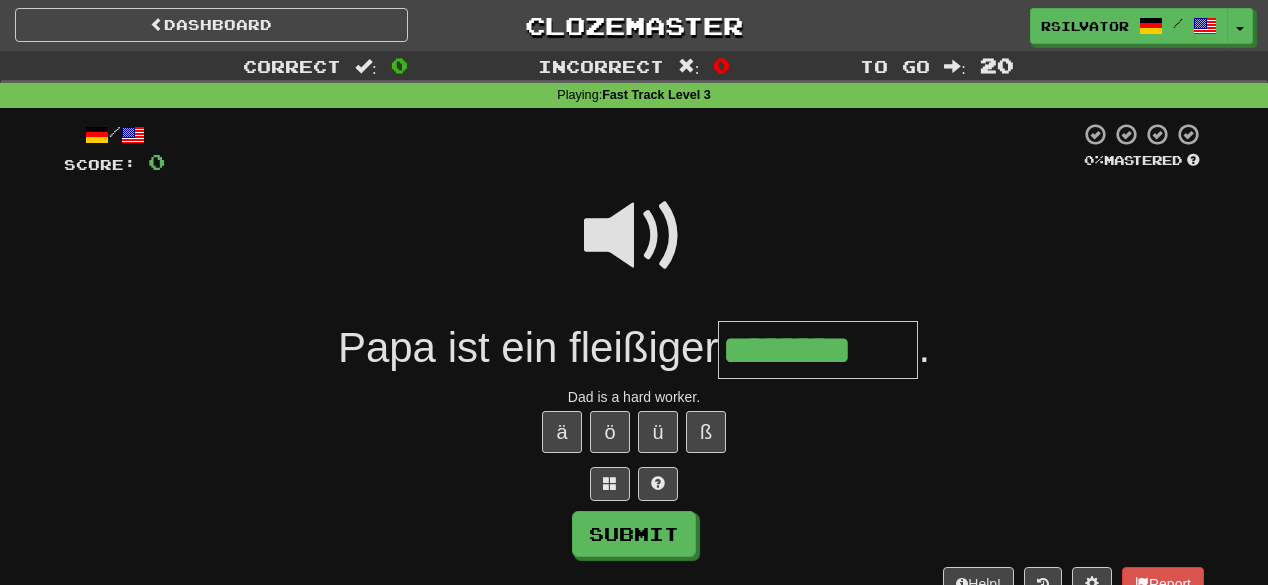 type on "********" 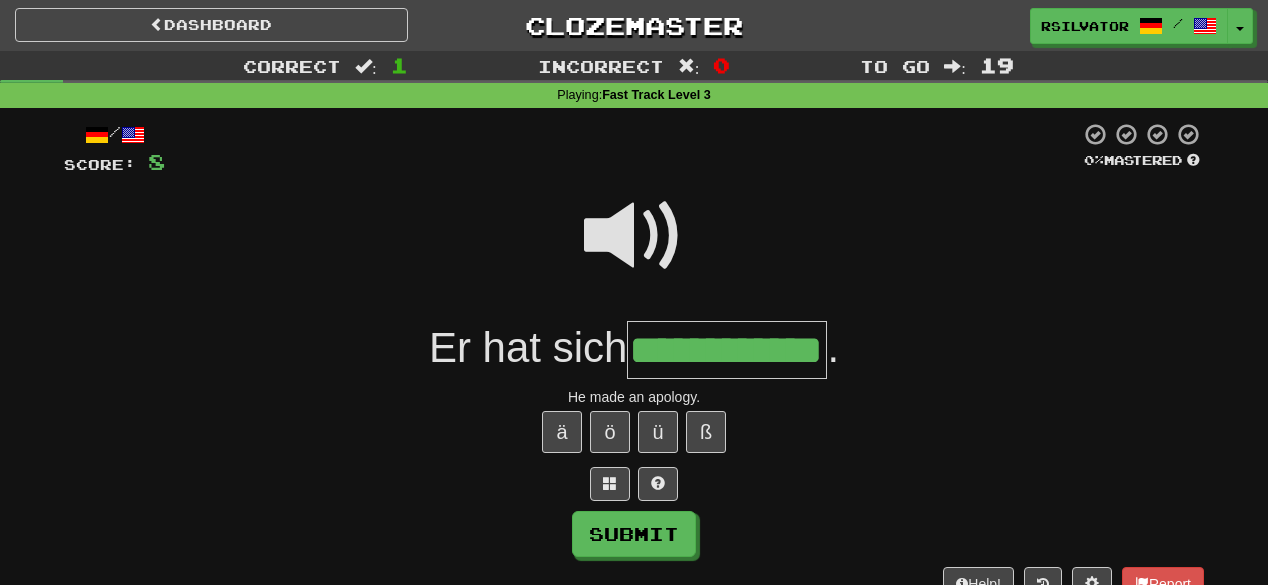 scroll, scrollTop: 0, scrollLeft: 31, axis: horizontal 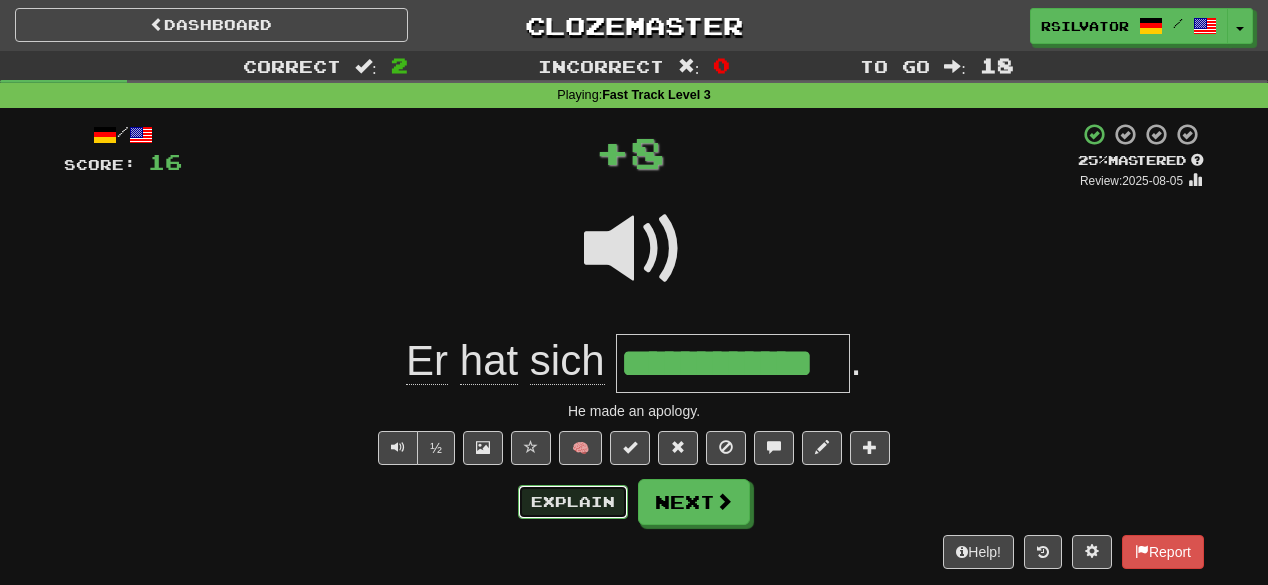 click on "Explain" at bounding box center (573, 502) 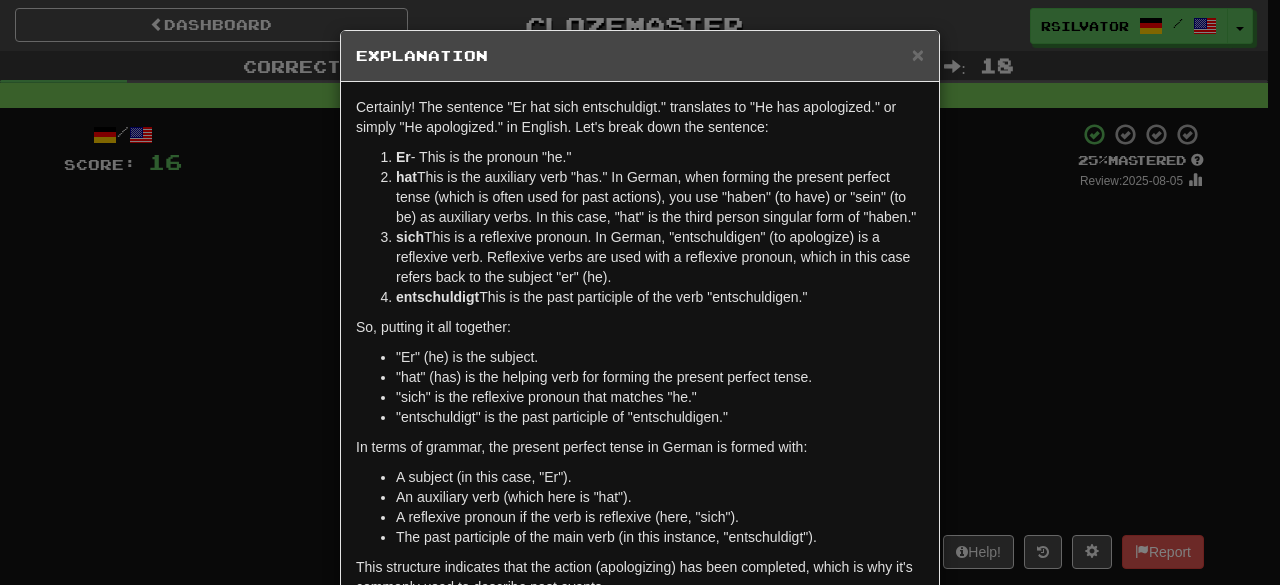 scroll, scrollTop: 80, scrollLeft: 0, axis: vertical 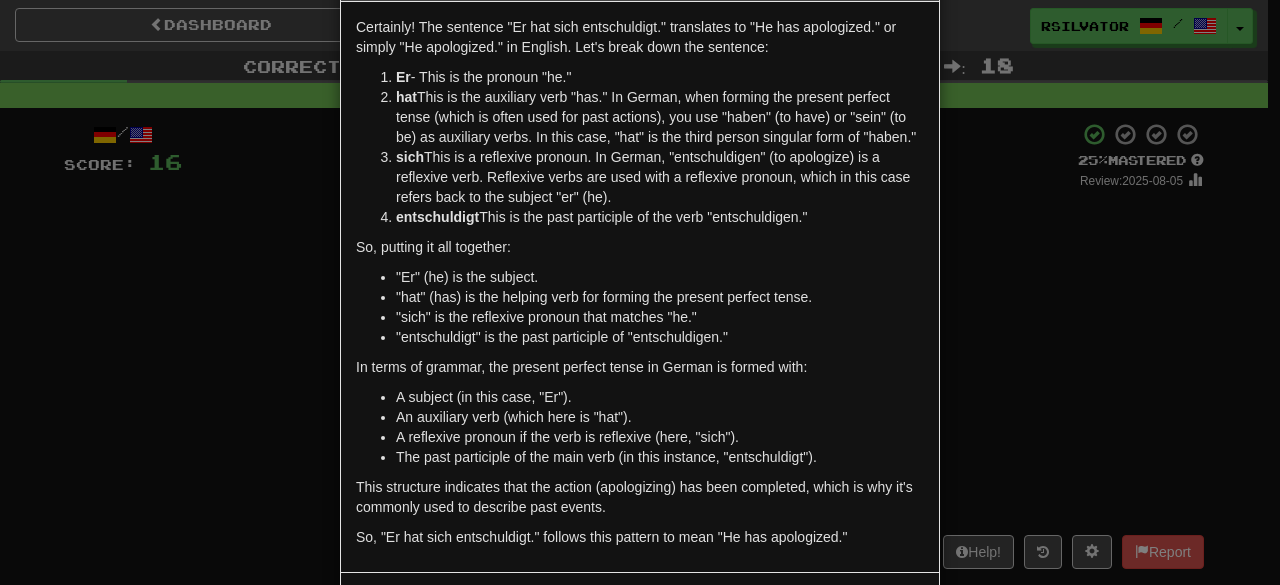 click on "× Explanation Certainly! The sentence "Er hat sich entschuldigt." translates to "He has apologized." or simply "He apologized." in English. Let's break down the sentence:
Er  - This is the pronoun "he."
hat  - This is the auxiliary verb "has." In German, when forming the present perfect tense (which is often used for past actions), you use "haben" (to have) or "sein" (to be) as auxiliary verbs. In this case, "hat" is the third person singular form of "haben."
sich  - This is a reflexive pronoun. In German, "entschuldigen" (to apologize) is a reflexive verb. Reflexive verbs are used with a reflexive pronoun, which in this case refers back to the subject "er" (he).
entschuldigt  - This is the past participle of the verb "entschuldigen."
So, putting it all together:
"Er" (he) is the subject.
"hat" (has) is the helping verb for forming the present perfect tense.
"sich" is the reflexive pronoun that matches "he."
"entschuldigt" is the past participle of "entschuldigen."" at bounding box center [640, 292] 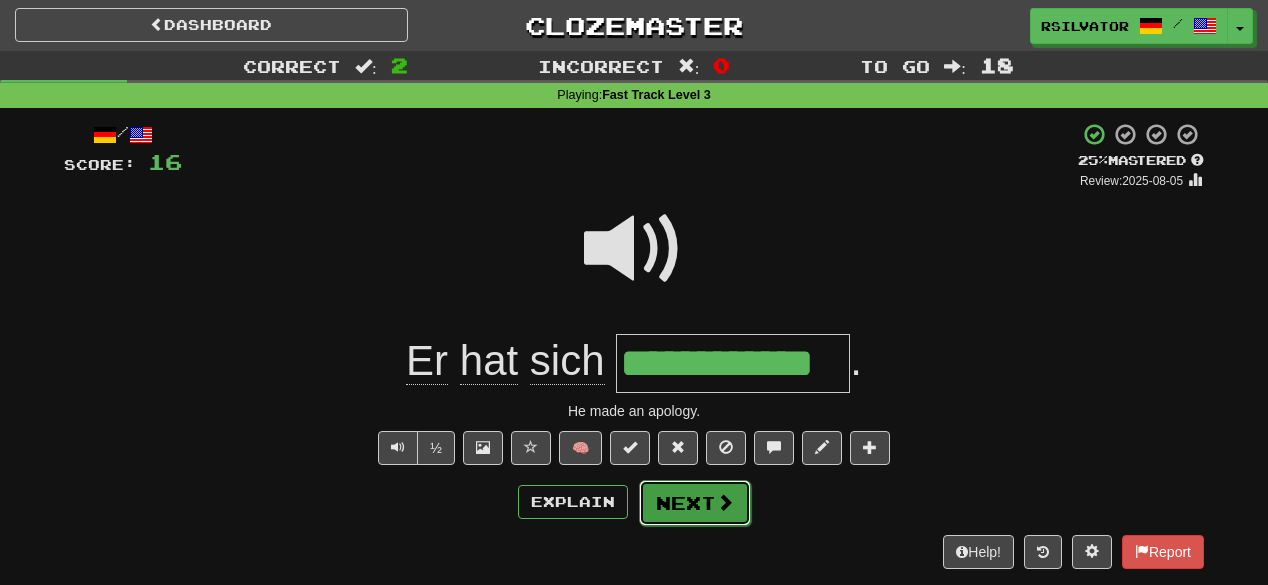 click on "Next" at bounding box center [695, 503] 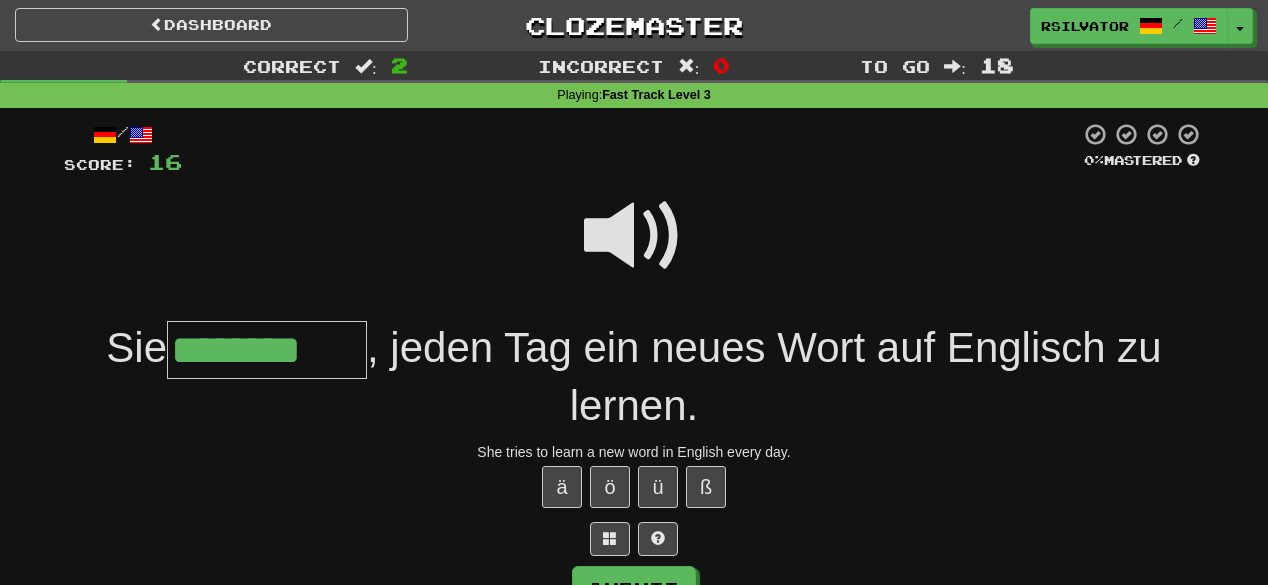 type on "********" 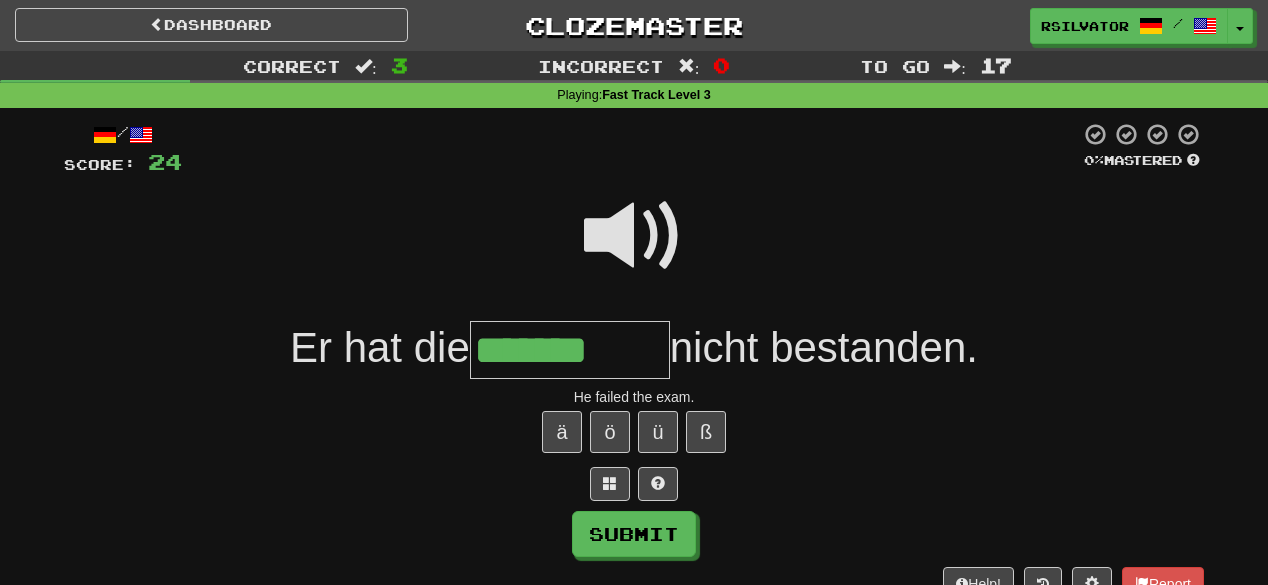 type on "*******" 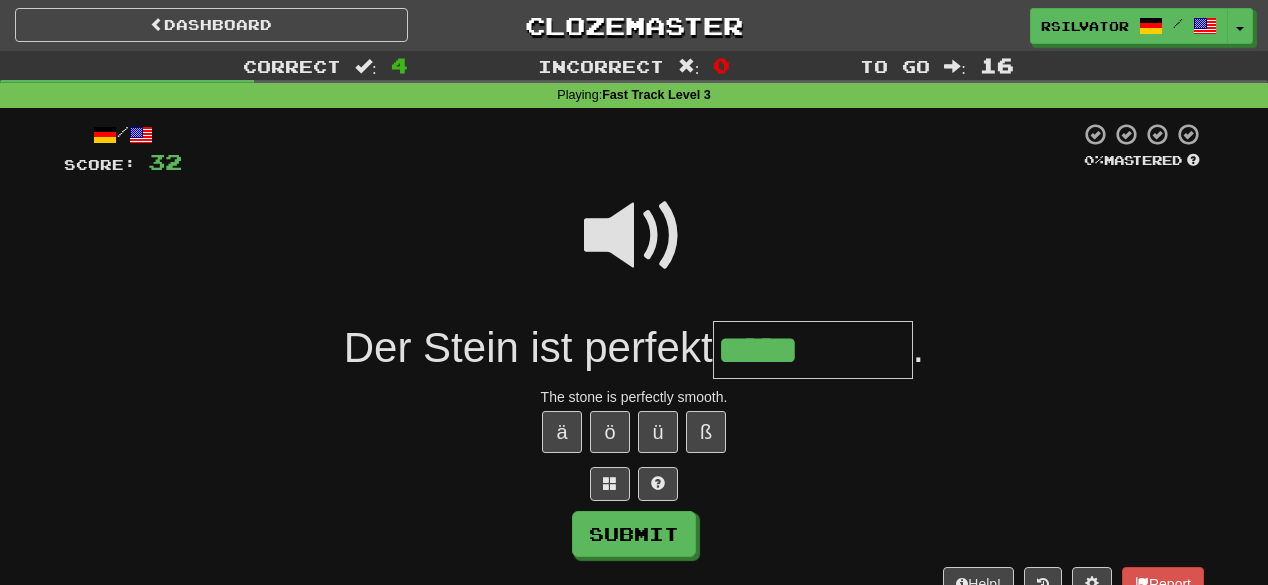 type on "*****" 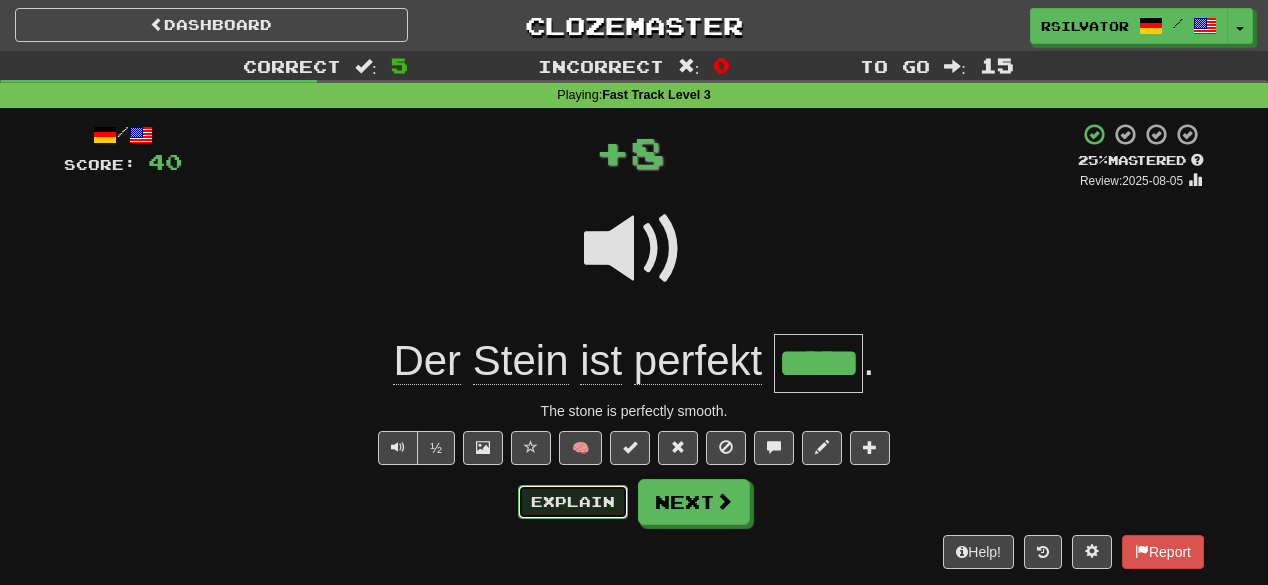 click on "Explain" at bounding box center (573, 502) 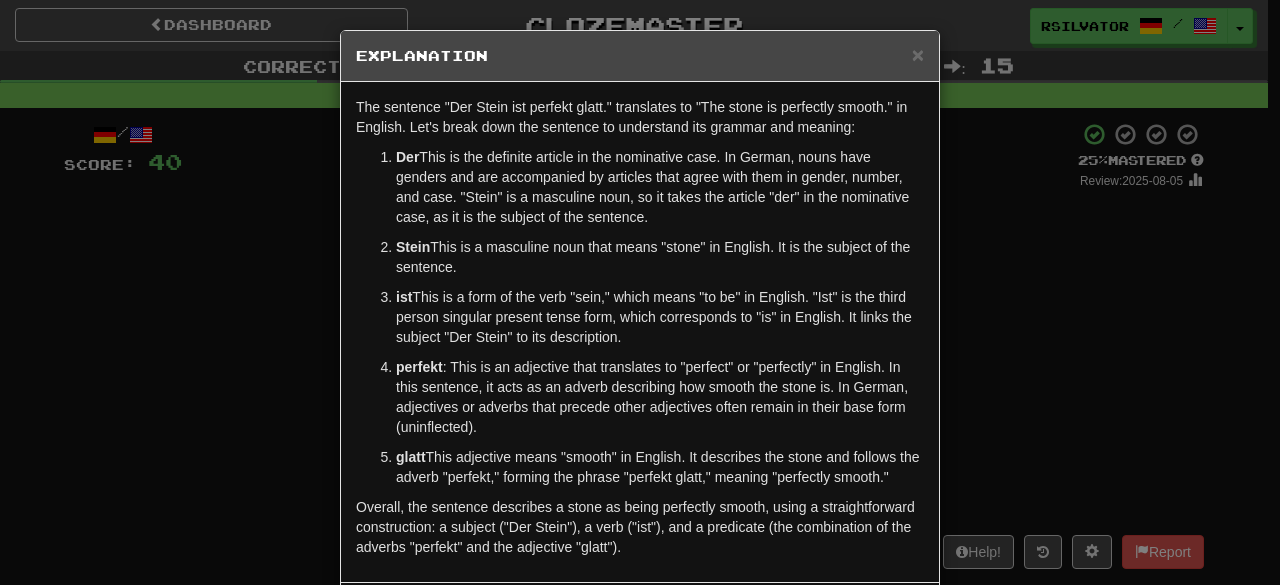 click on "glatt" at bounding box center [411, 457] 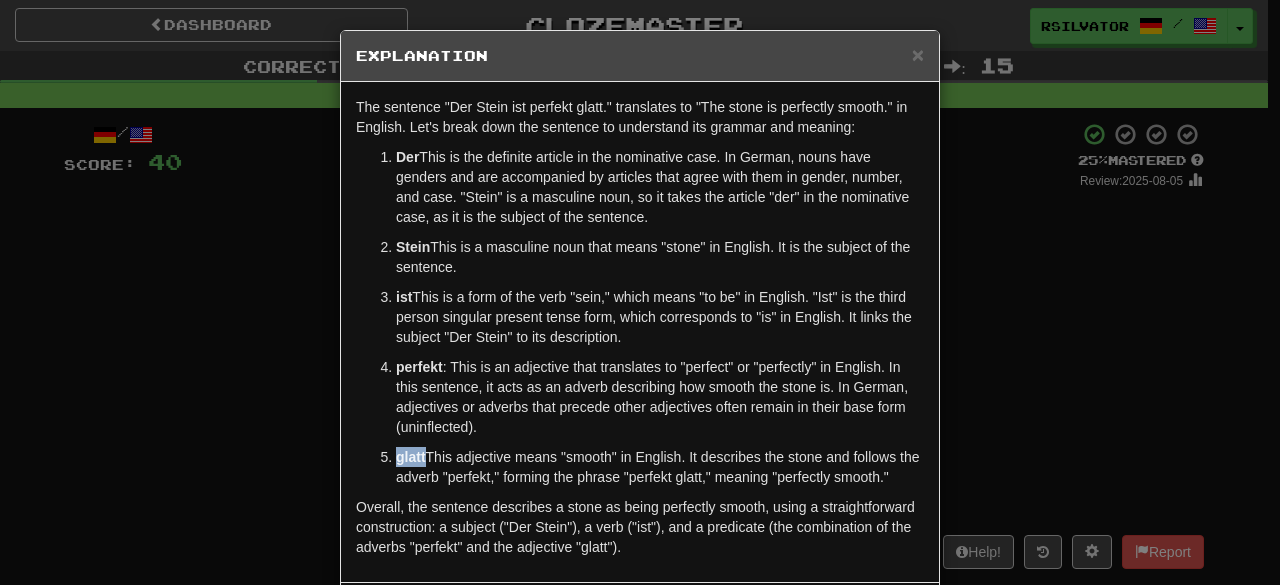 click on "glatt" at bounding box center [411, 457] 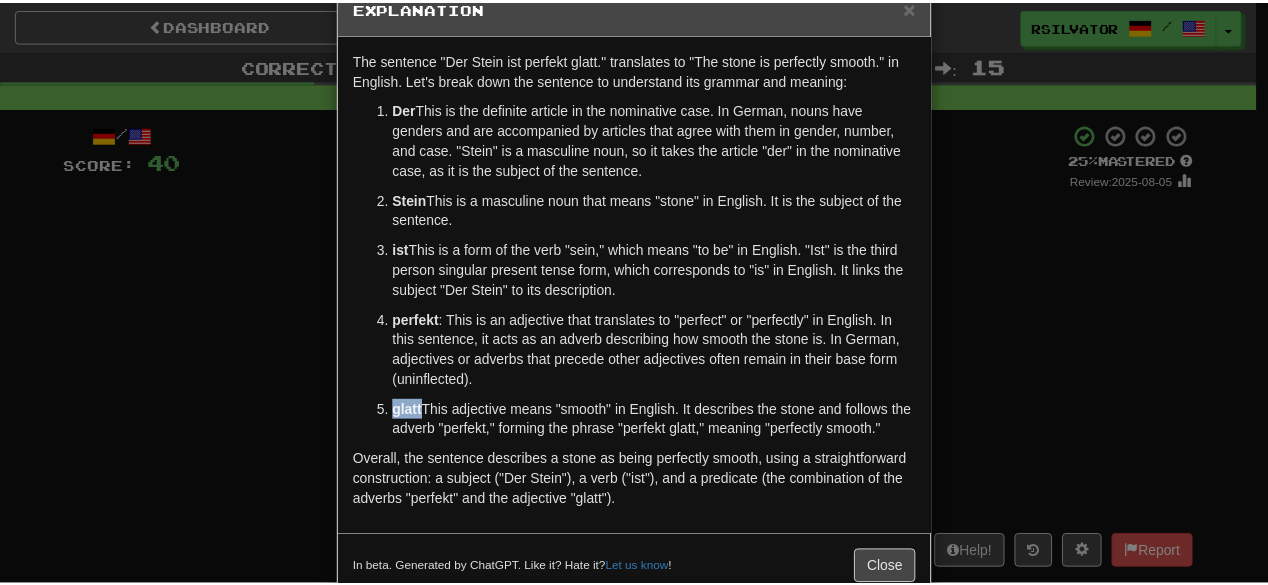 scroll, scrollTop: 92, scrollLeft: 0, axis: vertical 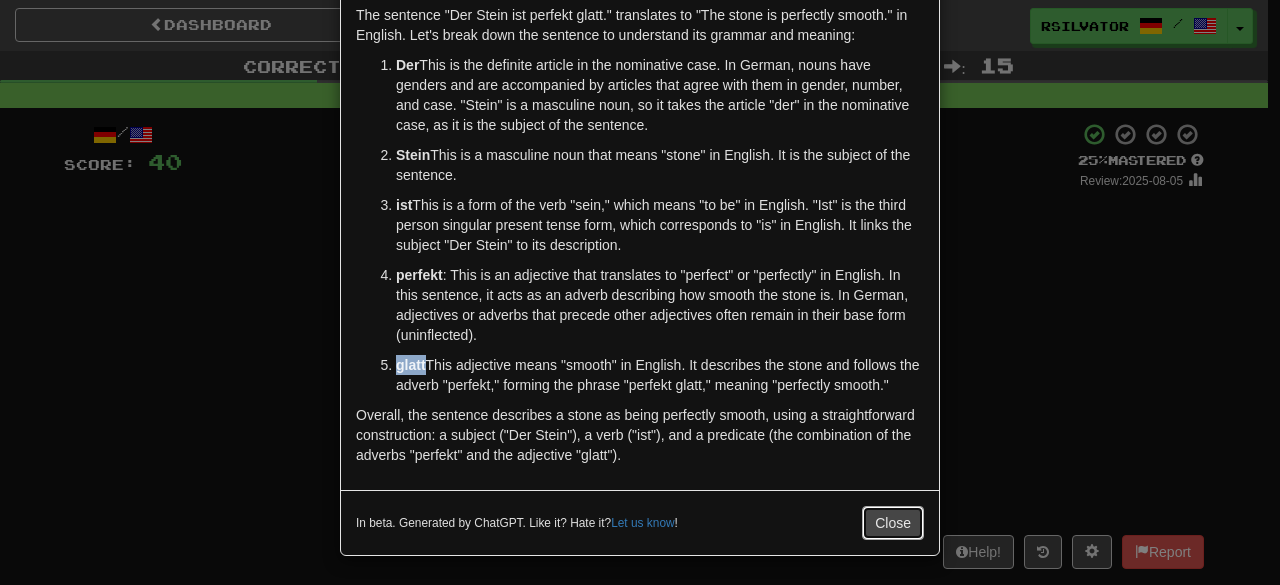 click on "Close" at bounding box center (893, 523) 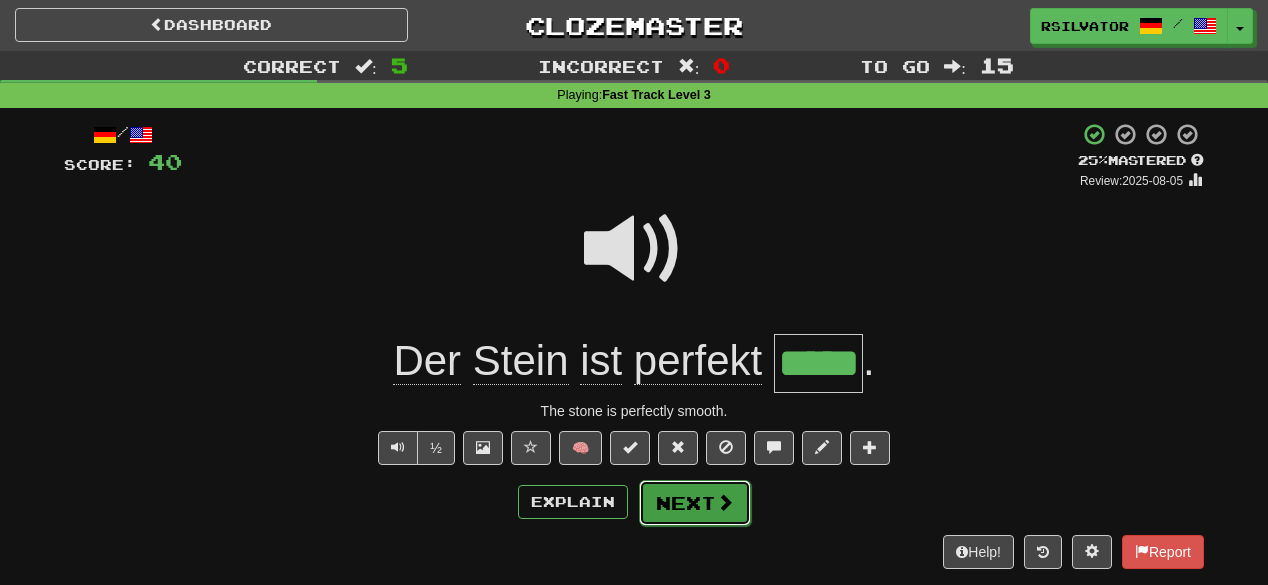 click on "Next" at bounding box center [695, 503] 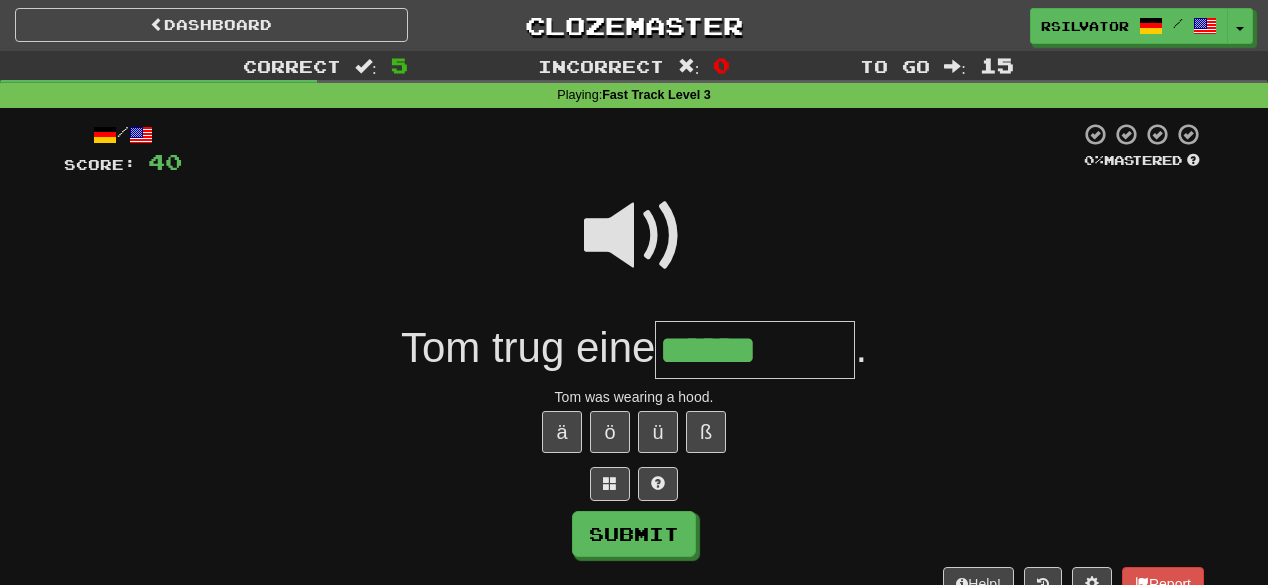 type on "******" 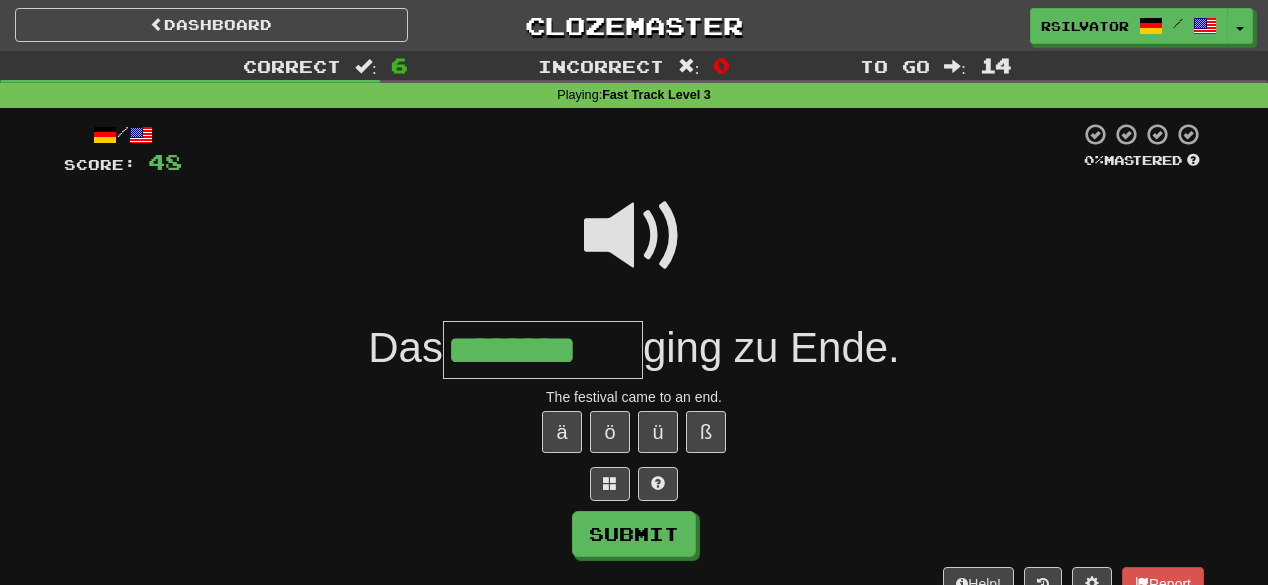 type on "********" 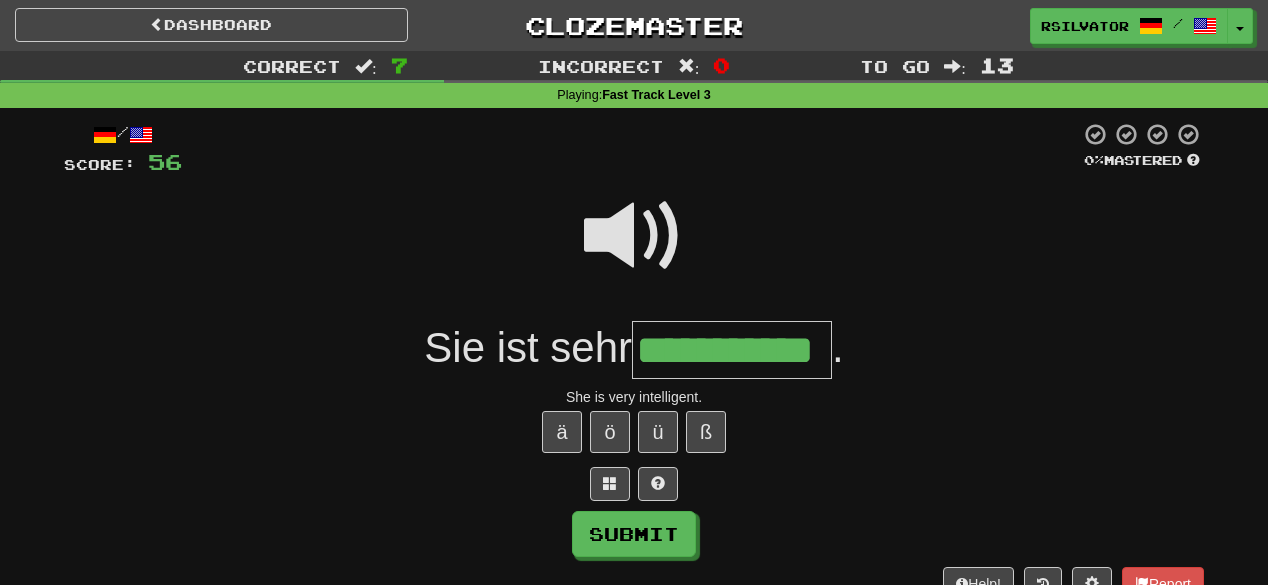 type on "**********" 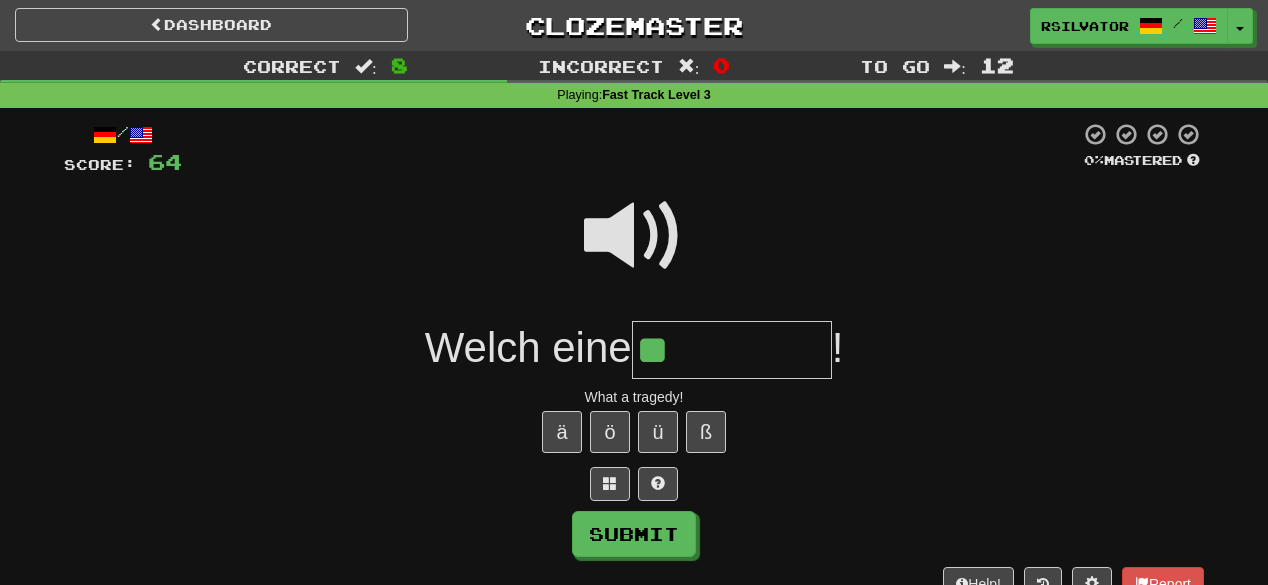 type on "*" 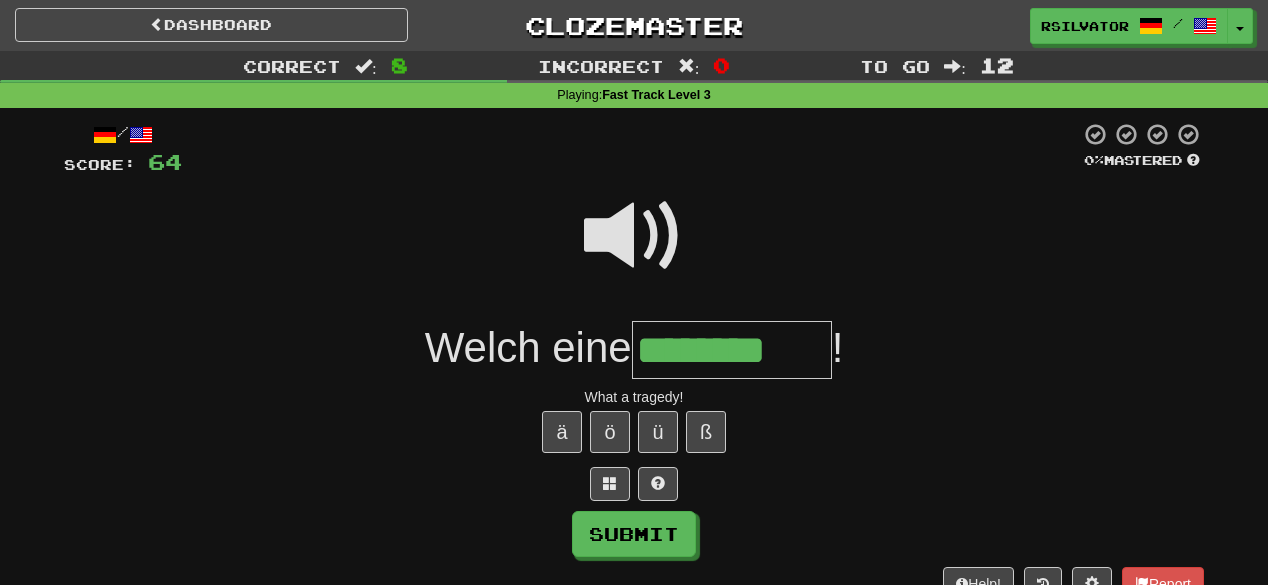 type on "********" 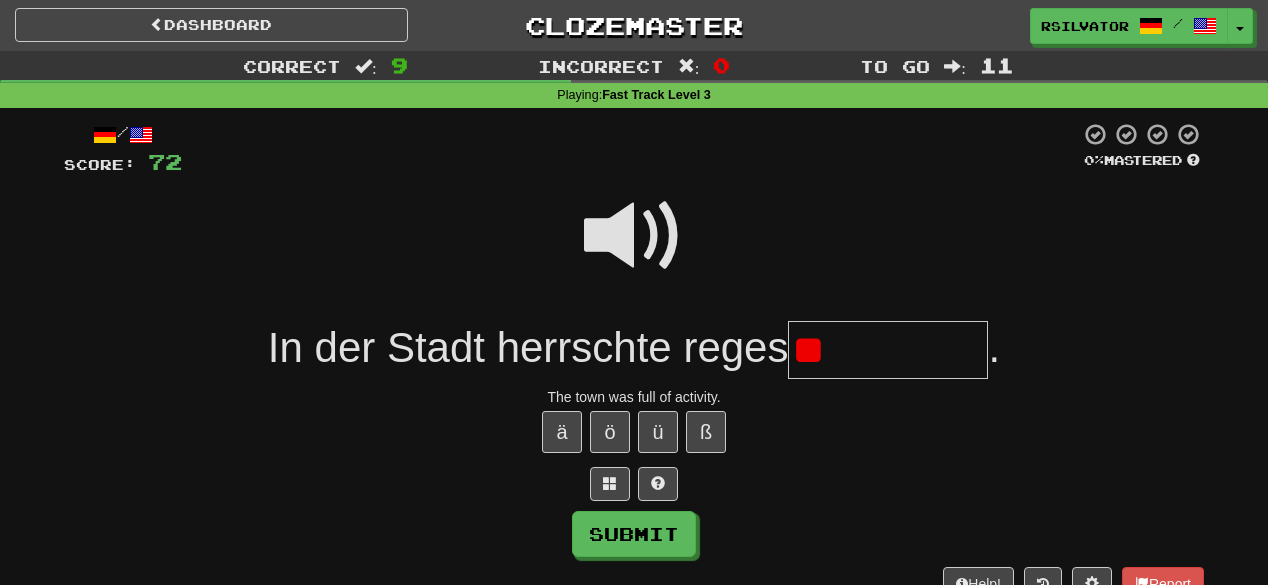 type on "*" 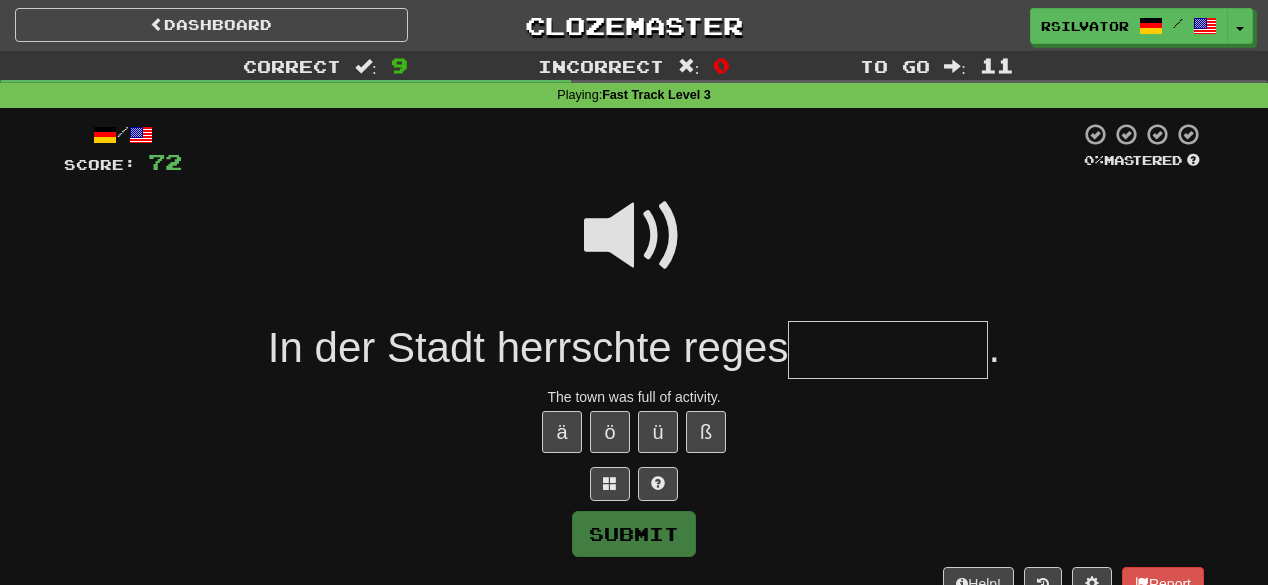 type on "*" 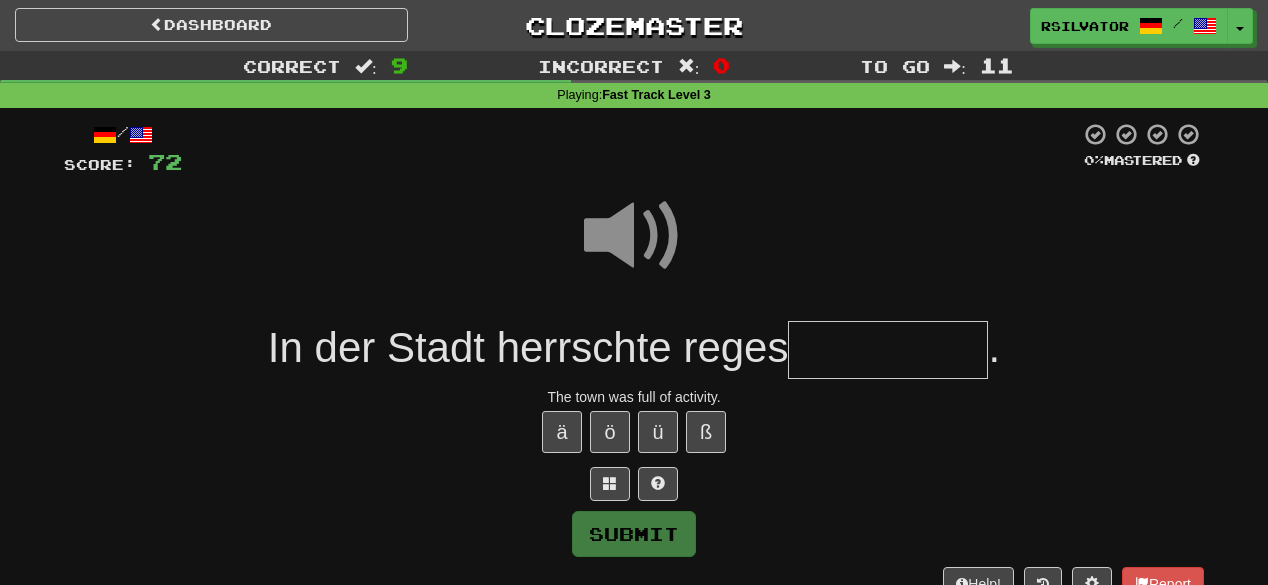 click at bounding box center [888, 350] 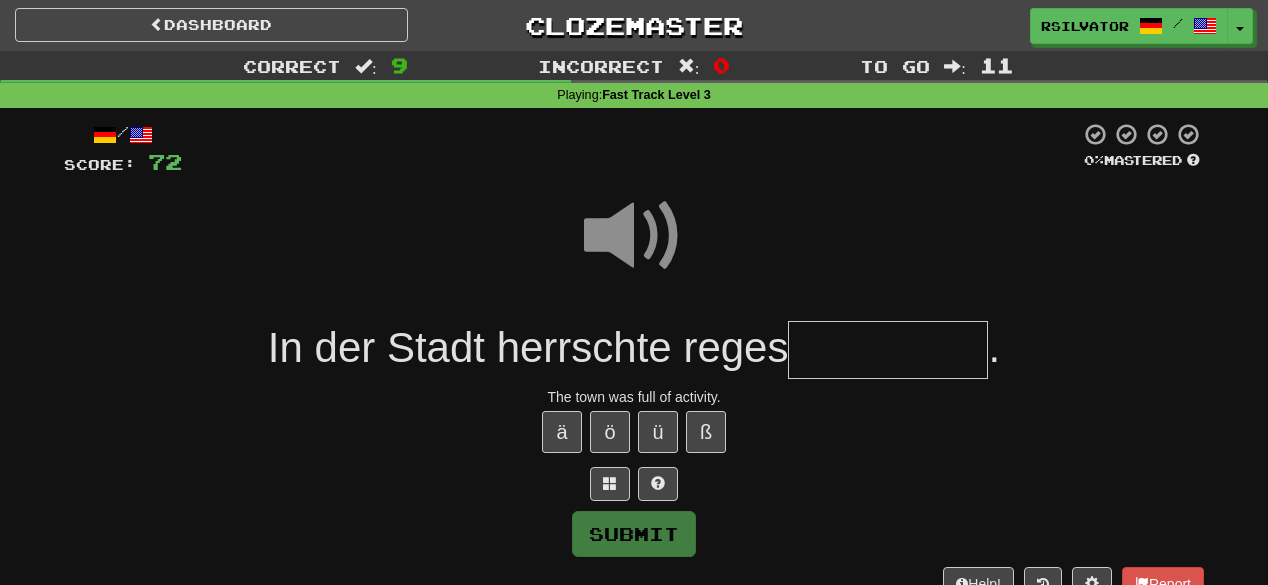 type on "*" 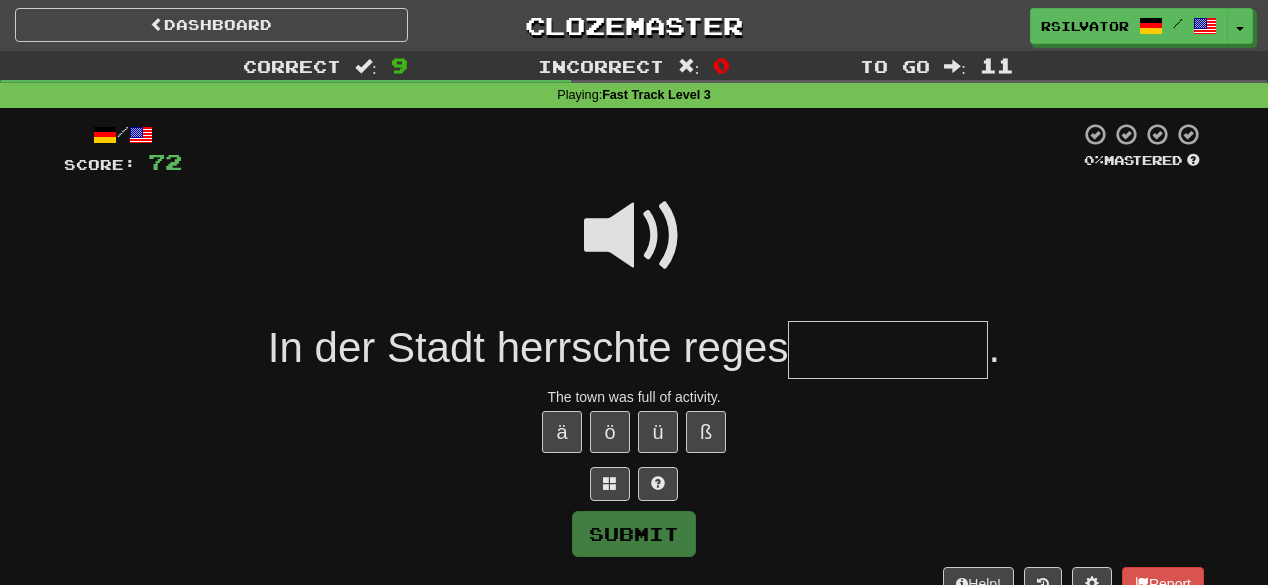 type on "*" 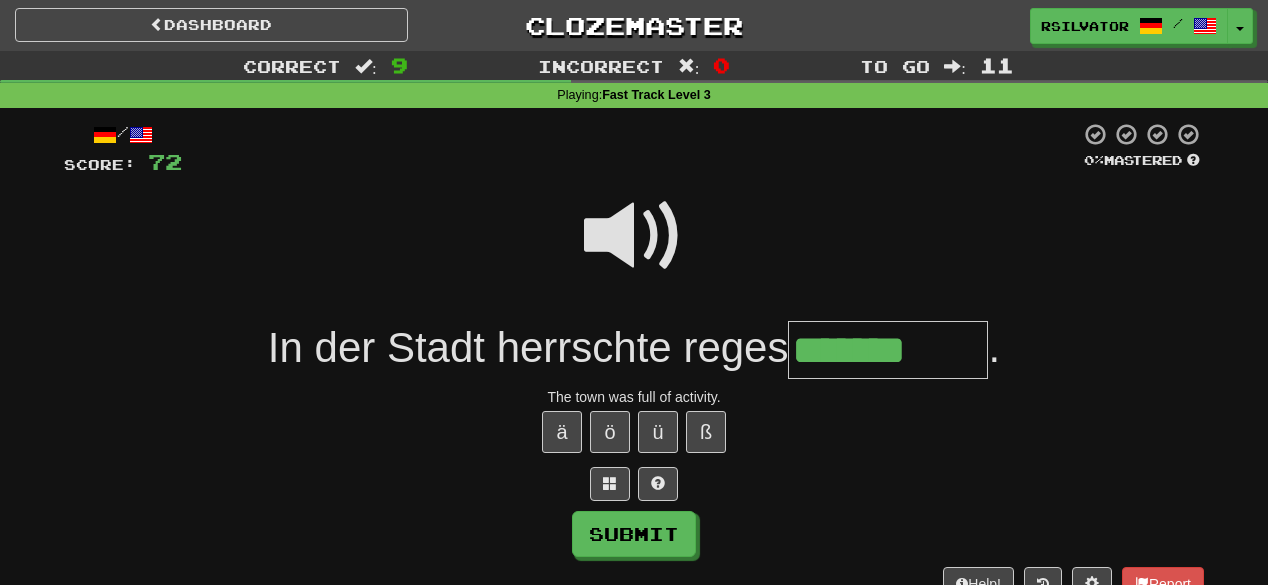 type on "*******" 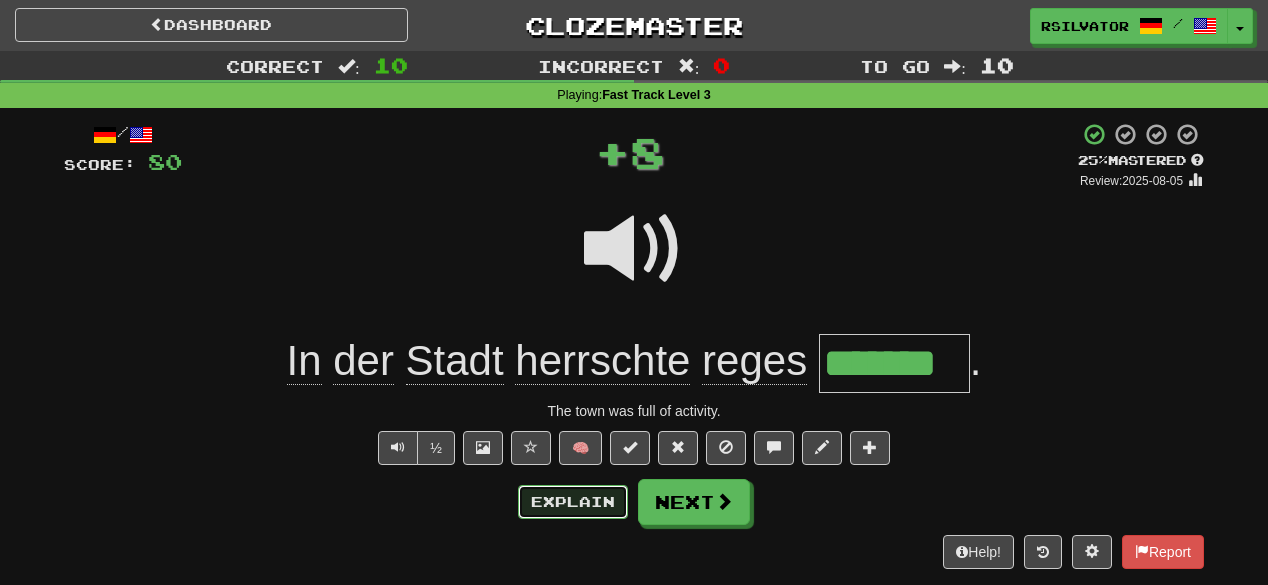 click on "Explain" at bounding box center (573, 502) 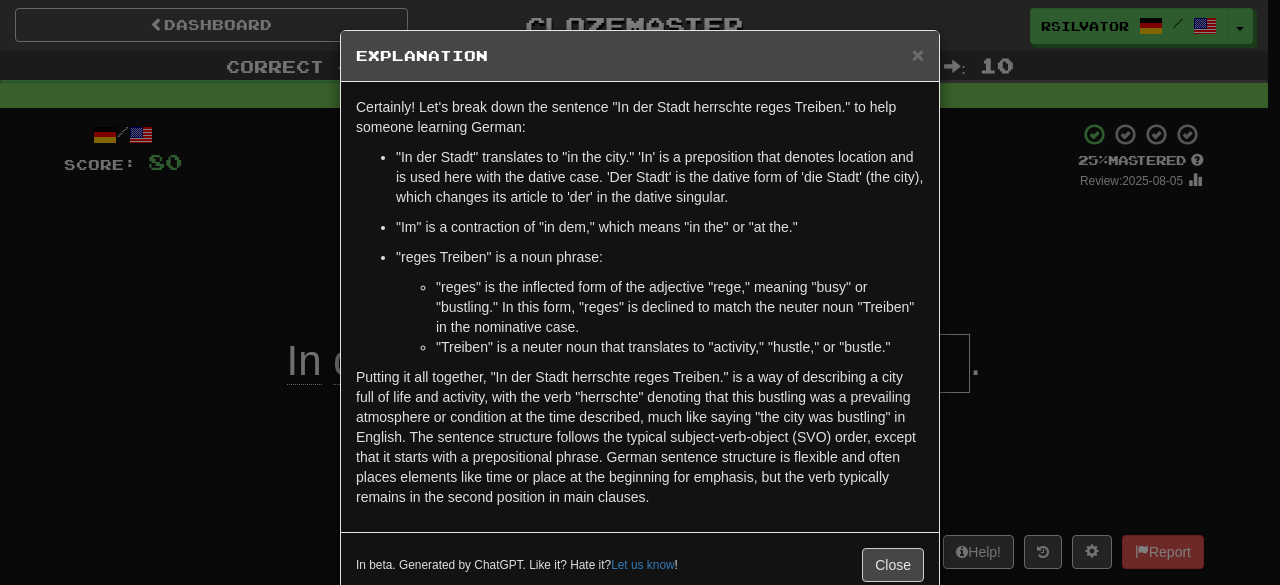 click on "Certainly! The German sentence "In der Stadt herrschte reges Treiben." translates to "There was bustling activity in the city." in English. Let's break down the sentence for someone learning German:" at bounding box center [640, 117] 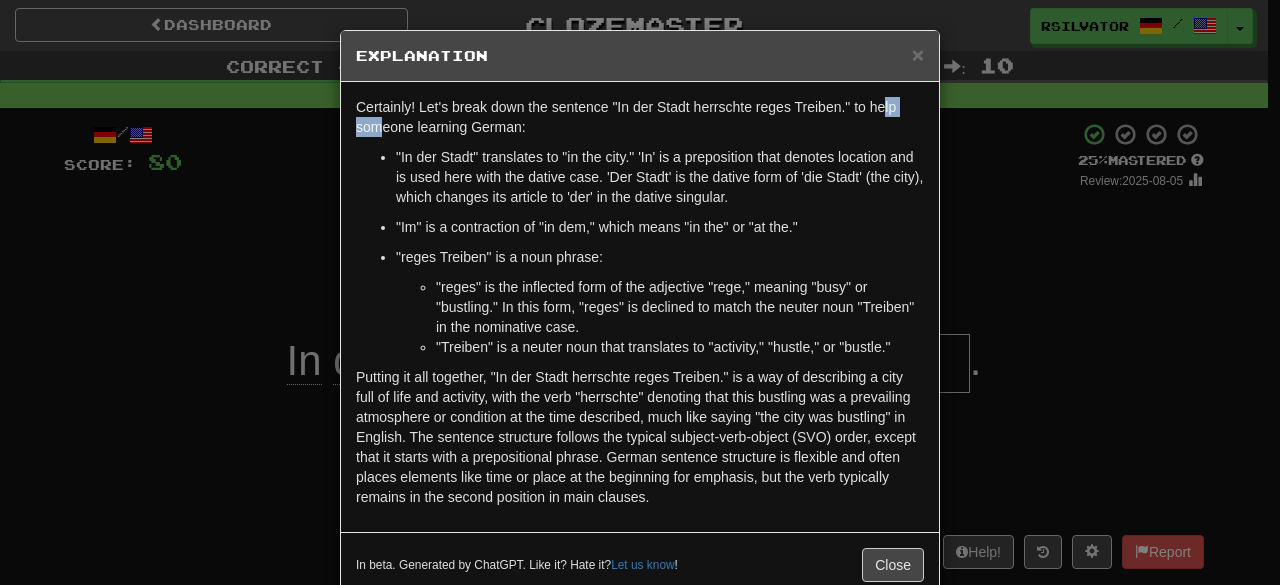 click on "Certainly! The German sentence "In der Stadt herrschte reges Treiben." translates to "There was bustling activity in the city." in English. Let's break down the sentence for someone learning German:" at bounding box center (640, 117) 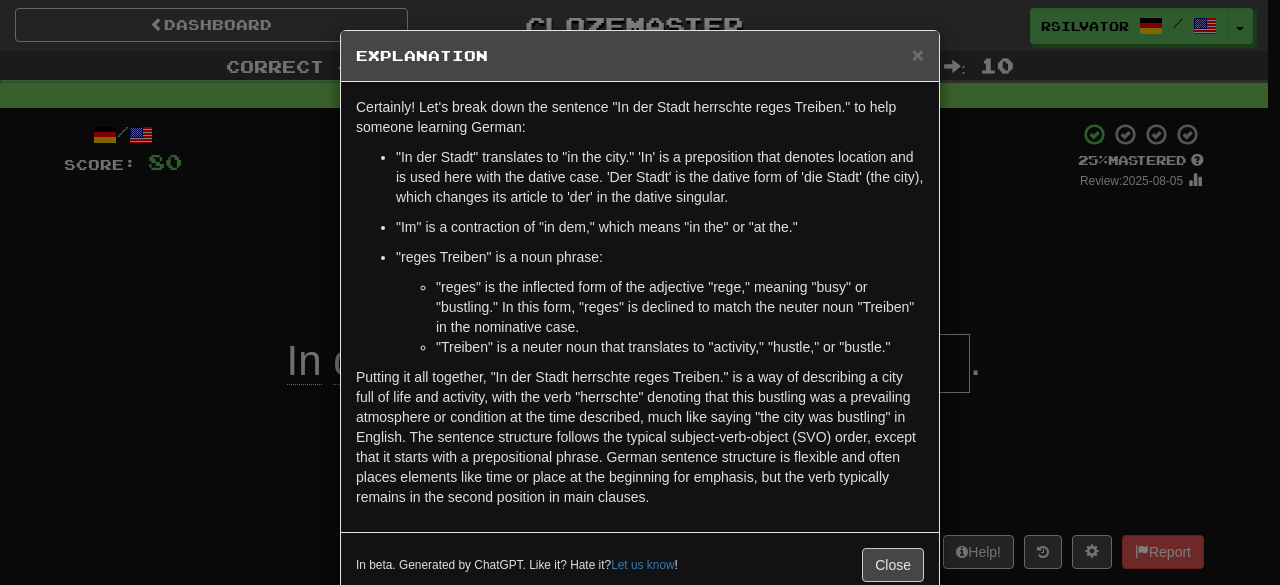 click on "× Explanation Certainly! The German sentence "In der Stadt herrschte reges Treiben." translates to "There was bustling activity in the city." in English. Let's break down the sentence for someone learning German:
"In der Stadt" translates to "in the city." 'In' is a preposition that denotes location and is used here with the dative case. 'Der Stadt' is the dative form of 'die Stadt' (the city), which changes its article to 'der' in the dative singular.
"herrschte" comes from the verb "herrschen," which means "to reign" or "to prevail." In this sentence, it's used in the third person singular past tense (Präteritum), meaning "prevailed" or "reigned."
"reges Treiben" is a noun phrase:
"reges" is the inflected form of the adjective "rege," meaning "busy" or "bustling." In this form, "reges" is declined to match the neuter noun "Treiben" in the nominative case.
"Treiben" is a neuter noun that translates to "activity," "hustle," or "bustle."
Let us know ! Close" at bounding box center [640, 292] 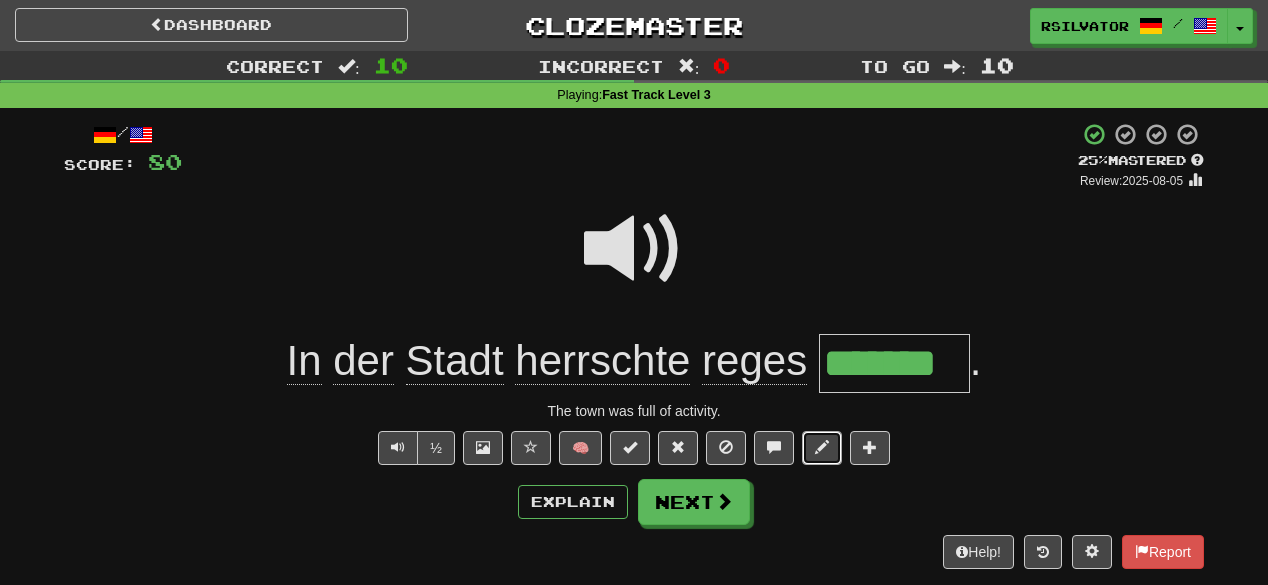 click at bounding box center [822, 448] 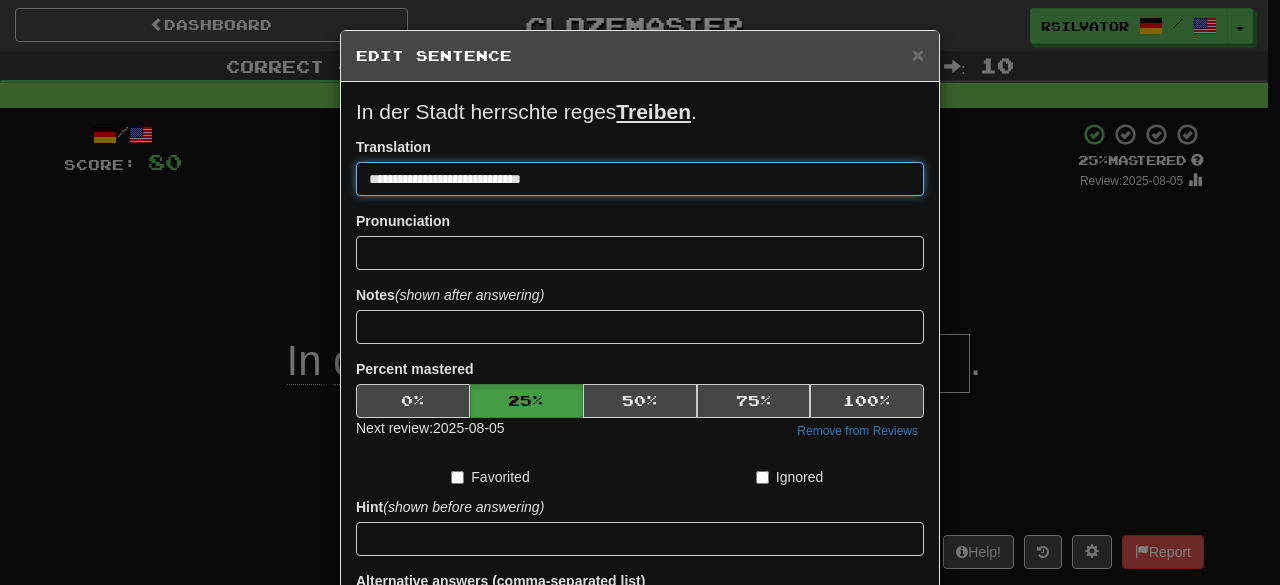 paste on "**********" 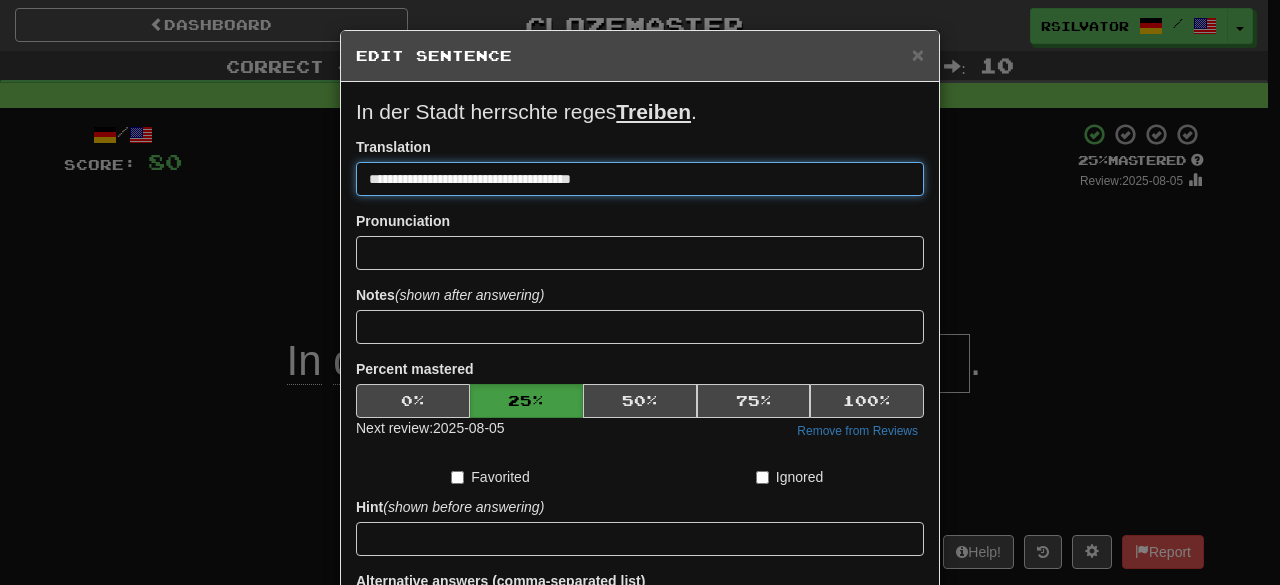type on "**********" 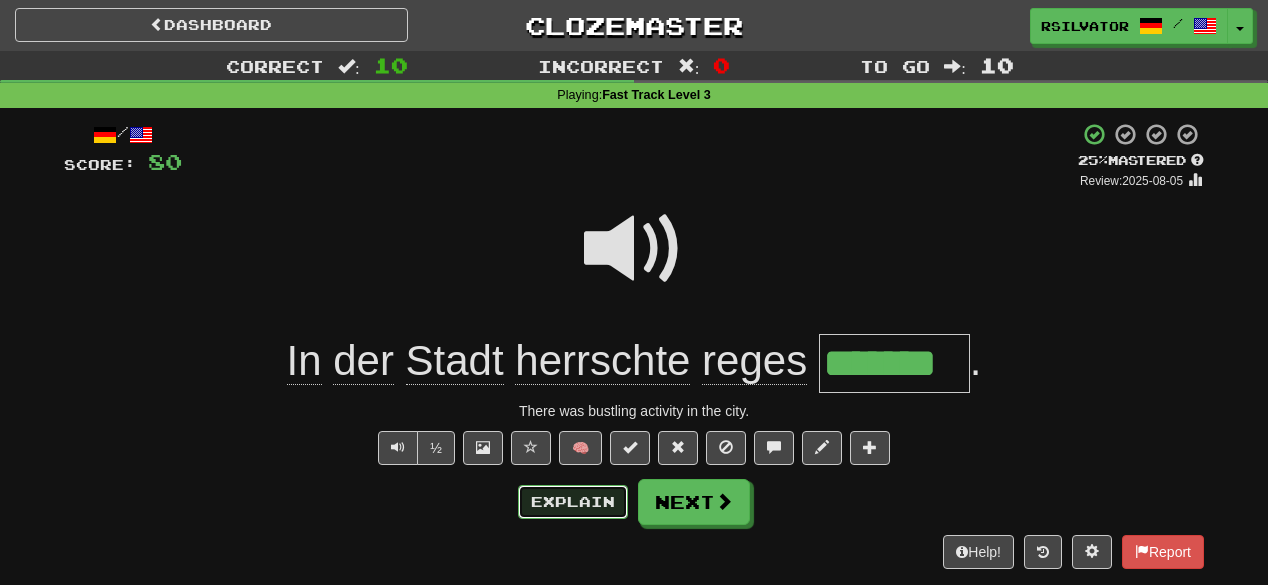 click on "Explain" at bounding box center (573, 502) 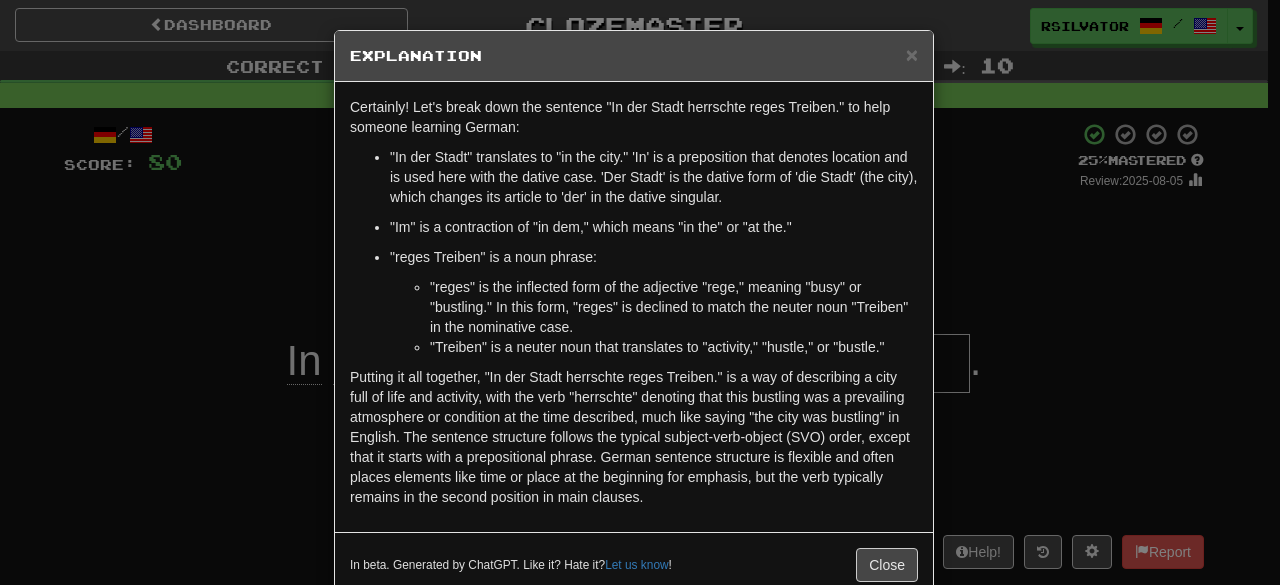 click on "× Explanation Certainly! The German sentence "In der Stadt herrschte reges Treiben." translates to "There was bustling activity in the city." in English. Let's break down the sentence for someone learning German:
"In der Stadt" translates to "in the city." 'In' is a preposition that denotes location and is used here with the dative case. 'Der Stadt' is the dative form of 'die Stadt' (the city), which changes its article to 'der' in the dative singular.
"herrschte" comes from the verb "herrschen," which means "to reign" or "to prevail." In this sentence, it's used in the third person singular past tense (Präteritum), meaning "prevailed" or "reigned."
"reges Treiben" is a noun phrase:
"reges" is the inflected form of the adjective "rege," meaning "busy" or "bustling." In this form, "reges" is declined to match the neuter noun "Treiben" in the nominative case.
"Treiben" is a neuter noun that translates to "activity," "hustle," or "bustle."
Let us know ! Close" at bounding box center [640, 292] 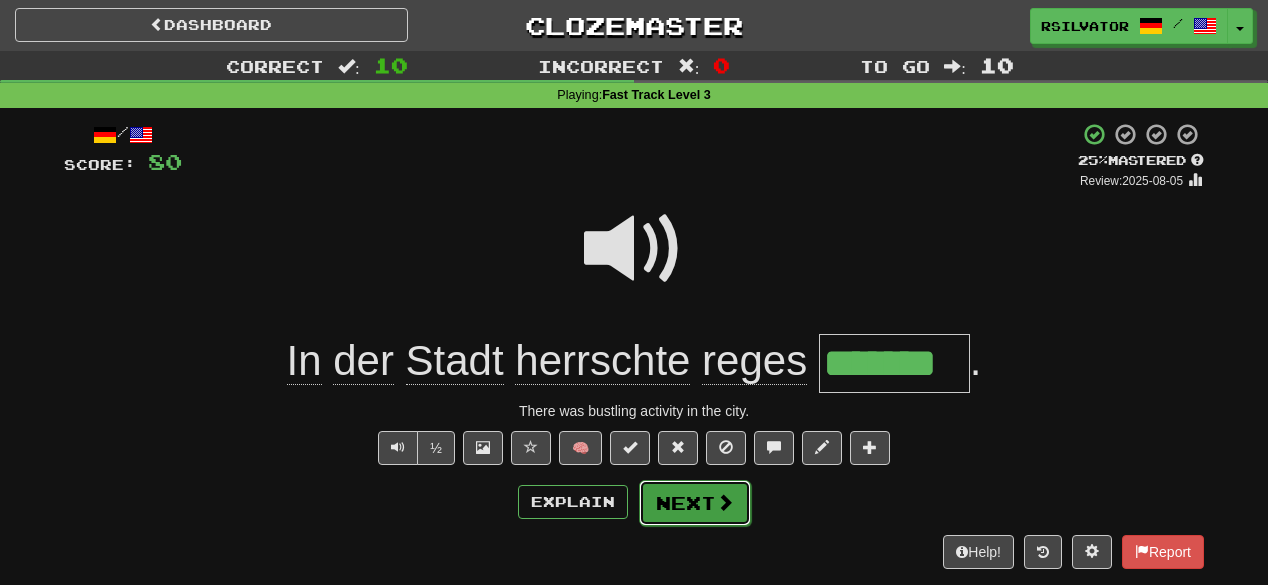click at bounding box center (725, 502) 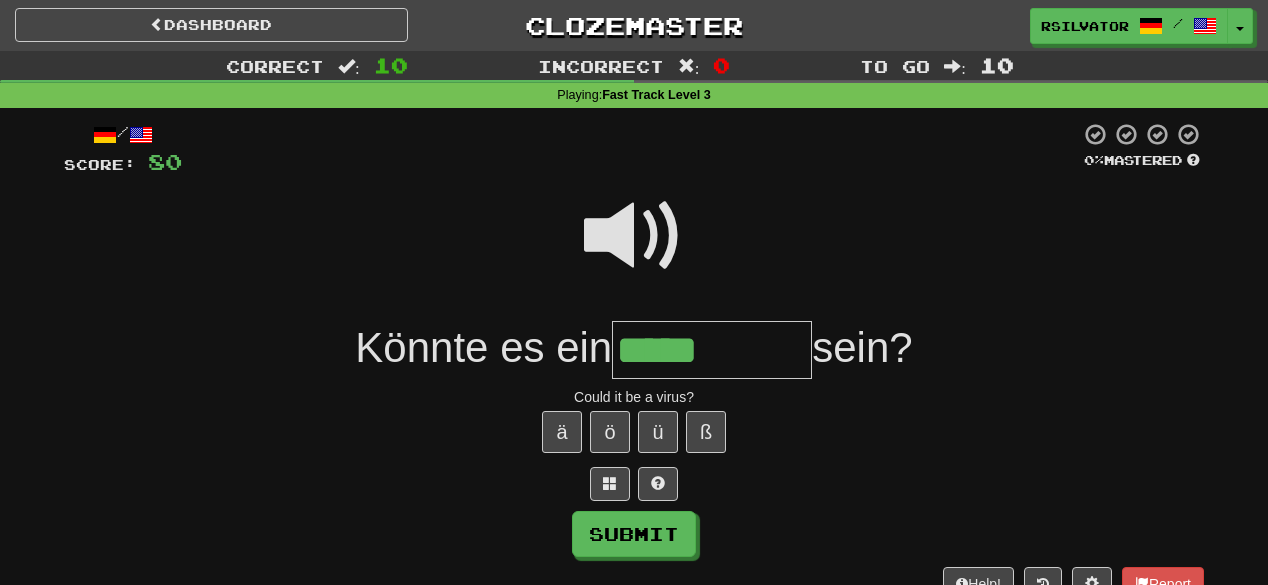 type on "*****" 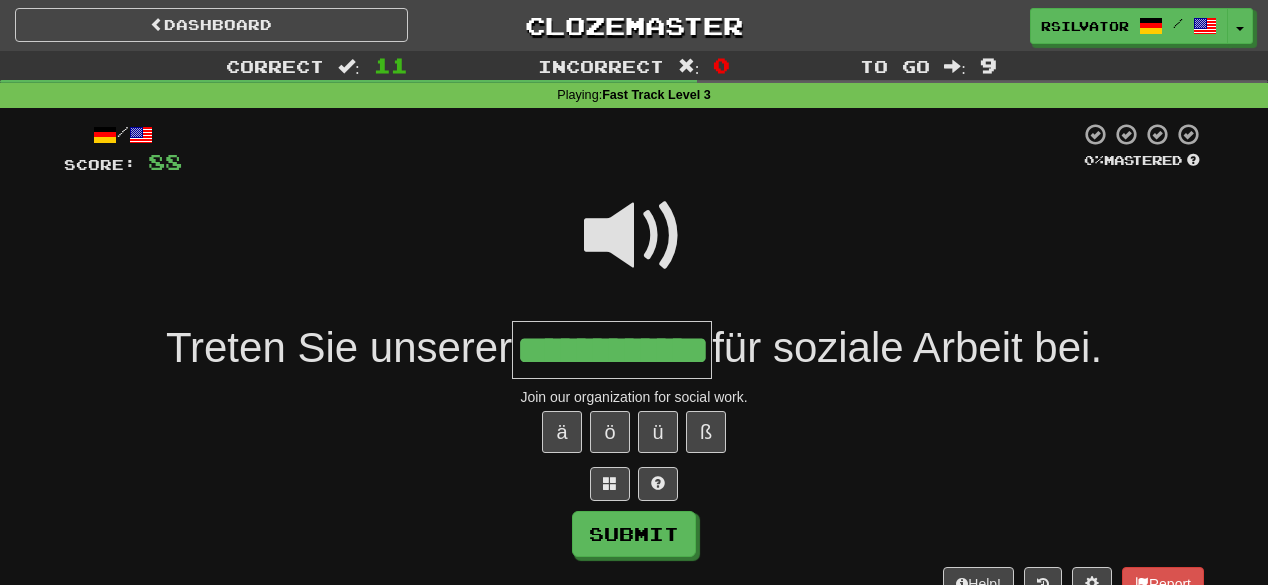 scroll, scrollTop: 0, scrollLeft: 45, axis: horizontal 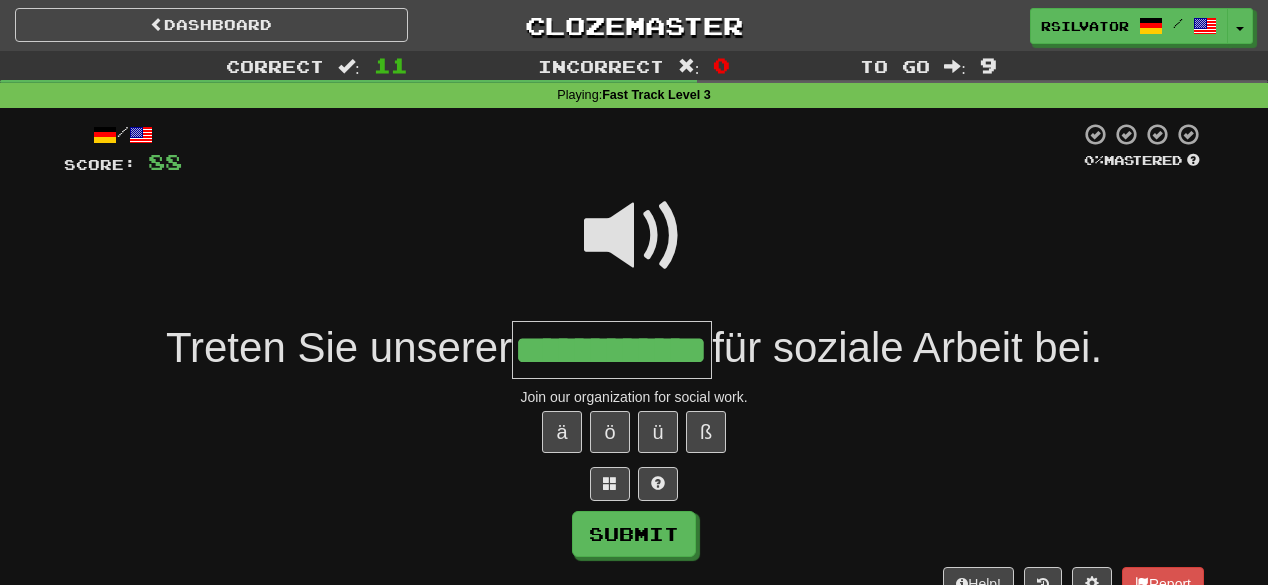 type on "**********" 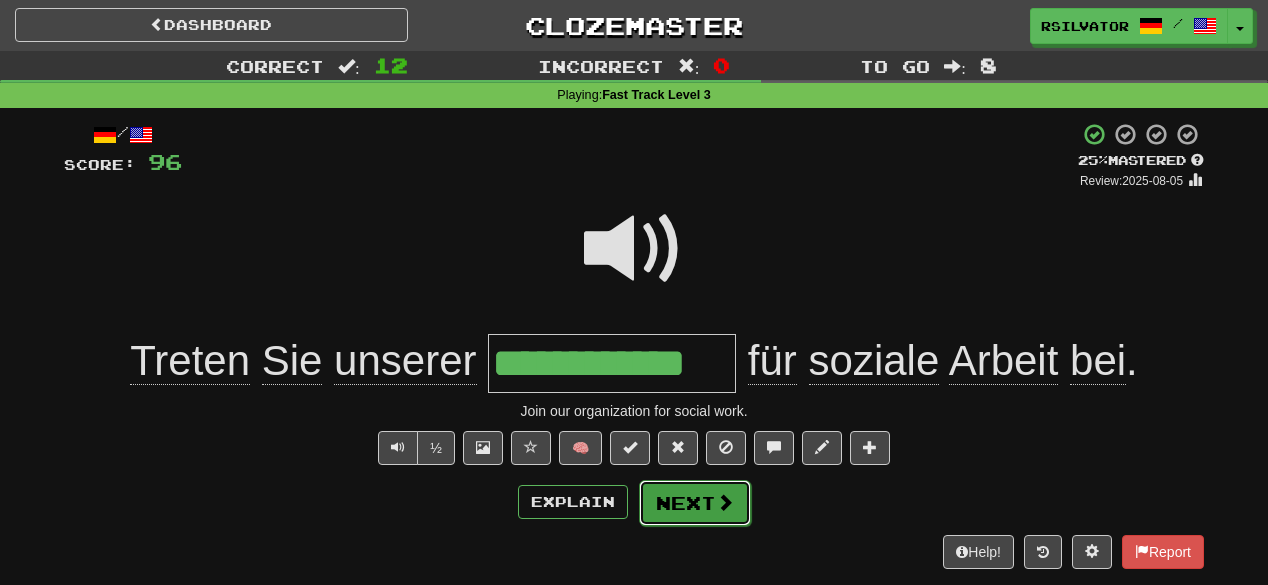 click on "Next" at bounding box center (695, 503) 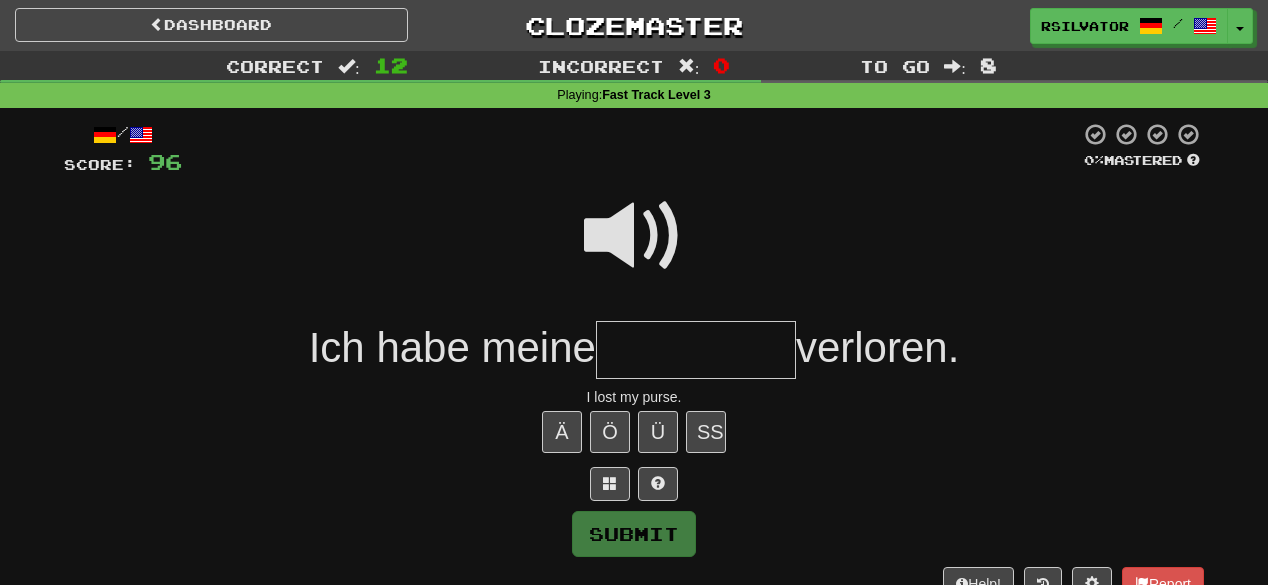 type on "*" 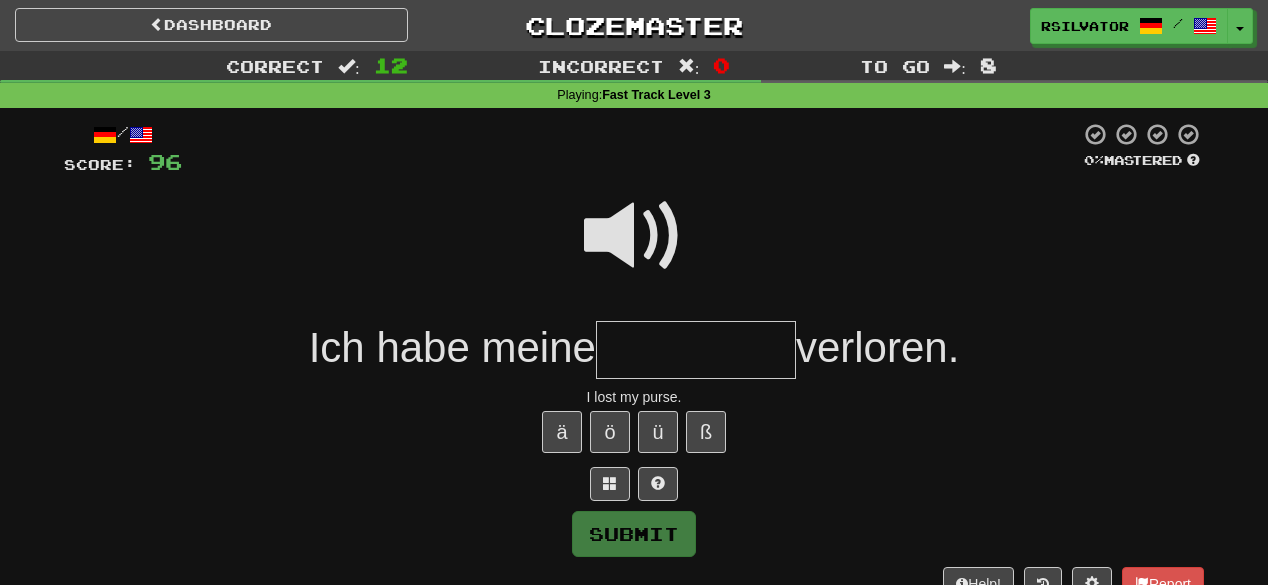 type on "*" 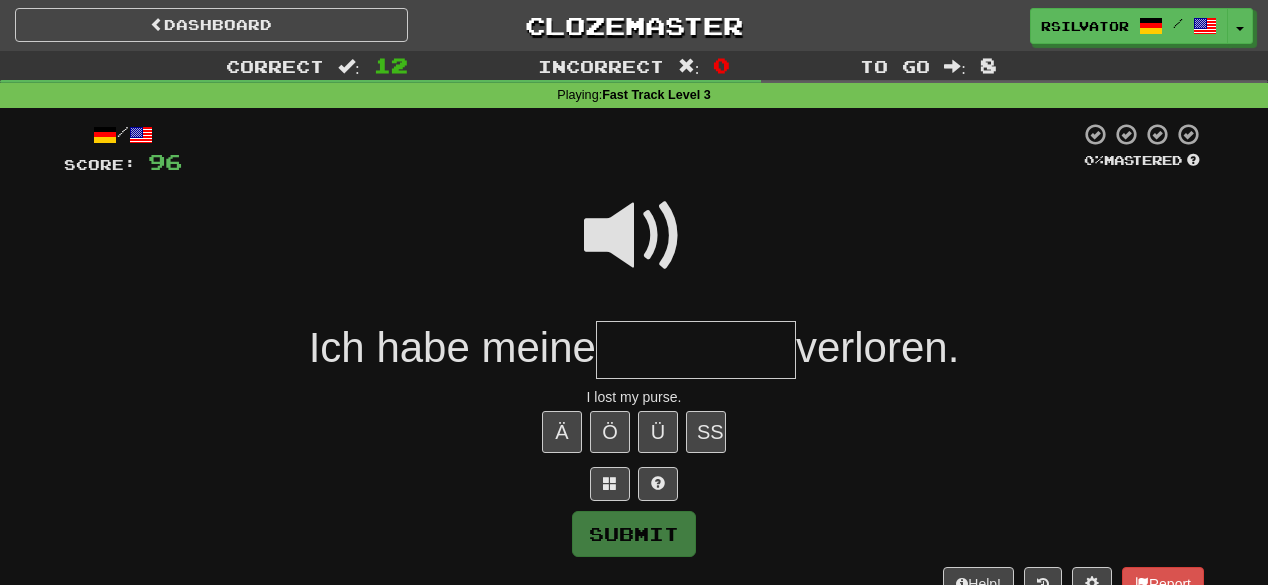 type on "*" 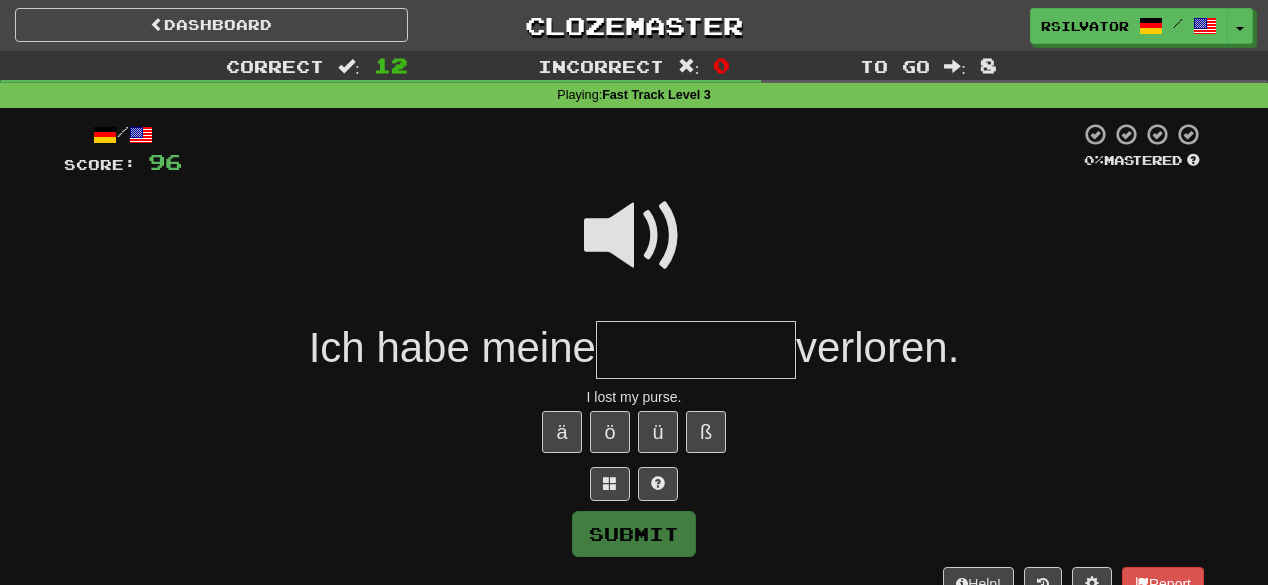 type on "*" 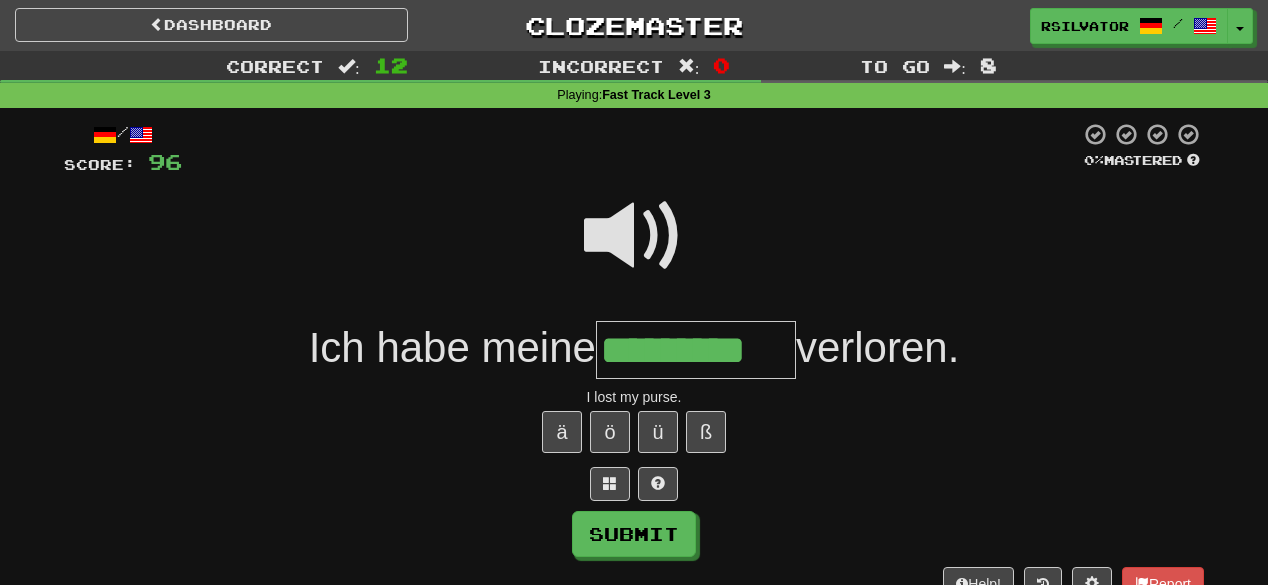 type on "*********" 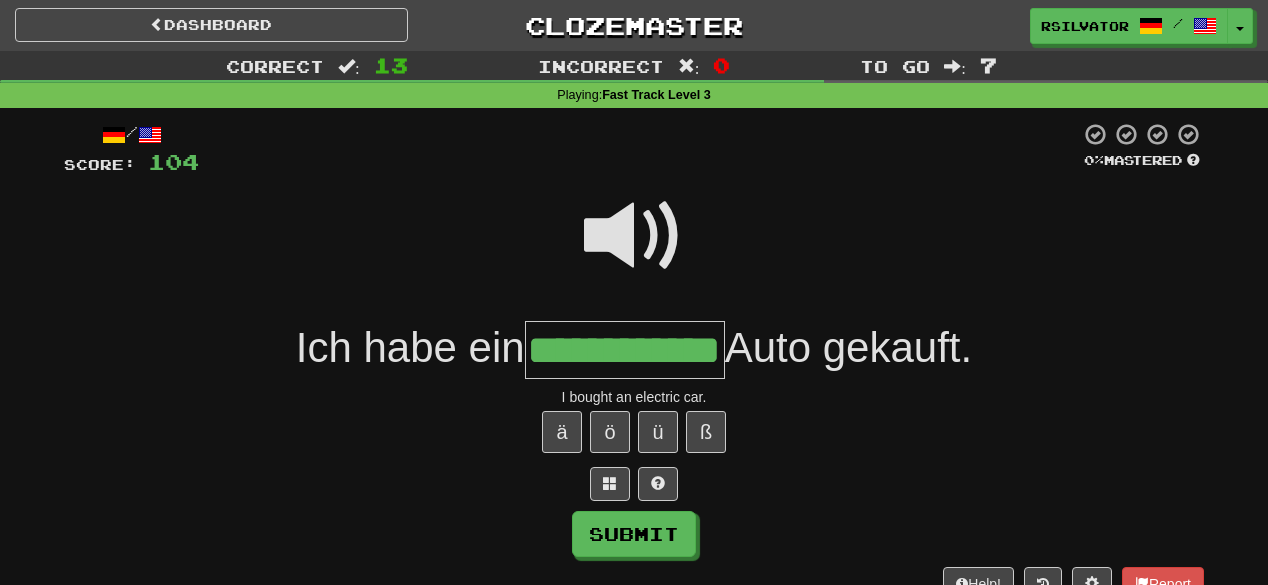 scroll, scrollTop: 0, scrollLeft: 28, axis: horizontal 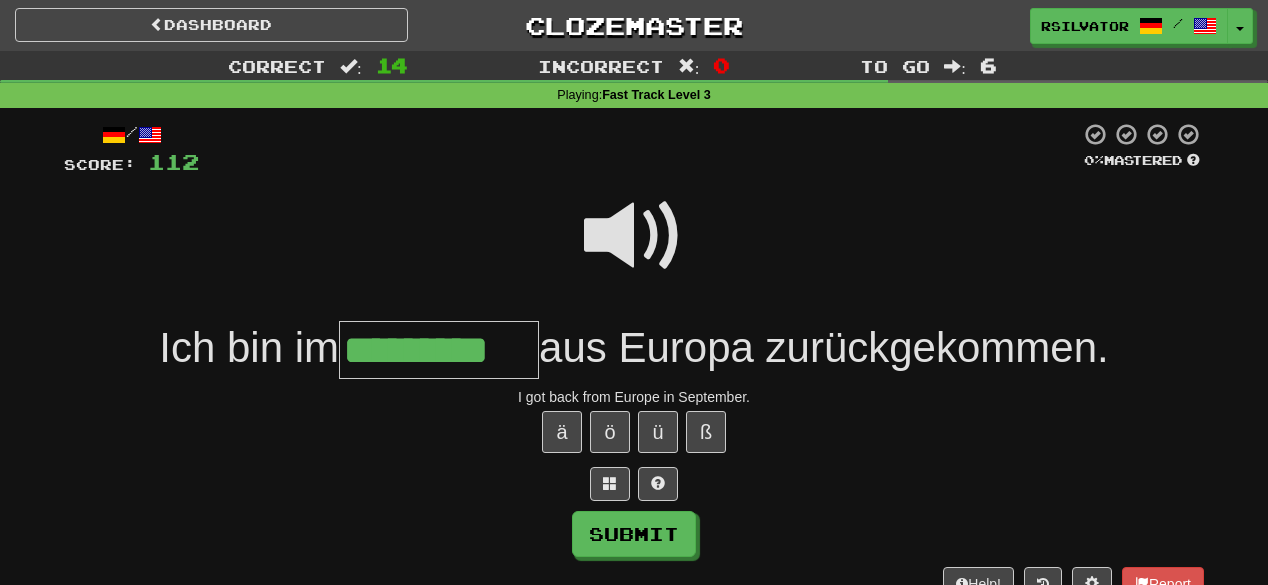 type on "*********" 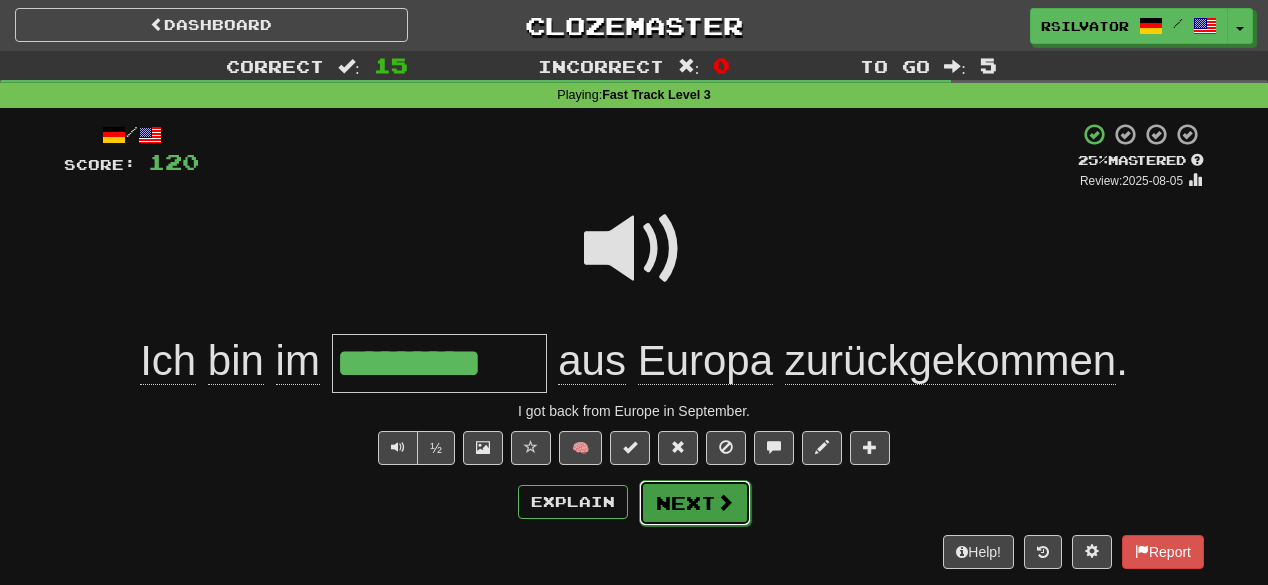 click on "Next" at bounding box center [695, 503] 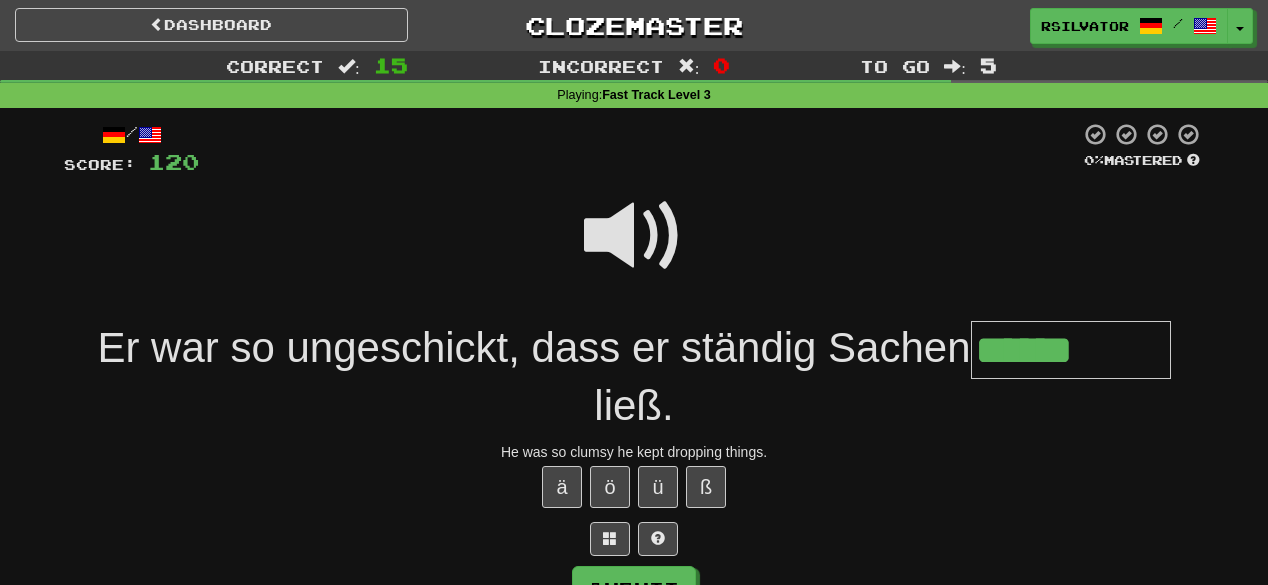 type on "******" 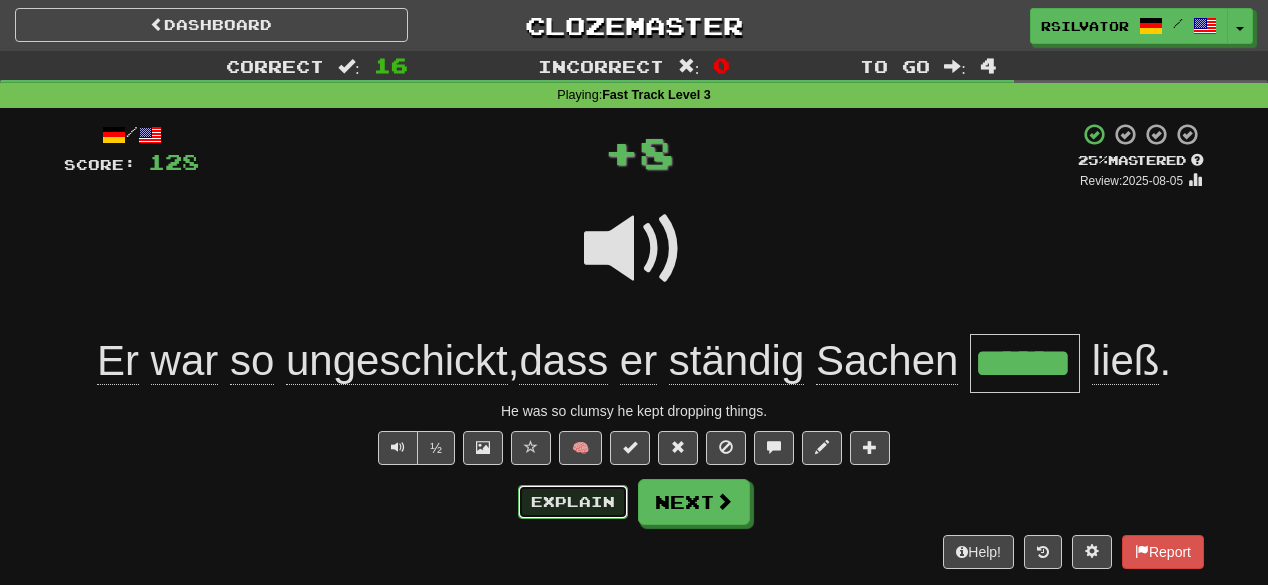 click on "Explain" at bounding box center (573, 502) 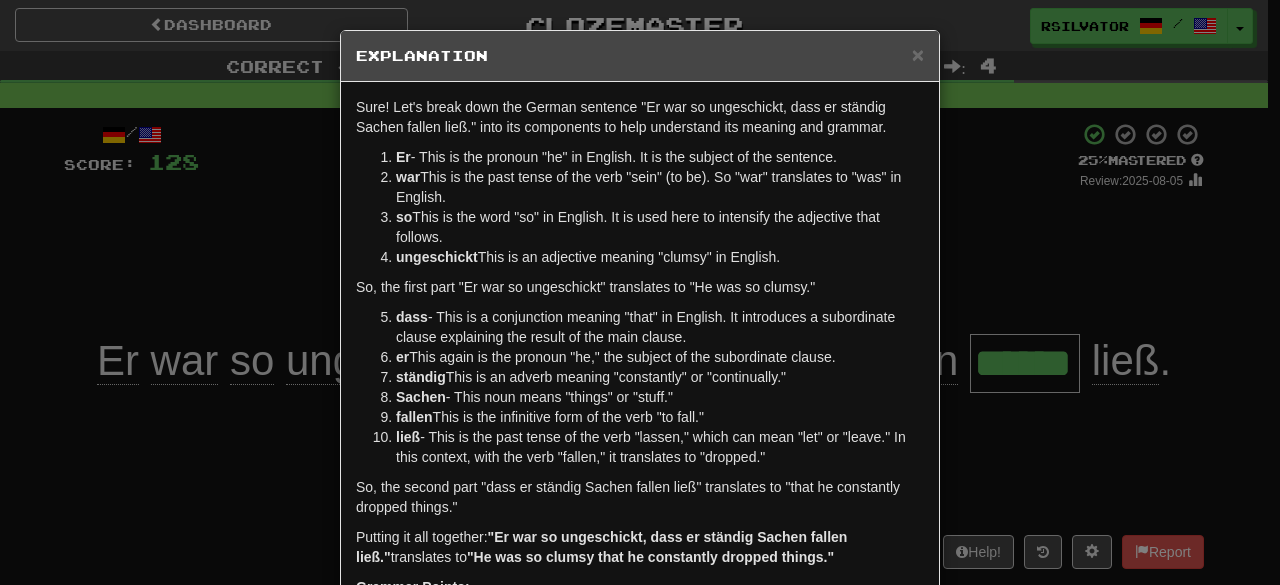 click on "ungeschickt" at bounding box center (437, 257) 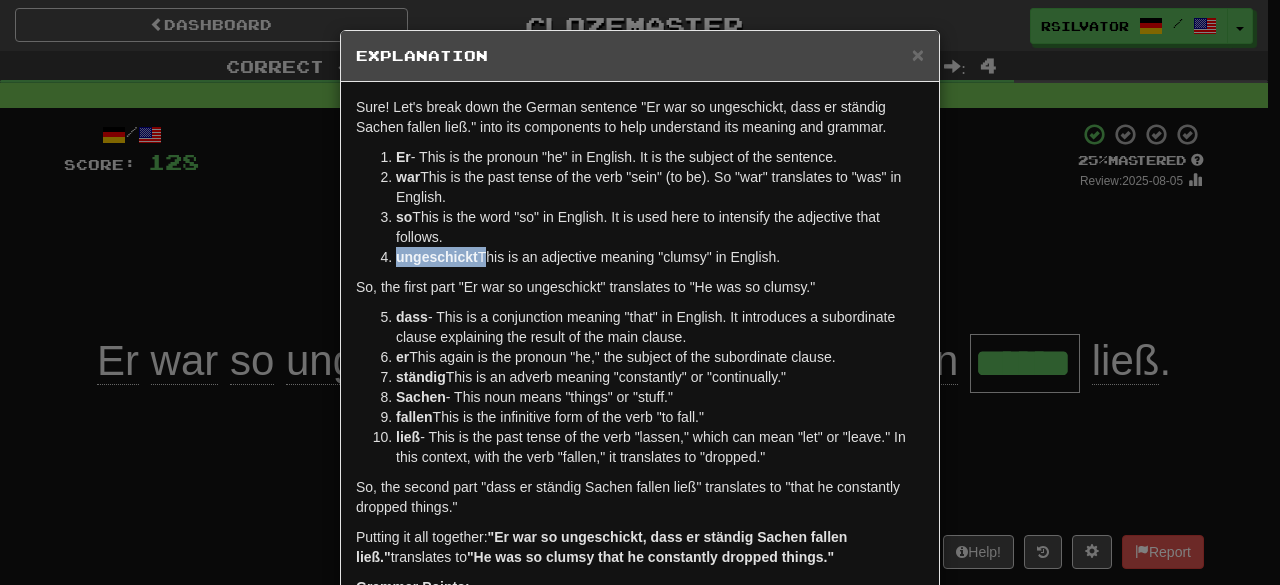 click on "ungeschickt" at bounding box center (437, 257) 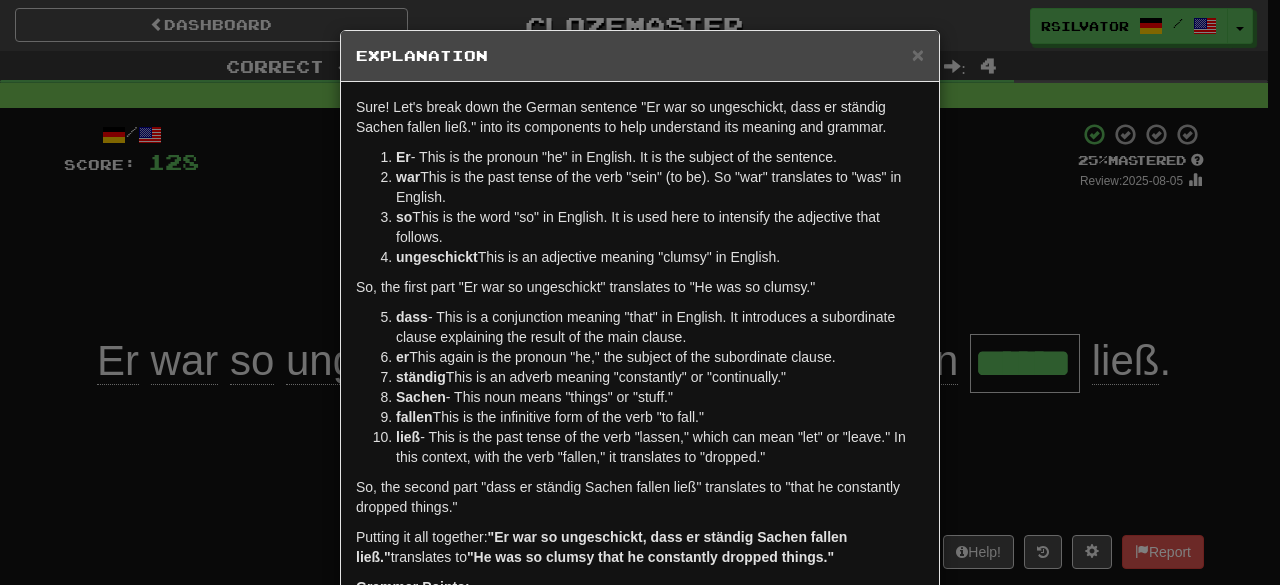 click on "× Explanation Sure! Let's break down the German sentence "Er war so ungeschickt, dass er ständig Sachen fallen ließ." into its components to help understand its meaning and grammar.
Er  - This is the pronoun "he" in English. It is the subject of the sentence.
war  - This is the past tense of the verb "sein" (to be). So "war" translates to "was" in English.
so  - This is the word "so" in English. It is used here to intensify the adjective that follows.
ungeschickt  - This is an adjective meaning "clumsy" in English.
So, the first part "Er war so ungeschickt" translates to "He was so clumsy."
dass  - This is a conjunction meaning "that" in English. It introduces a subordinate clause explaining the result of the main clause.
er  - This again is the pronoun "he," the subject of the subordinate clause.
ständig  - This is an adverb meaning "constantly" or "continually."
Sachen  - This noun means "things" or "stuff."
fallen  - This is the infinitive form of the verb "to fall."
ließ" at bounding box center [640, 292] 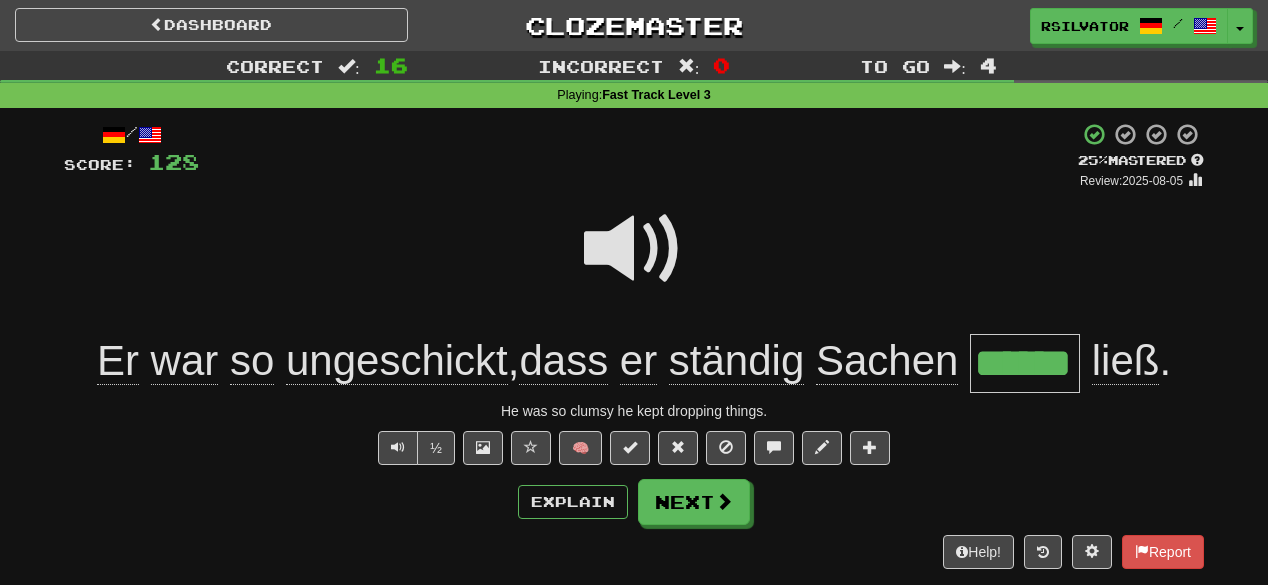 click at bounding box center (634, 249) 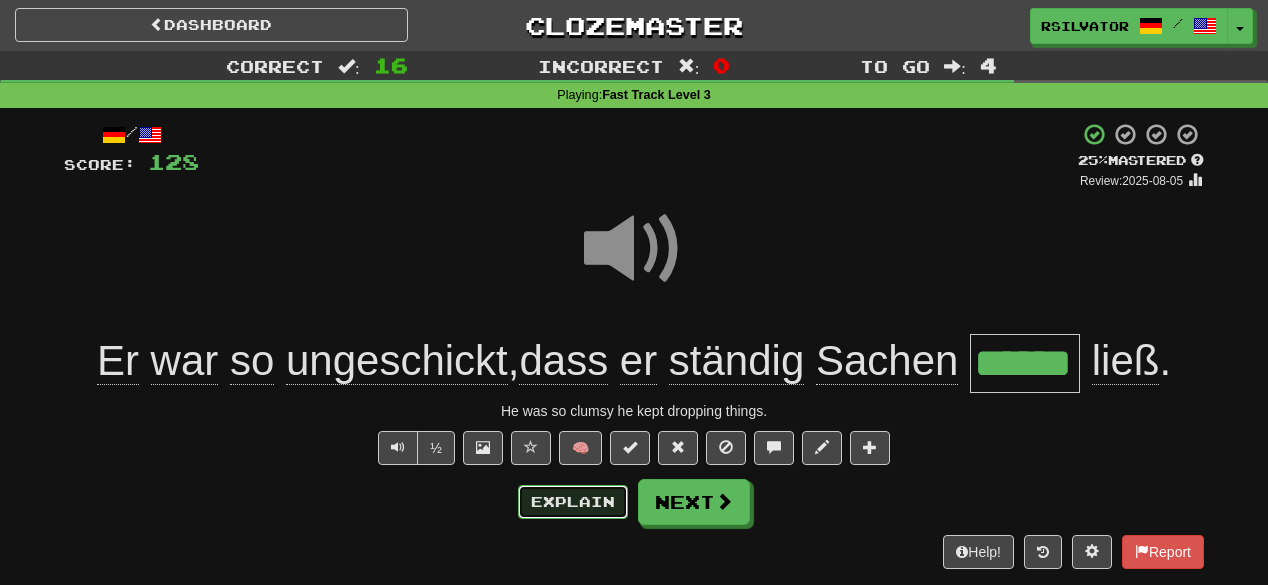 click on "Explain" at bounding box center (573, 502) 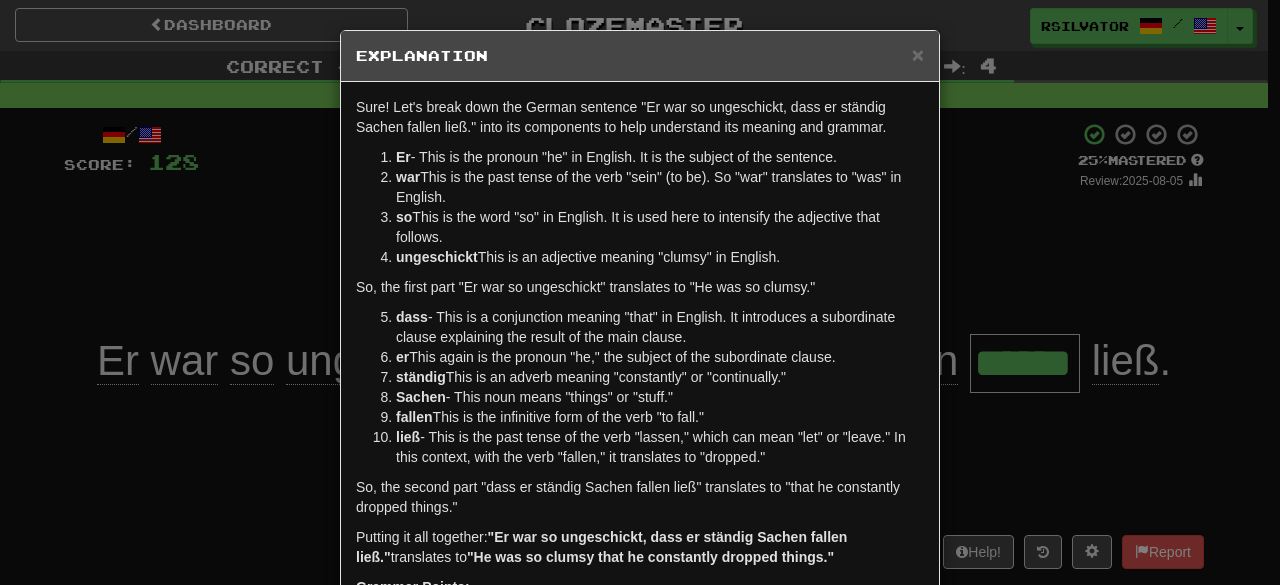 click on "ungeschickt" at bounding box center (437, 257) 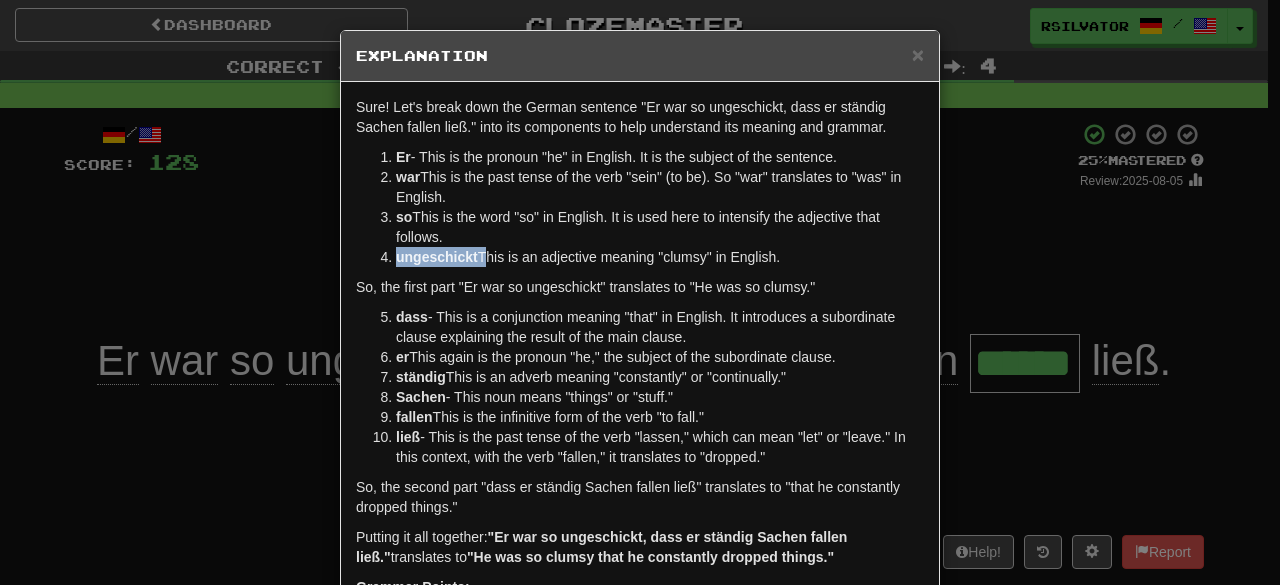 click on "ungeschickt" at bounding box center [437, 257] 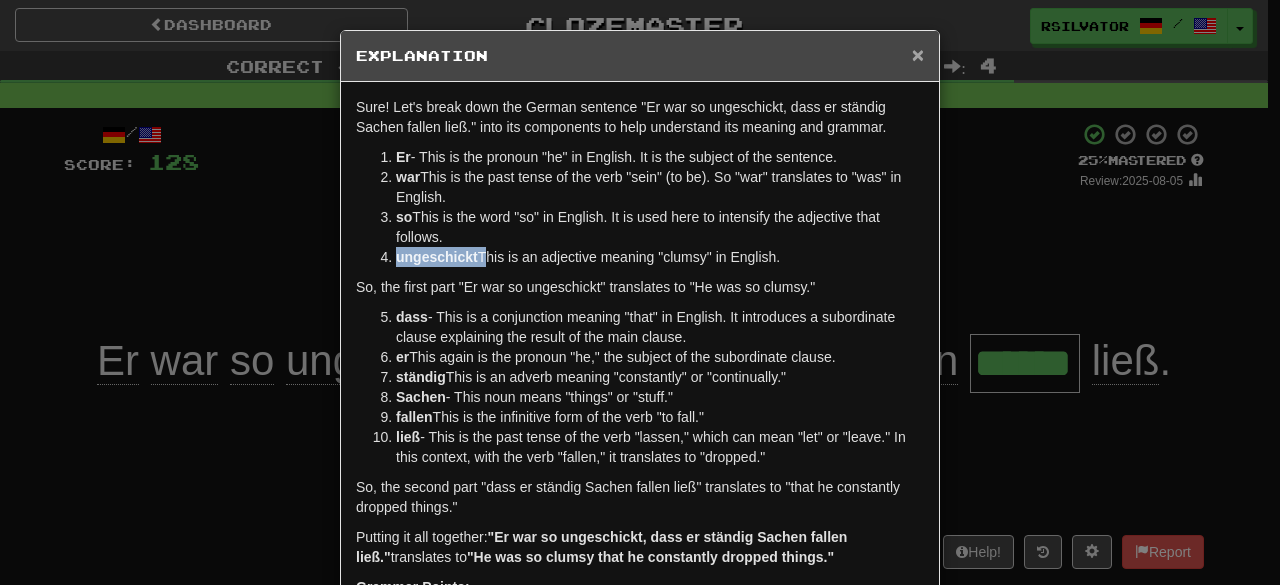 click on "×" at bounding box center [918, 54] 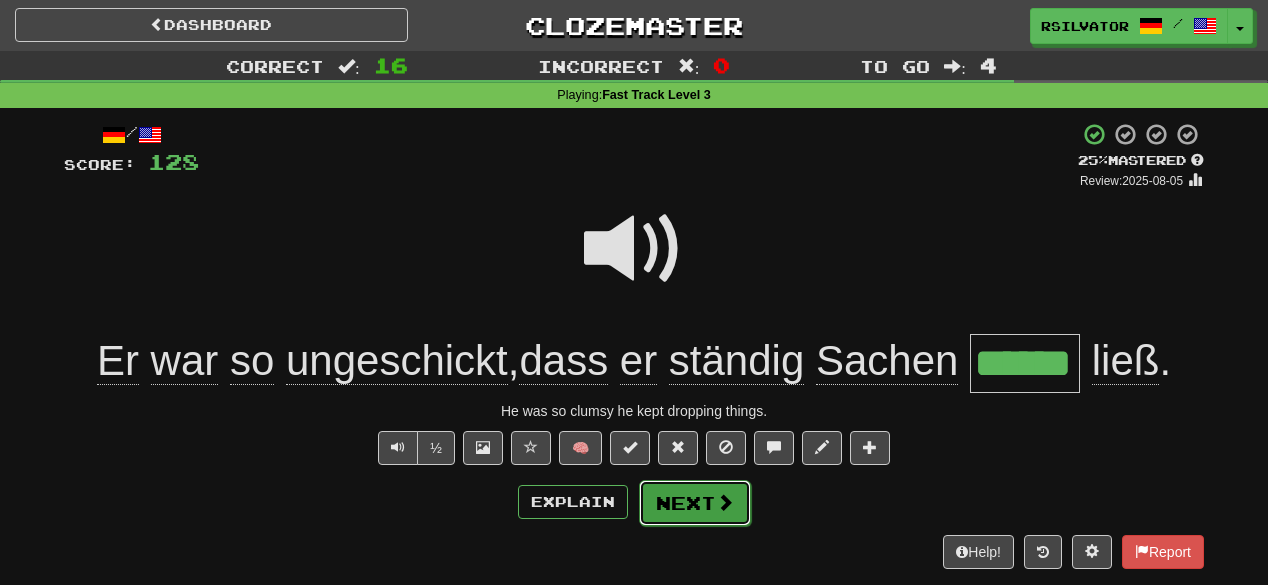 click on "Next" at bounding box center (695, 503) 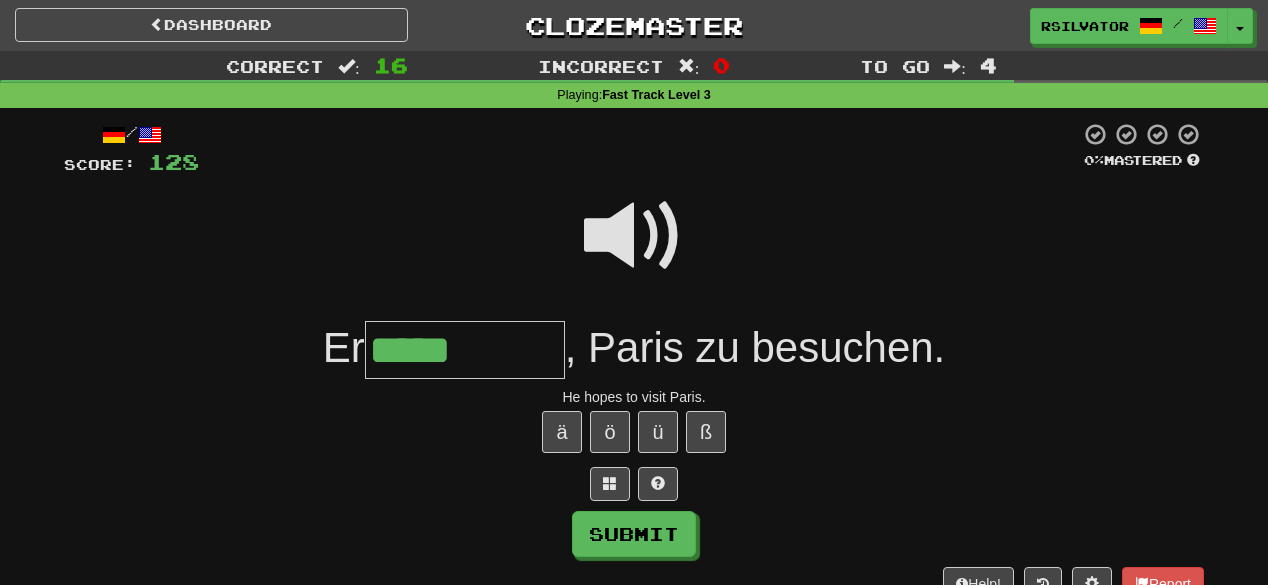 type on "*****" 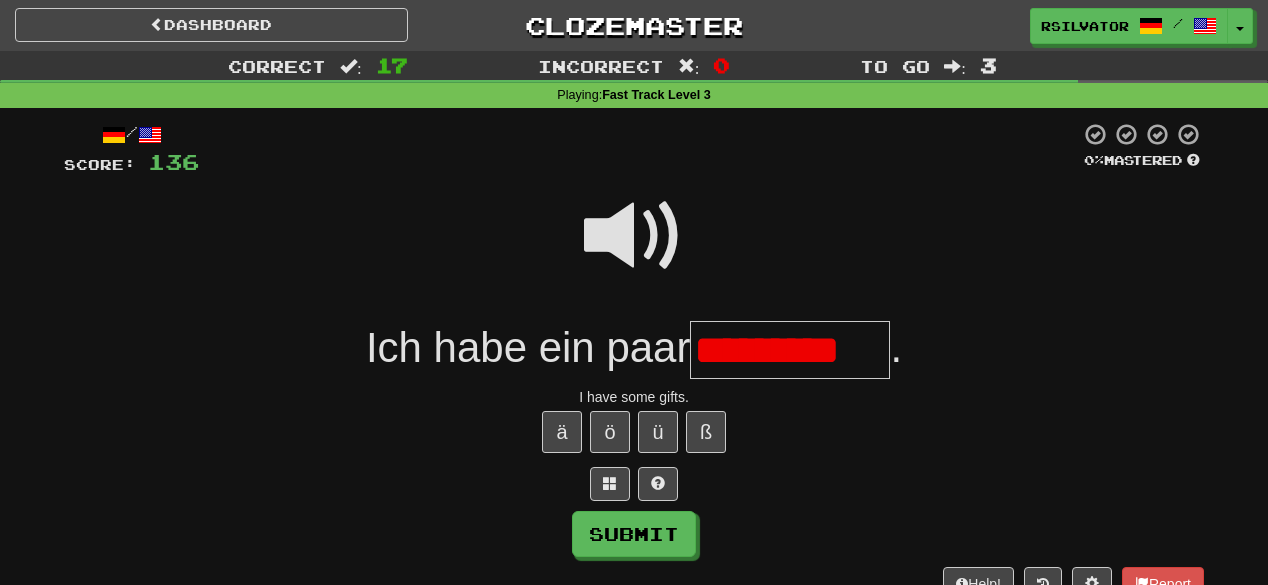 scroll, scrollTop: 0, scrollLeft: 20, axis: horizontal 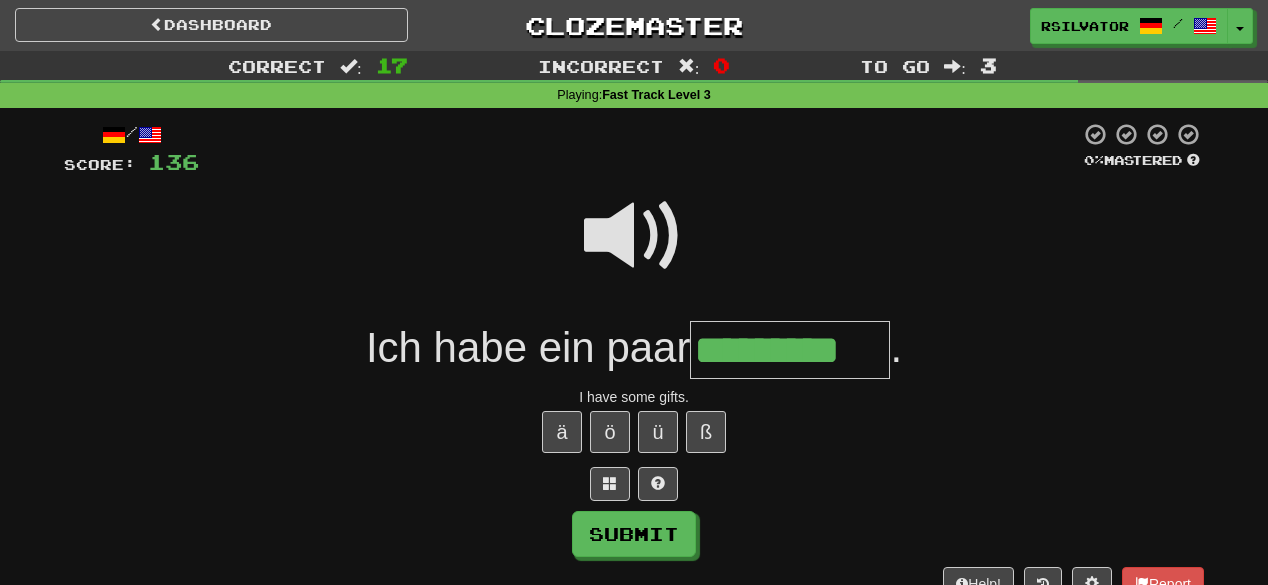 type on "*********" 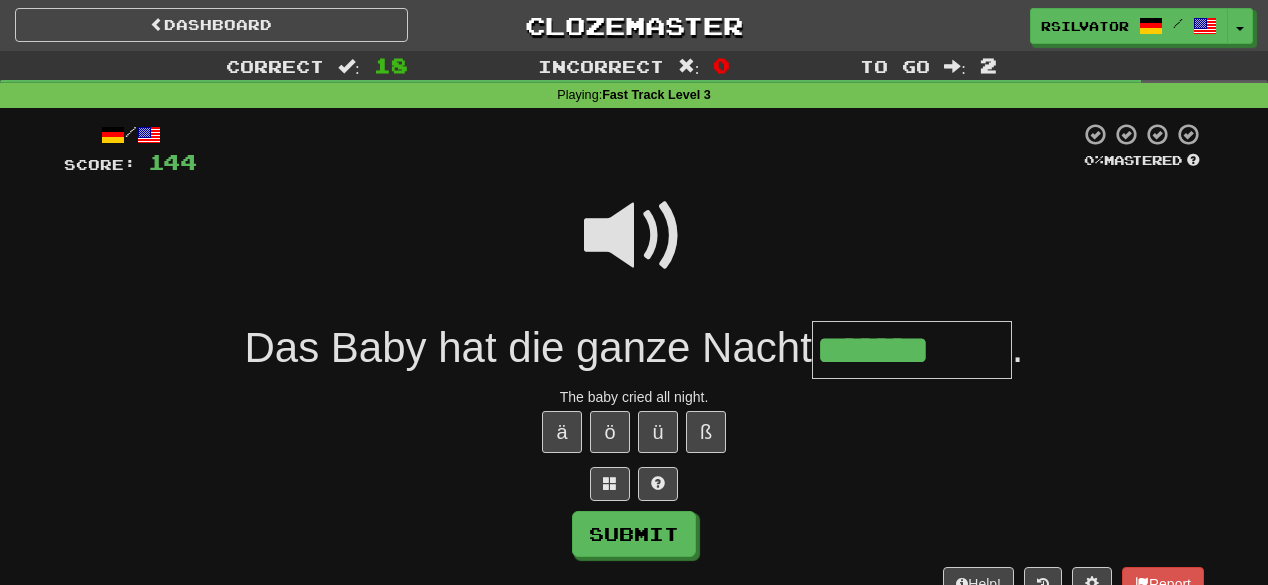 type on "*******" 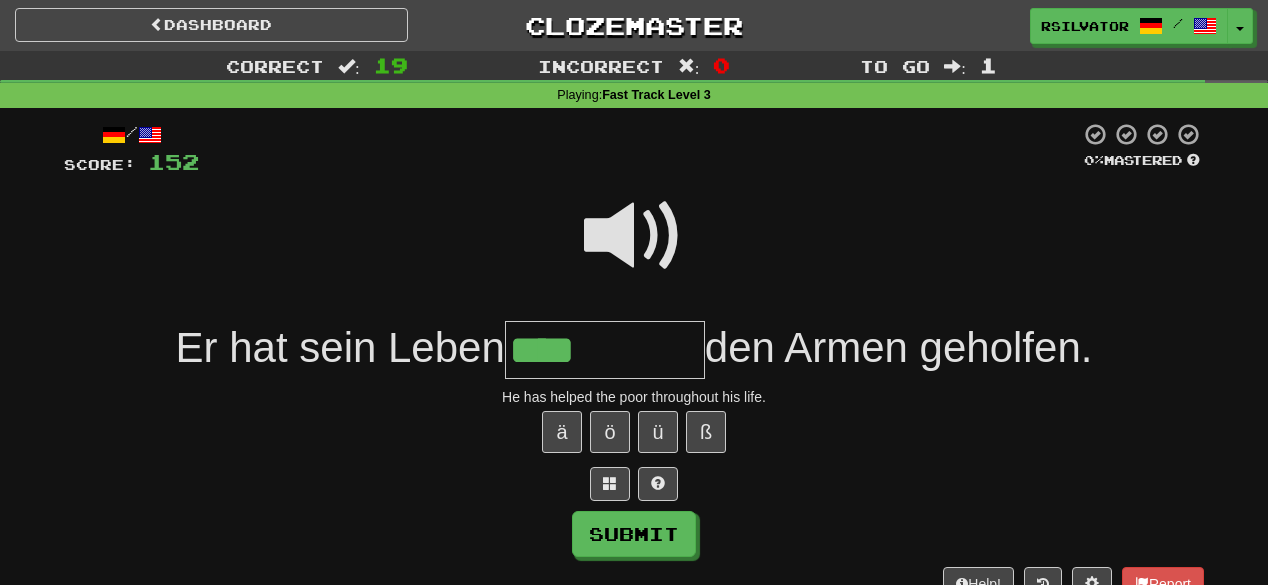 click at bounding box center (634, 236) 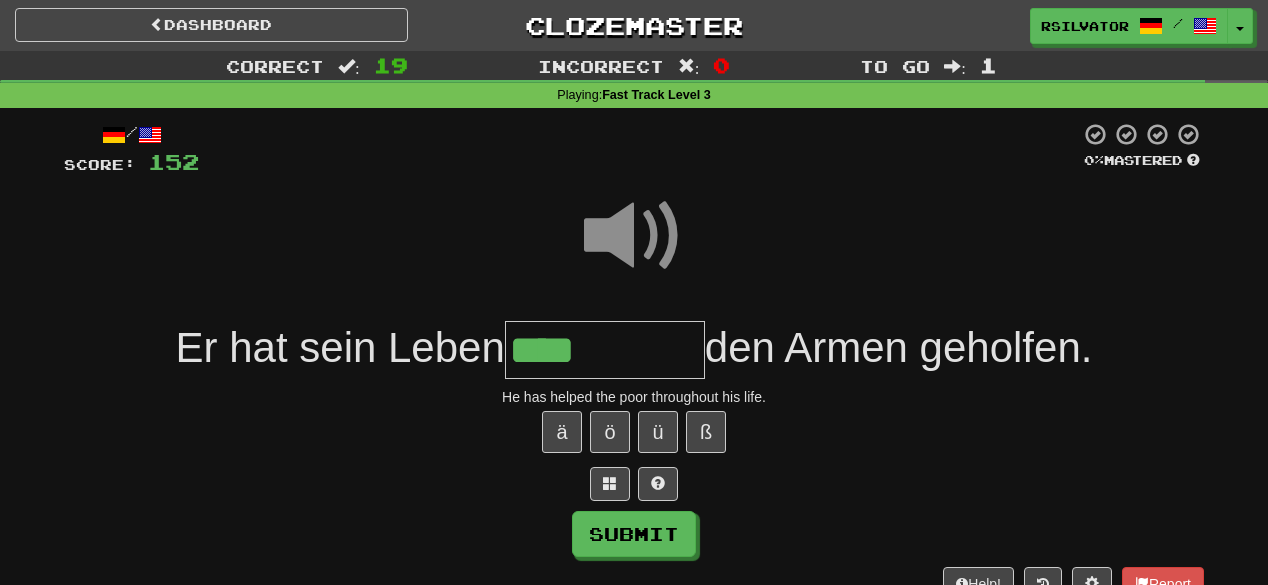 click on "****" at bounding box center (605, 350) 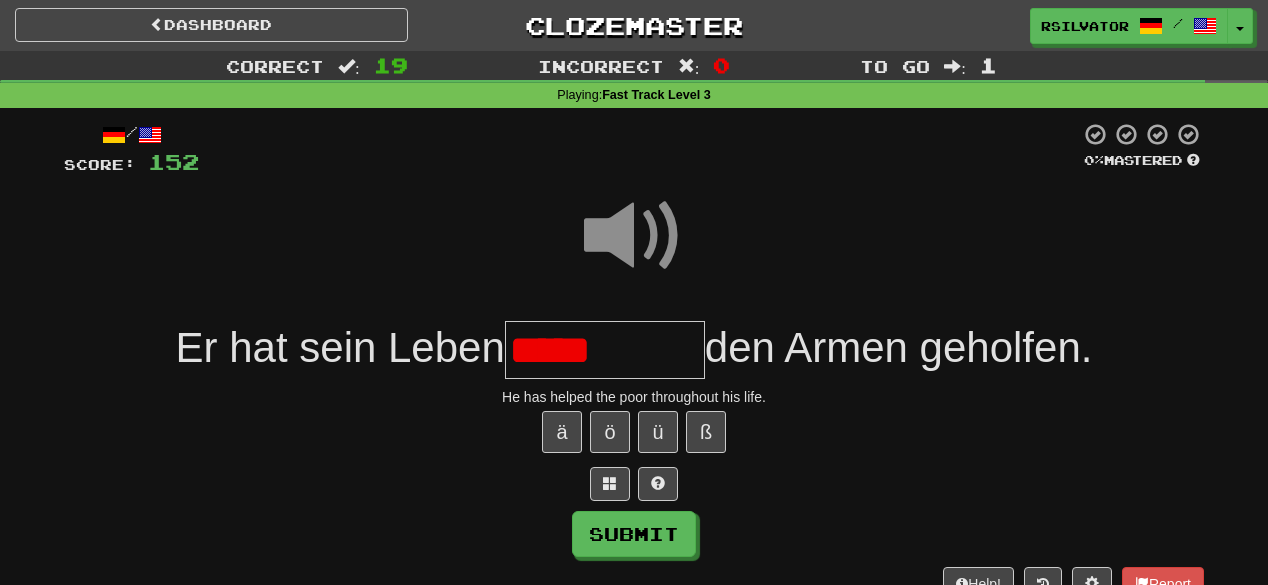 type on "****" 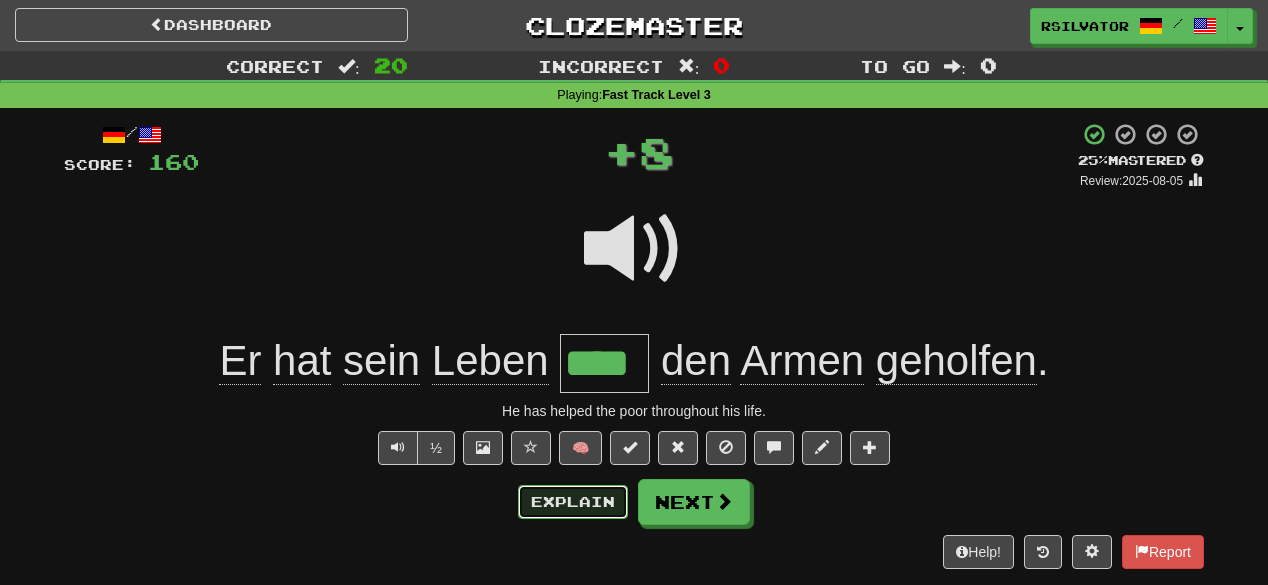 click on "Explain" at bounding box center (573, 502) 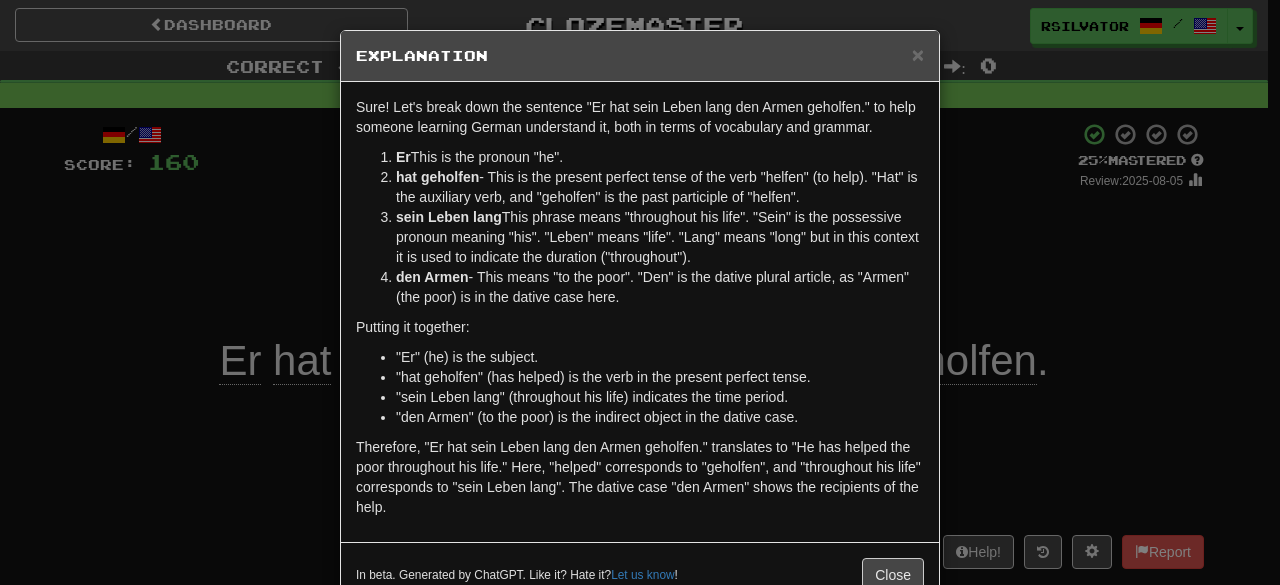 click on "× Explanation Sure! Let's break down the sentence "Er hat sein Leben lang den Armen geholfen." to help someone learning German understand it, both in terms of vocabulary and grammar.
Er  - This is the pronoun "he".
hat geholfen  - This is the present perfect tense of the verb "helfen" (to help). "Hat" is the auxiliary verb, and "geholfen" is the past participle of "helfen".
sein Leben lang  - This phrase means "throughout his life". "Sein" is the possessive pronoun meaning "his". "Leben" means "life". "Lang" means "long" but in this context it is used to indicate the duration ("throughout").
den Armen  - This means "to the poor". "Den" is the dative plural article, as "Armen" (the poor) is in the dative case here.
Putting it together:
"Er" (he) is the subject.
"hat geholfen" (has helped) is the verb in the present perfect tense.
"sein Leben lang" (throughout his life) indicates the time period.
"den Armen" (to the poor) is the indirect object in the dative case.
Let us know !" at bounding box center (640, 292) 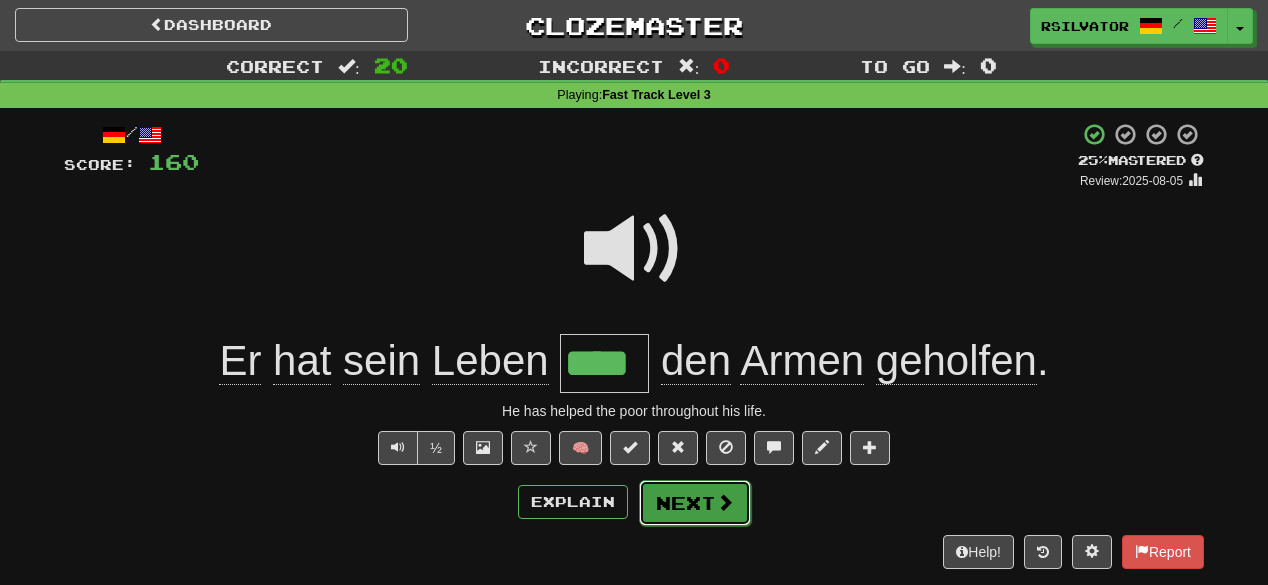 click at bounding box center [725, 502] 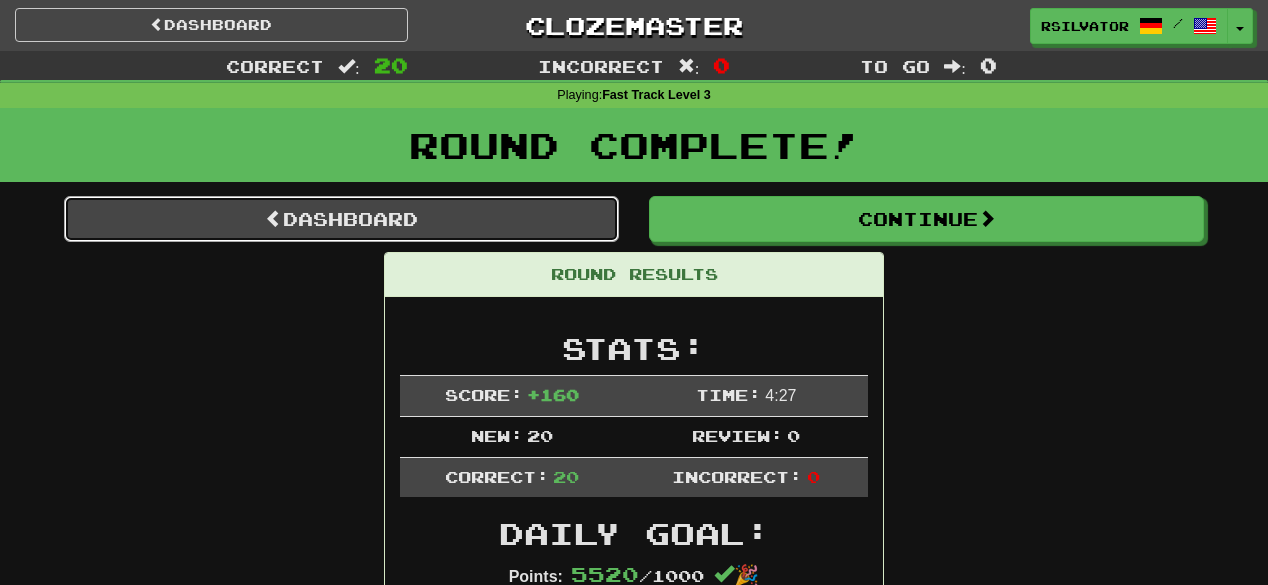 click on "Dashboard" at bounding box center [341, 219] 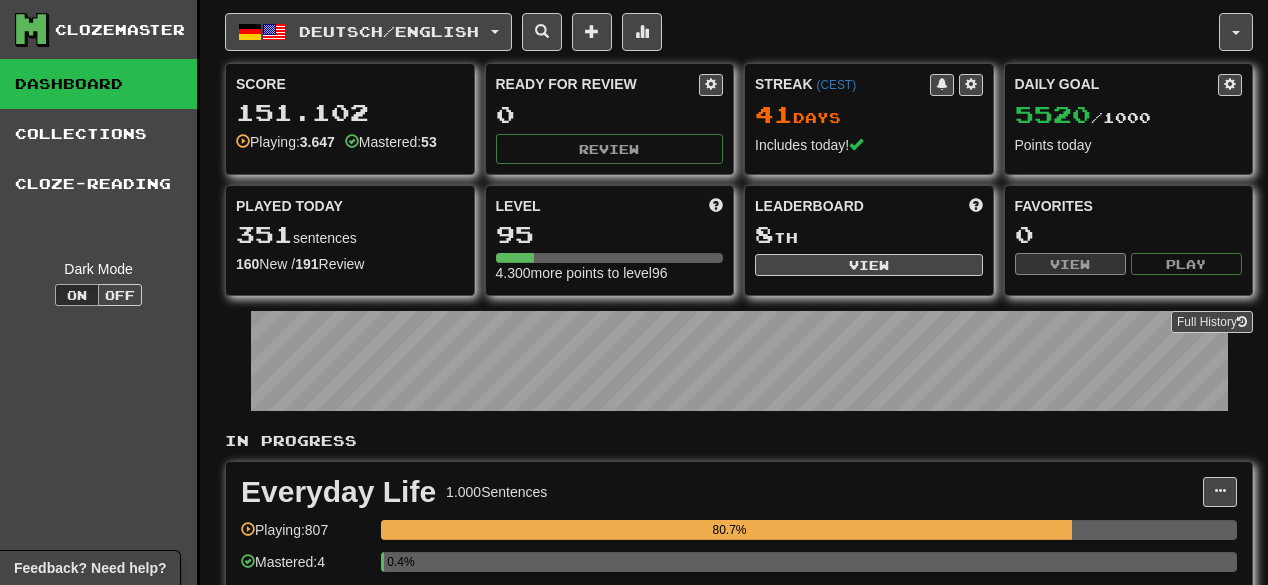scroll, scrollTop: 0, scrollLeft: 0, axis: both 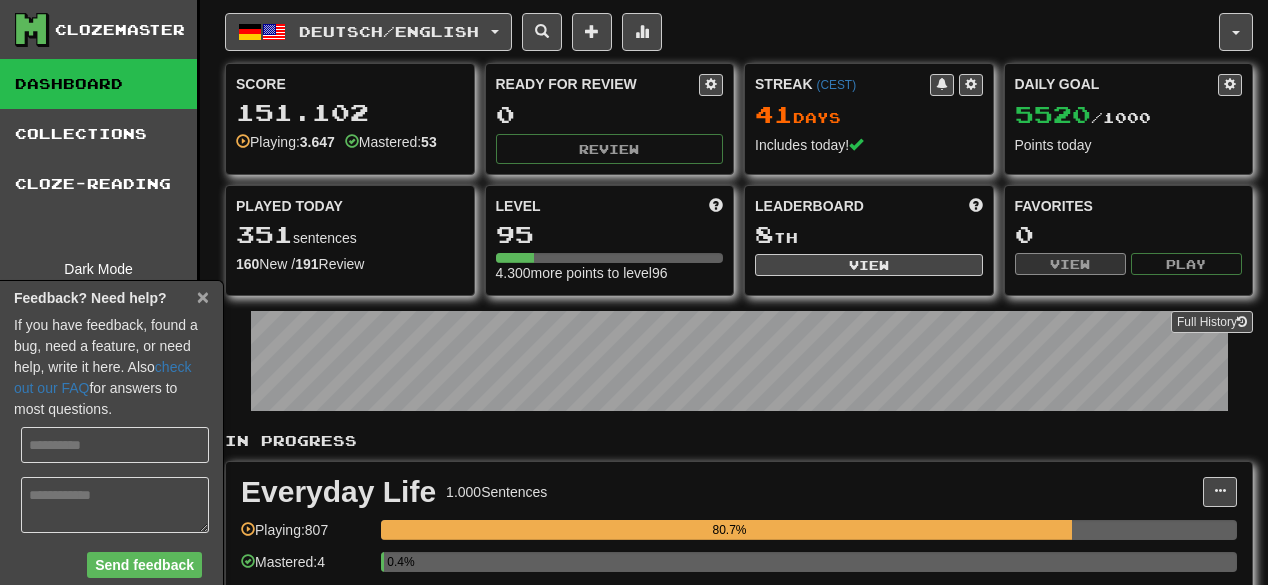 click on "×" at bounding box center [203, 296] 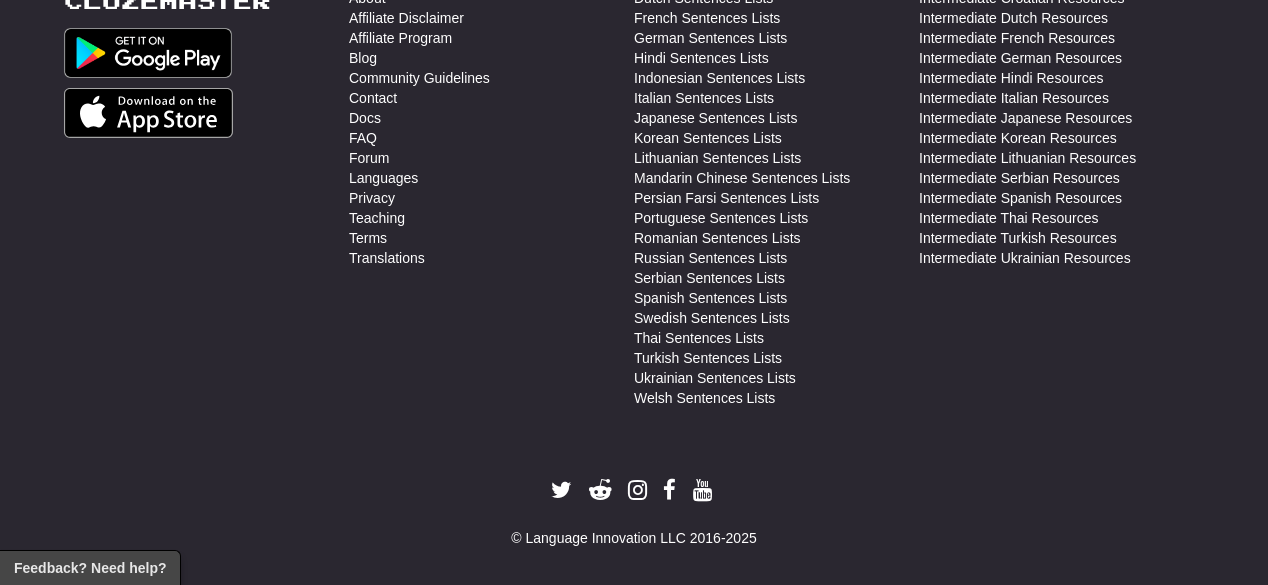 scroll, scrollTop: 3457, scrollLeft: 0, axis: vertical 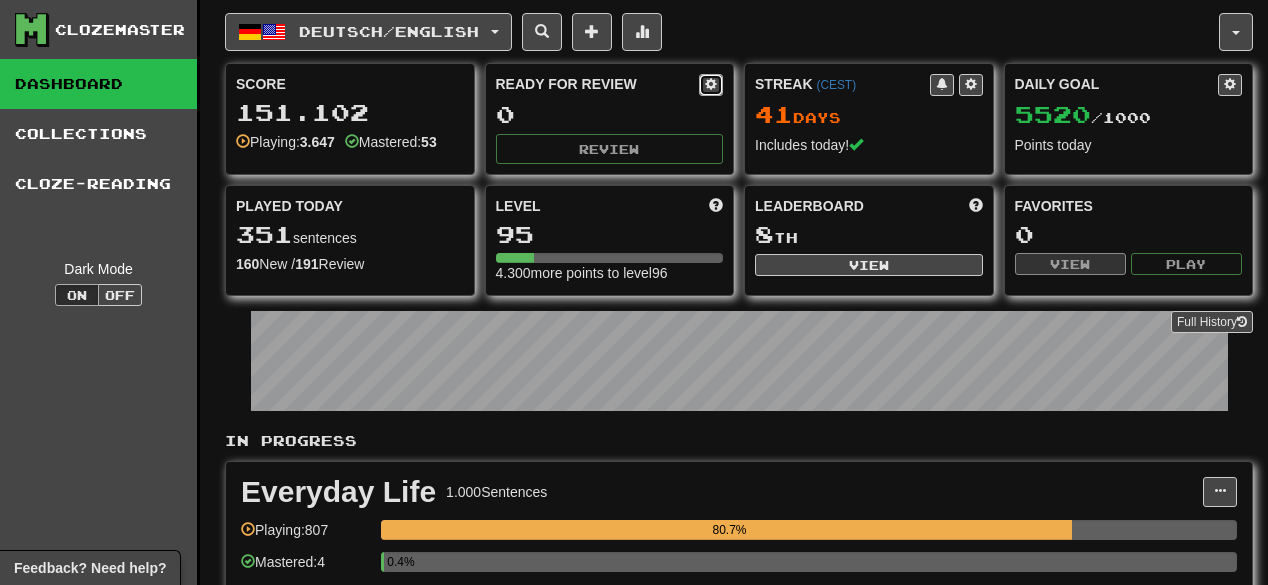 click at bounding box center (711, 84) 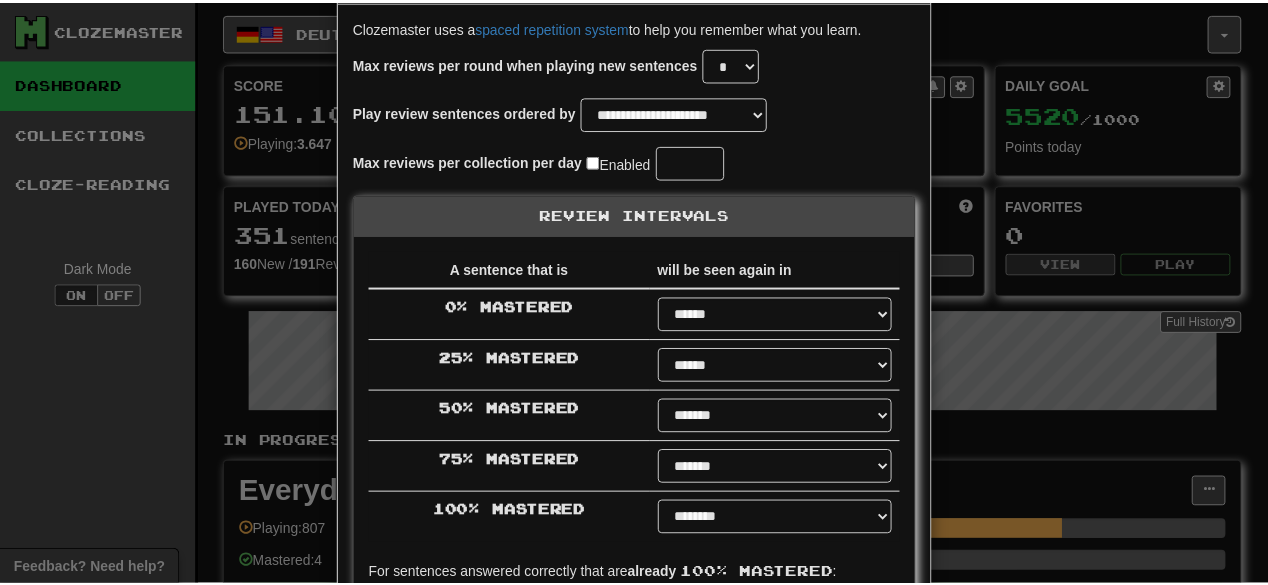 scroll, scrollTop: 0, scrollLeft: 0, axis: both 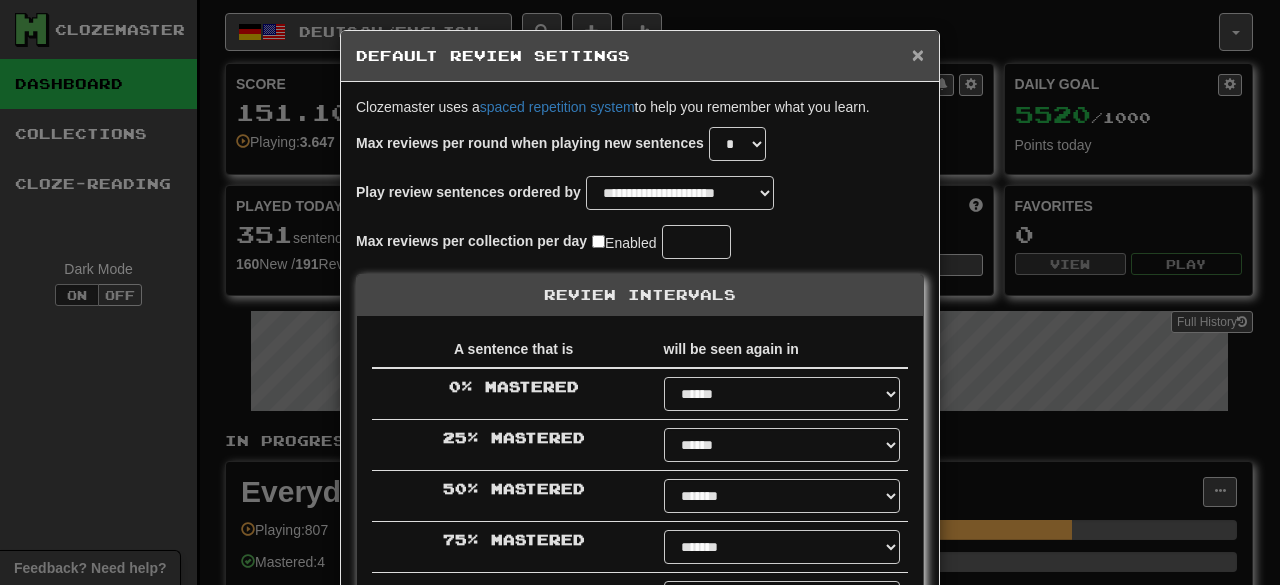 click on "×" at bounding box center [918, 54] 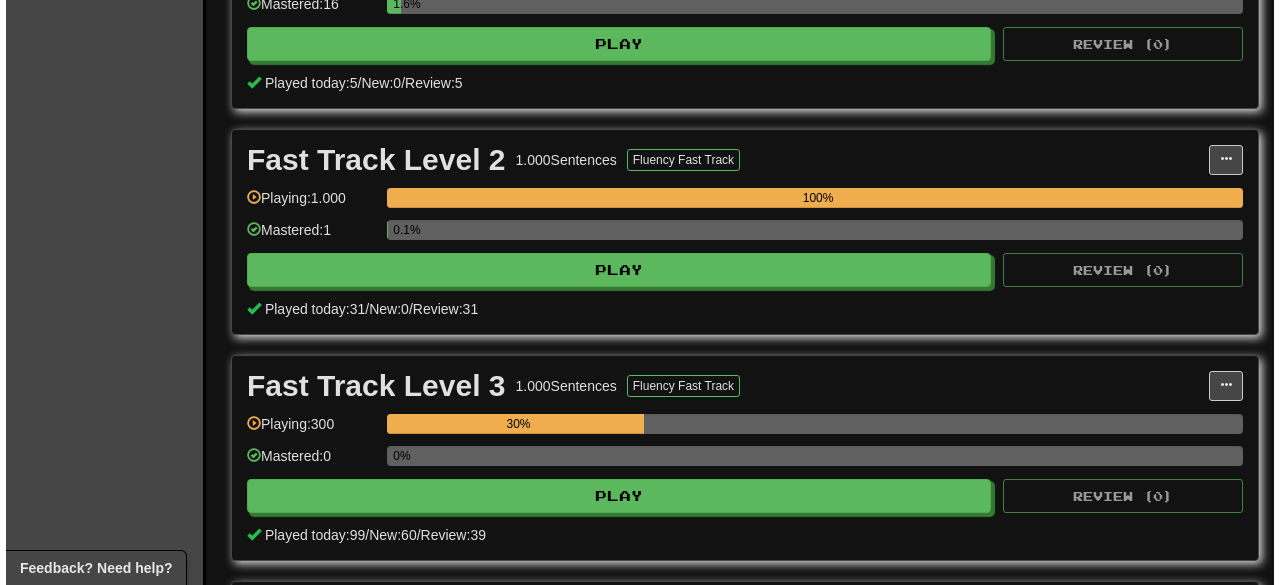 scroll, scrollTop: 880, scrollLeft: 0, axis: vertical 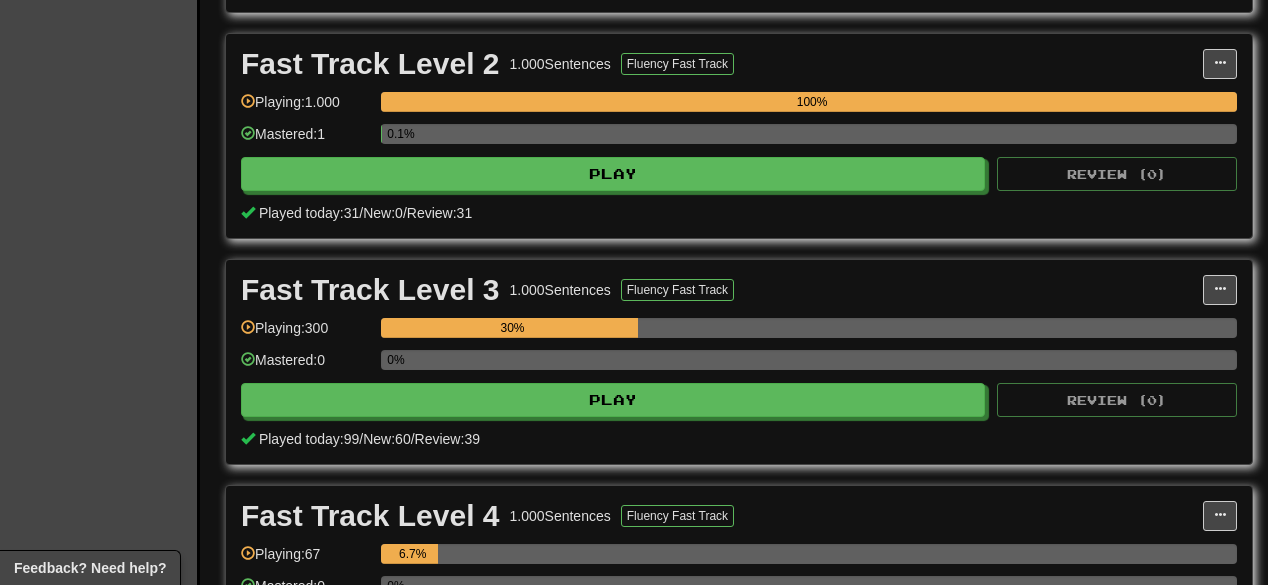 click on "Fast Track Level 3 1.000  Sentences Fluency Fast Track Manage Sentences Unpin from Dashboard  Playing:  300 30%  Mastered:  0 0% Play Review ( 0 )   Played today:  99  /  New:  60  /  Review:  39" at bounding box center (739, 362) 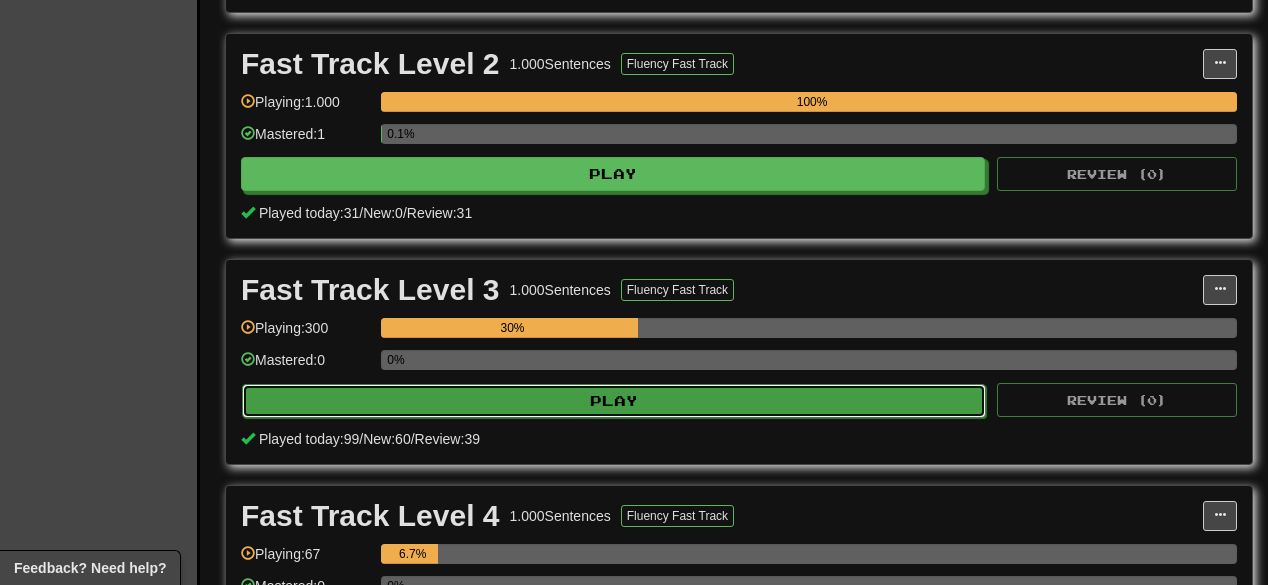 click on "Play" at bounding box center (614, 401) 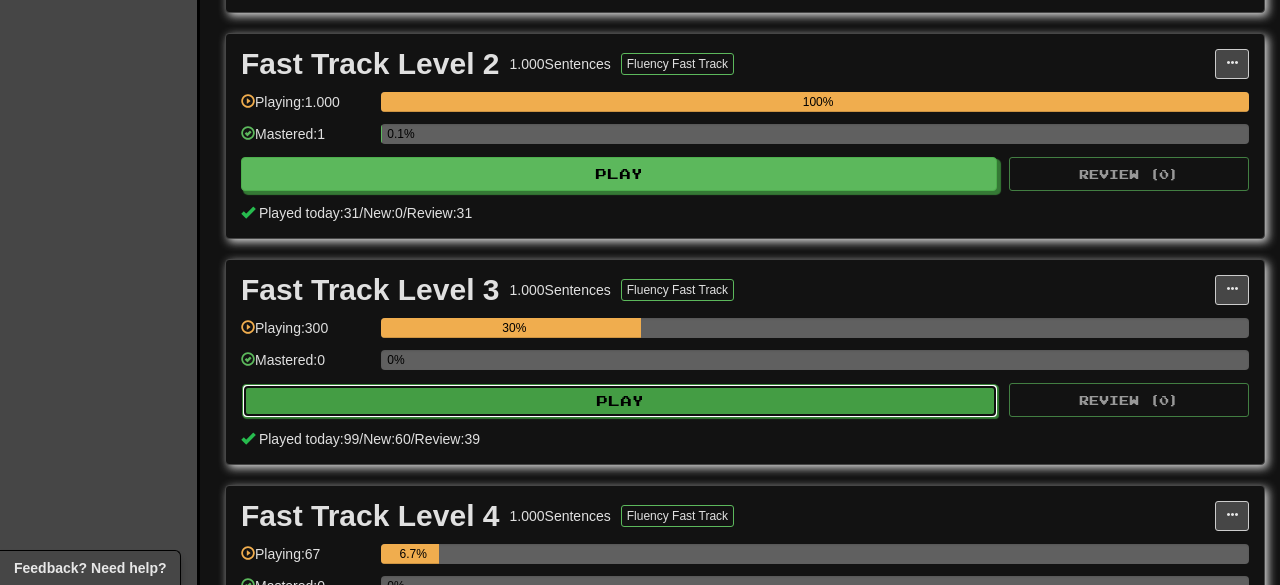 select on "**" 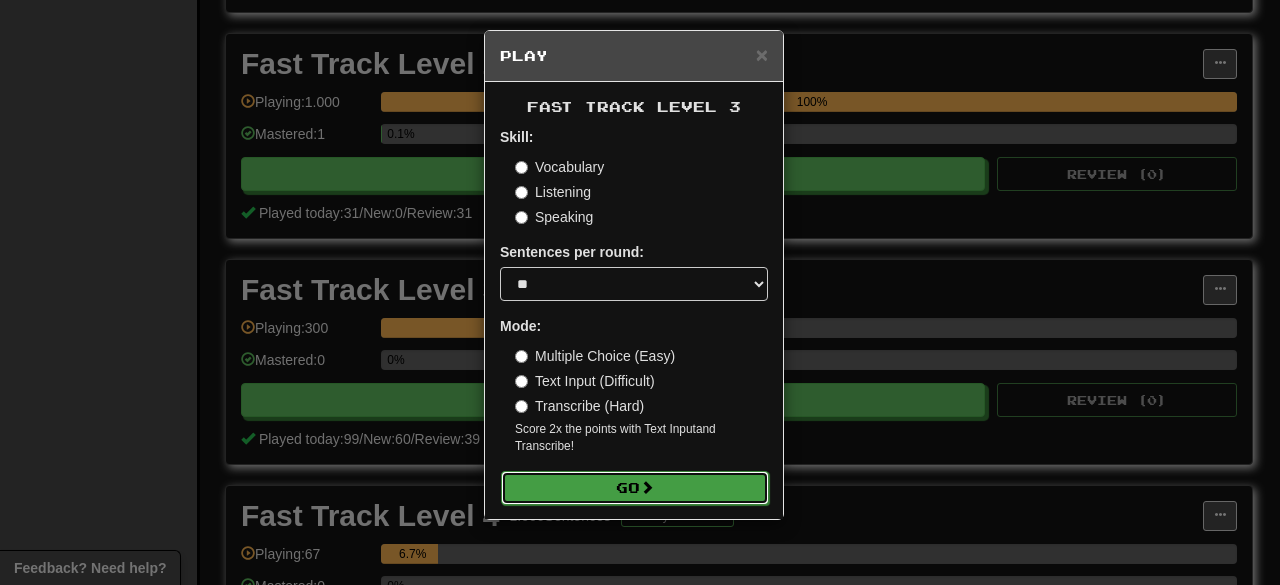 click on "Go" at bounding box center (635, 488) 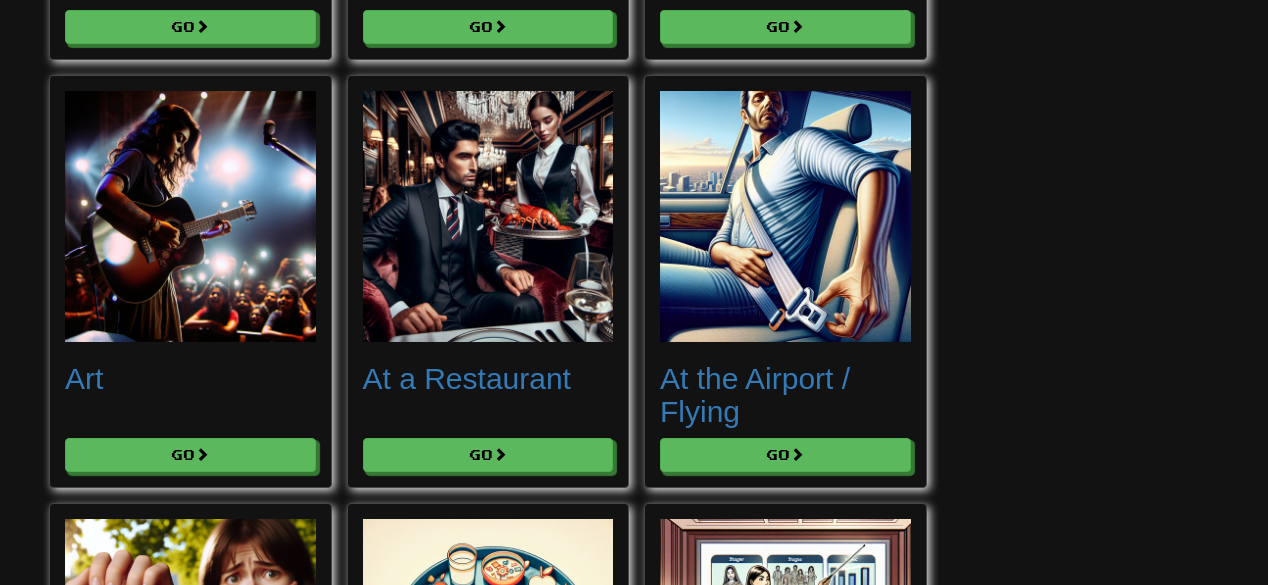 scroll, scrollTop: 880, scrollLeft: 0, axis: vertical 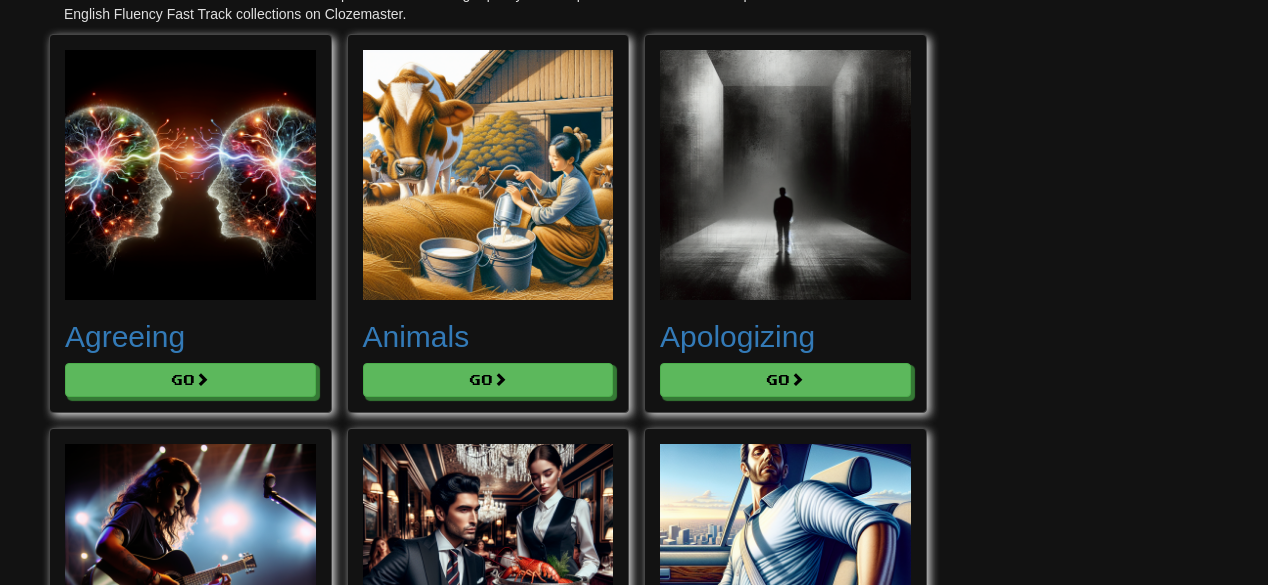 drag, startPoint x: 1276, startPoint y: 67, endPoint x: 1264, endPoint y: 40, distance: 29.546574 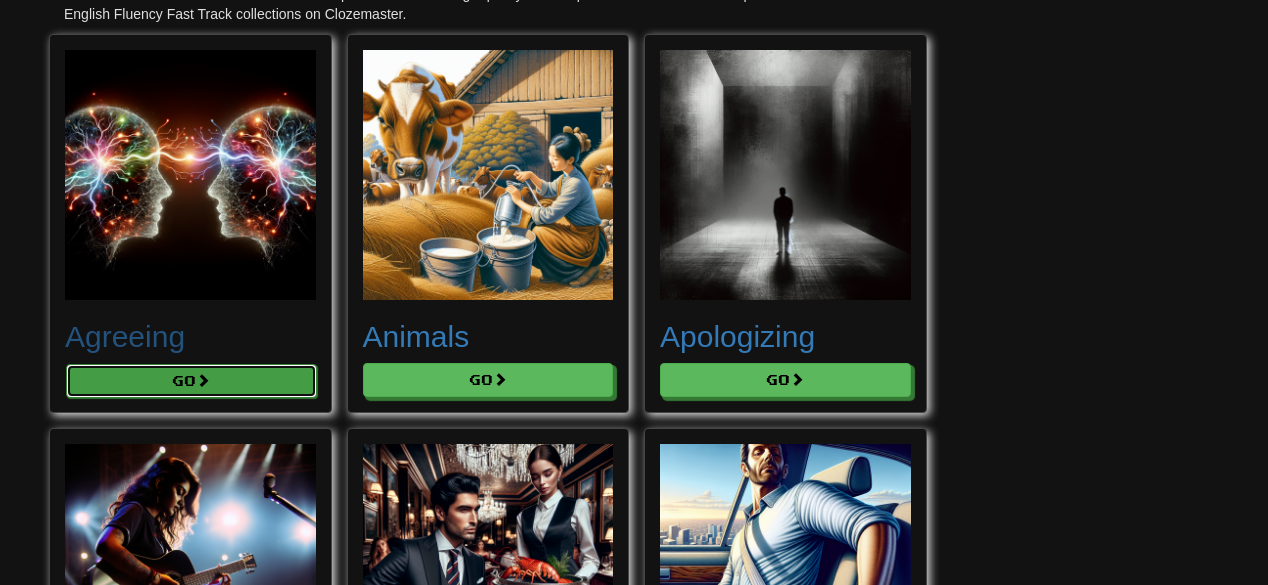 click on "Go" at bounding box center (191, 381) 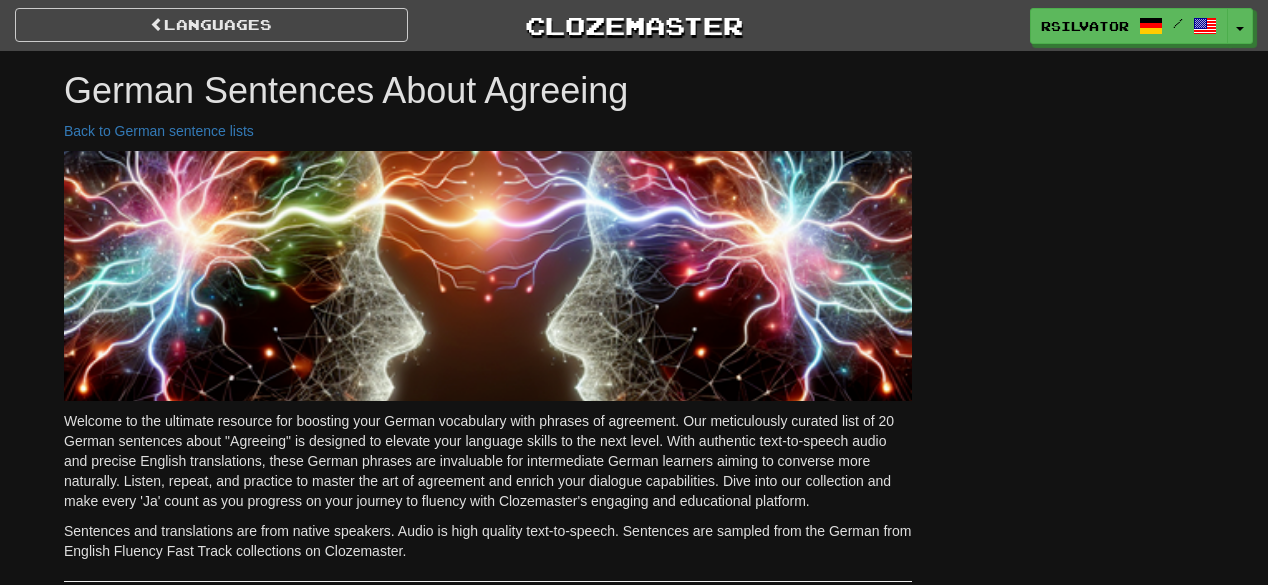 scroll, scrollTop: 400, scrollLeft: 0, axis: vertical 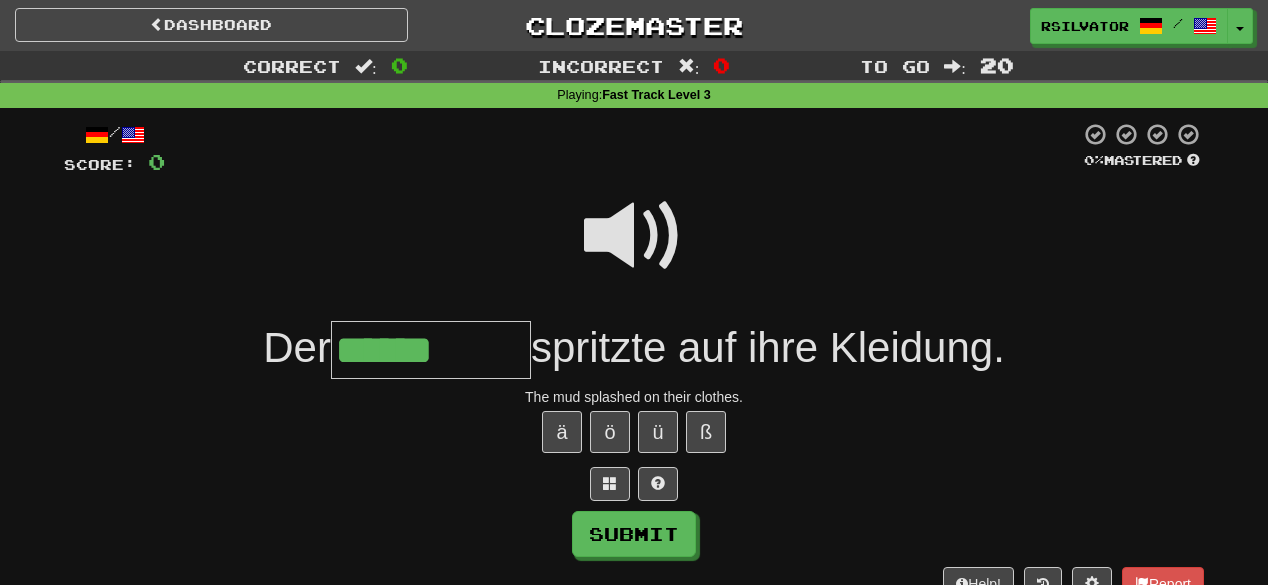 click at bounding box center [634, 236] 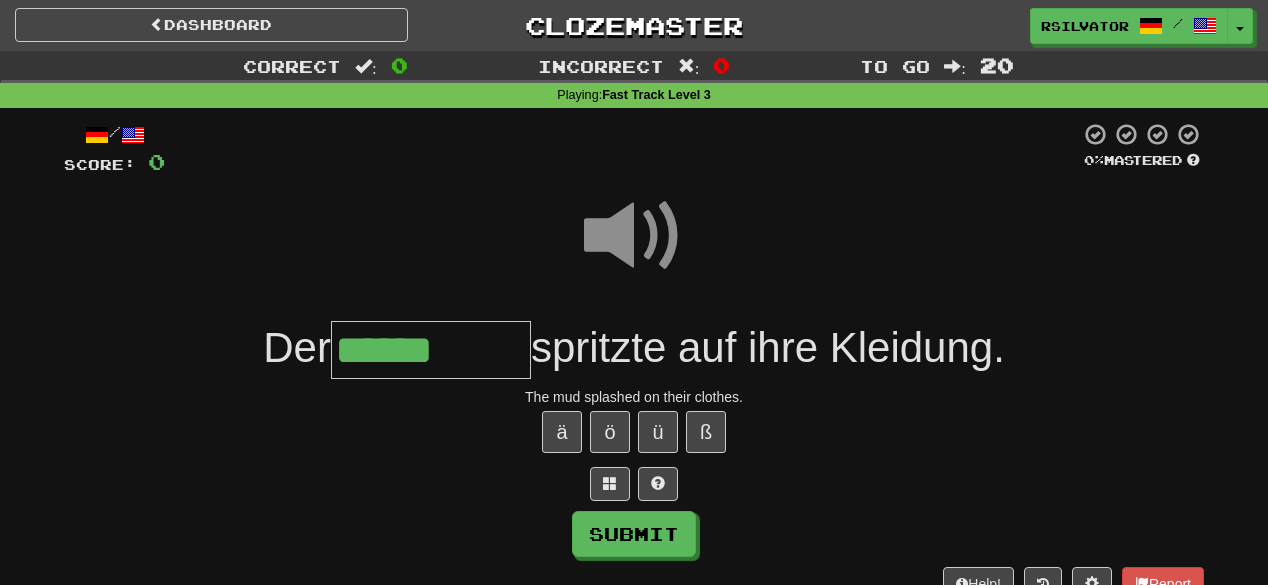 drag, startPoint x: 476, startPoint y: 360, endPoint x: 584, endPoint y: 368, distance: 108.29589 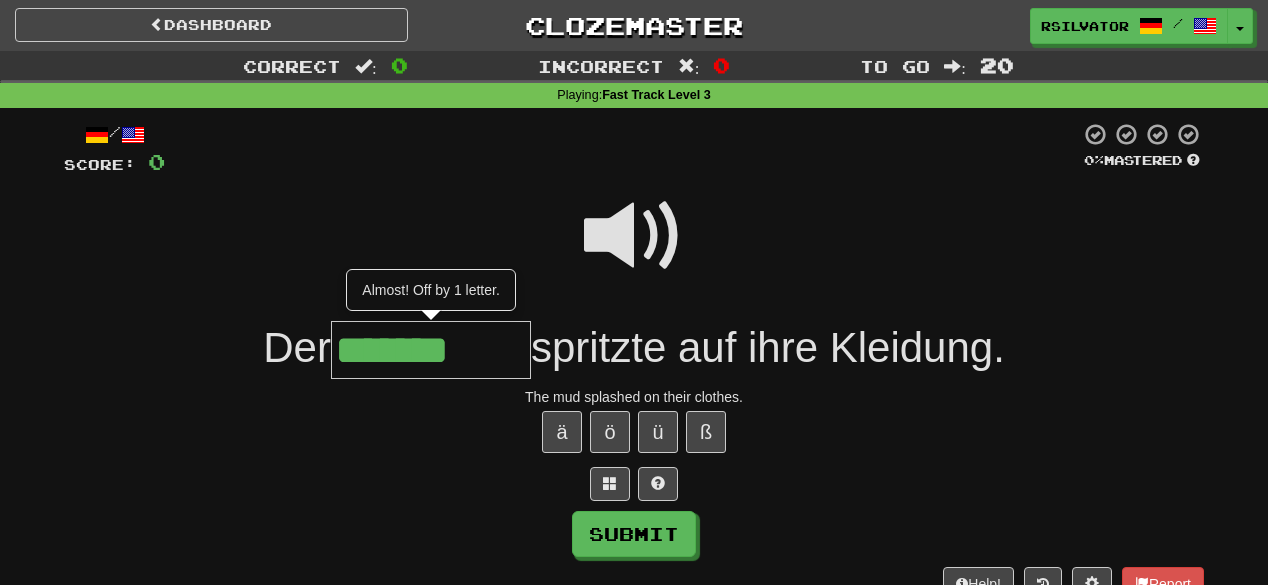 type on "*******" 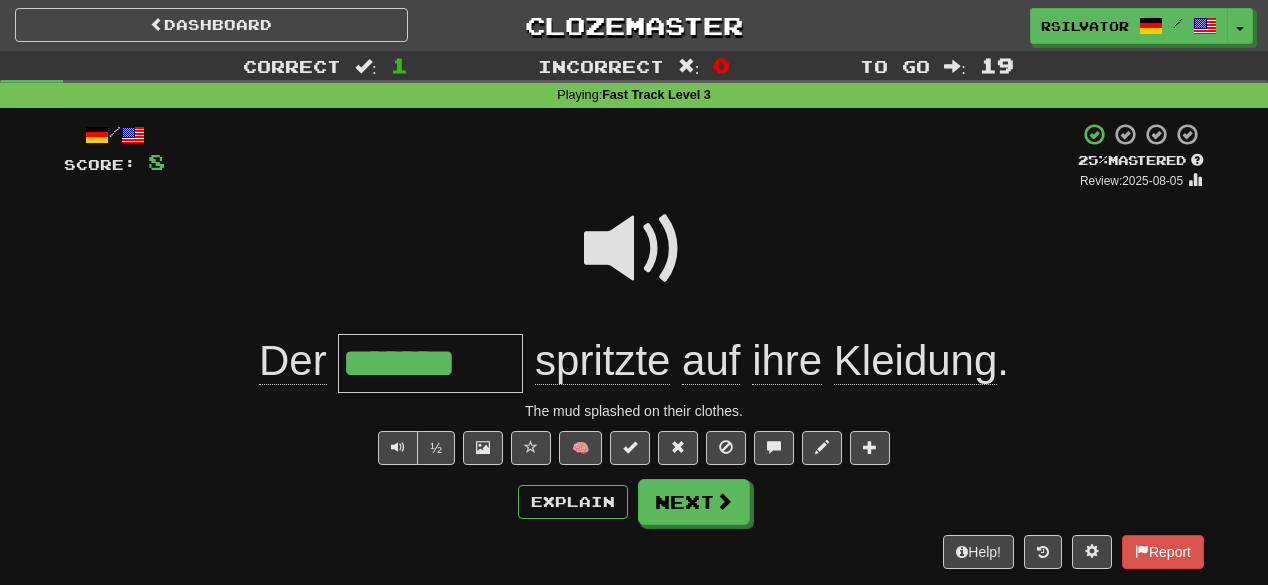 click on "*******" at bounding box center [430, 363] 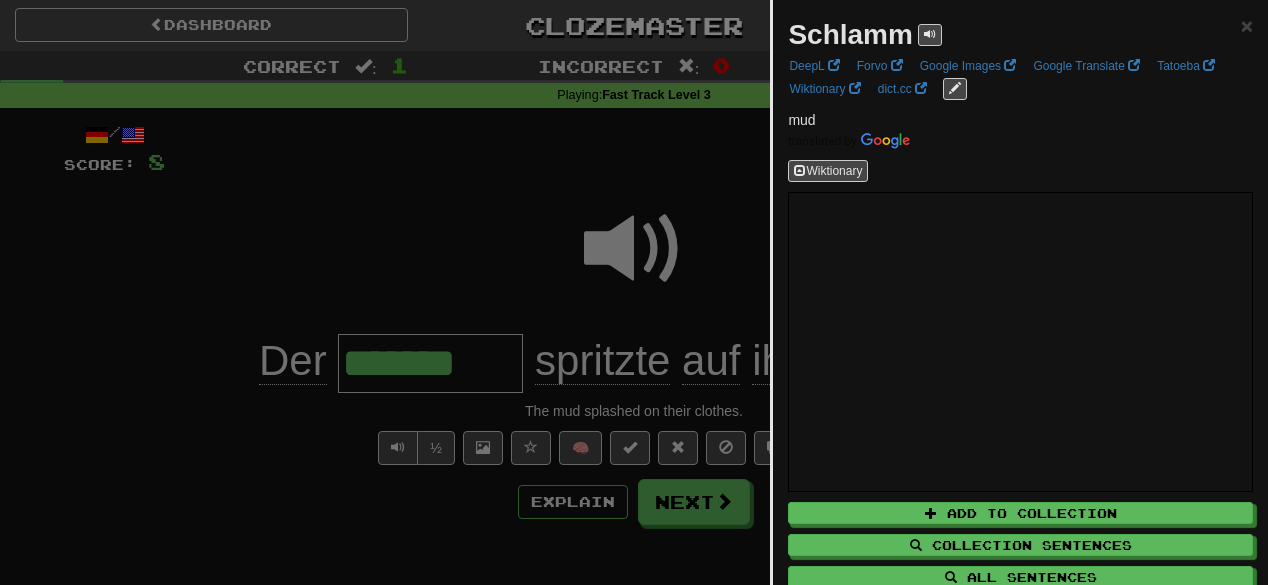 click at bounding box center [634, 292] 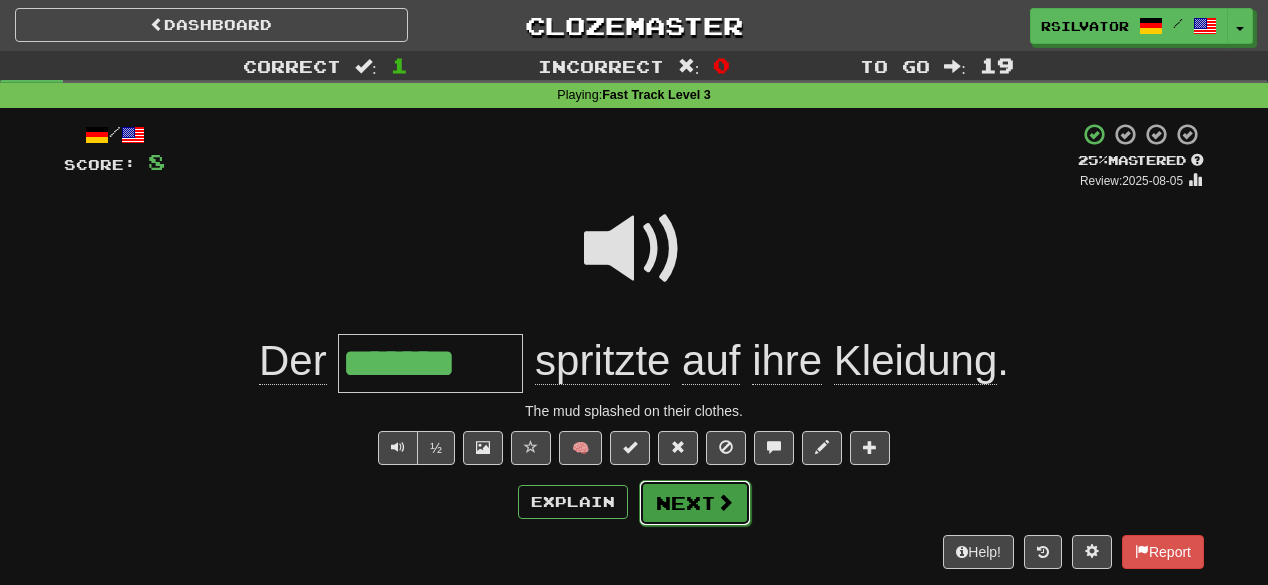 click on "Next" at bounding box center (695, 503) 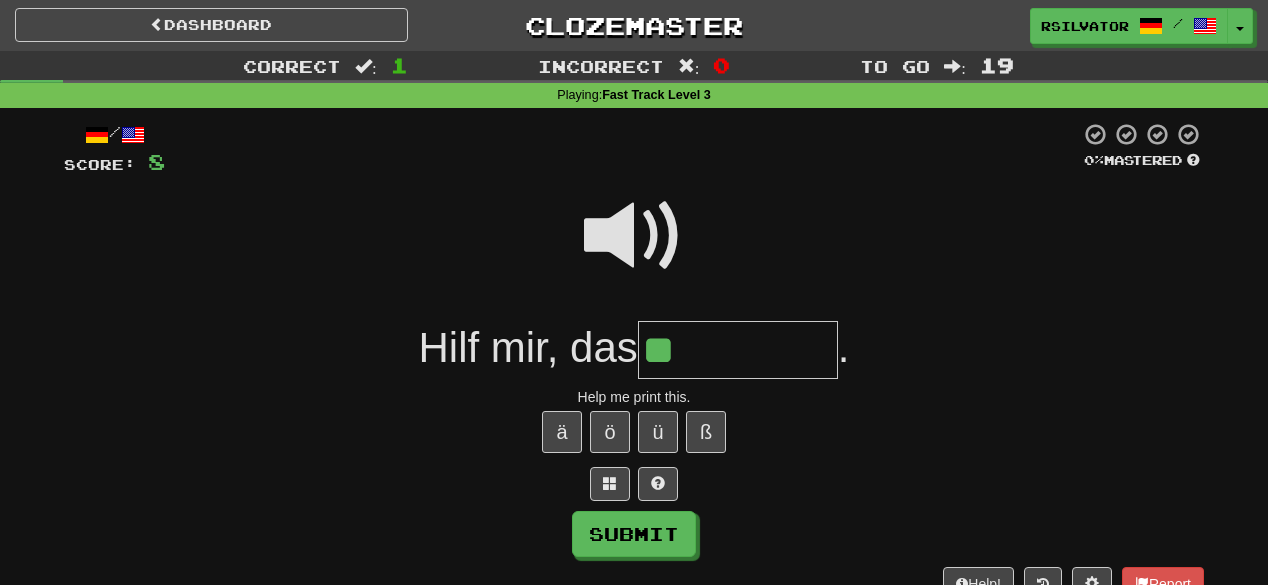type on "*" 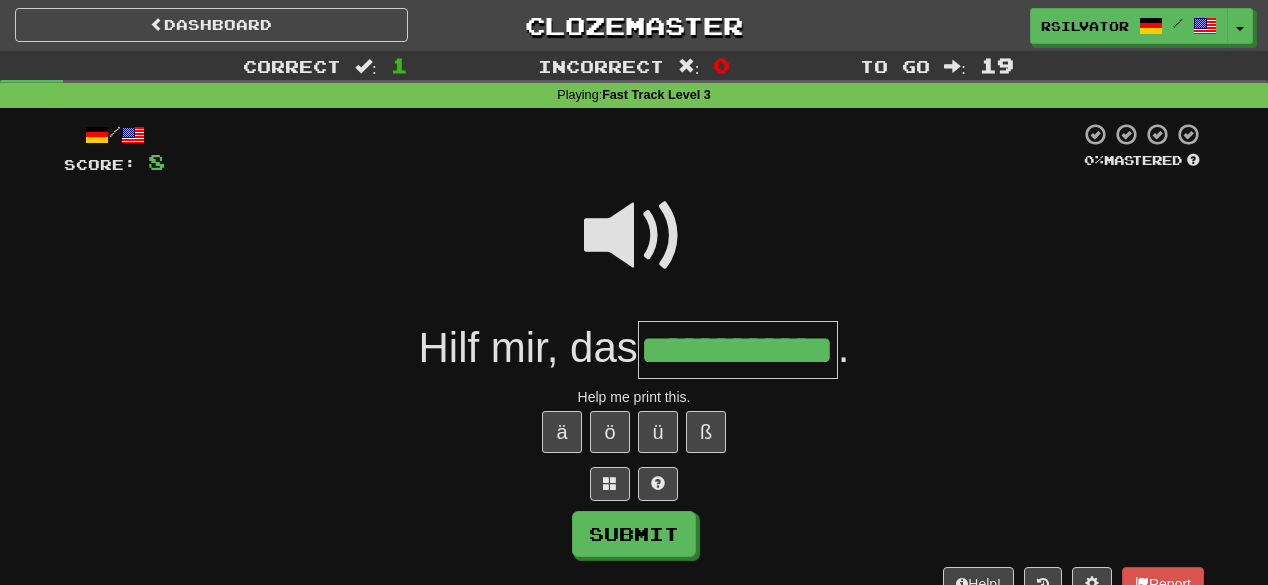scroll, scrollTop: 0, scrollLeft: 68, axis: horizontal 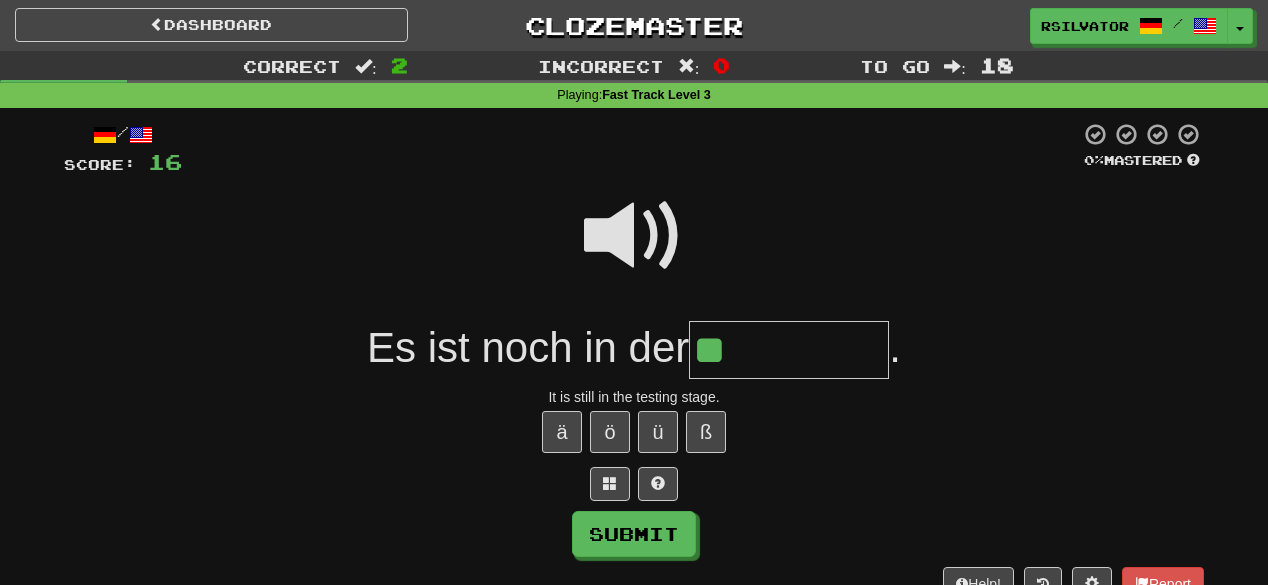 type on "*" 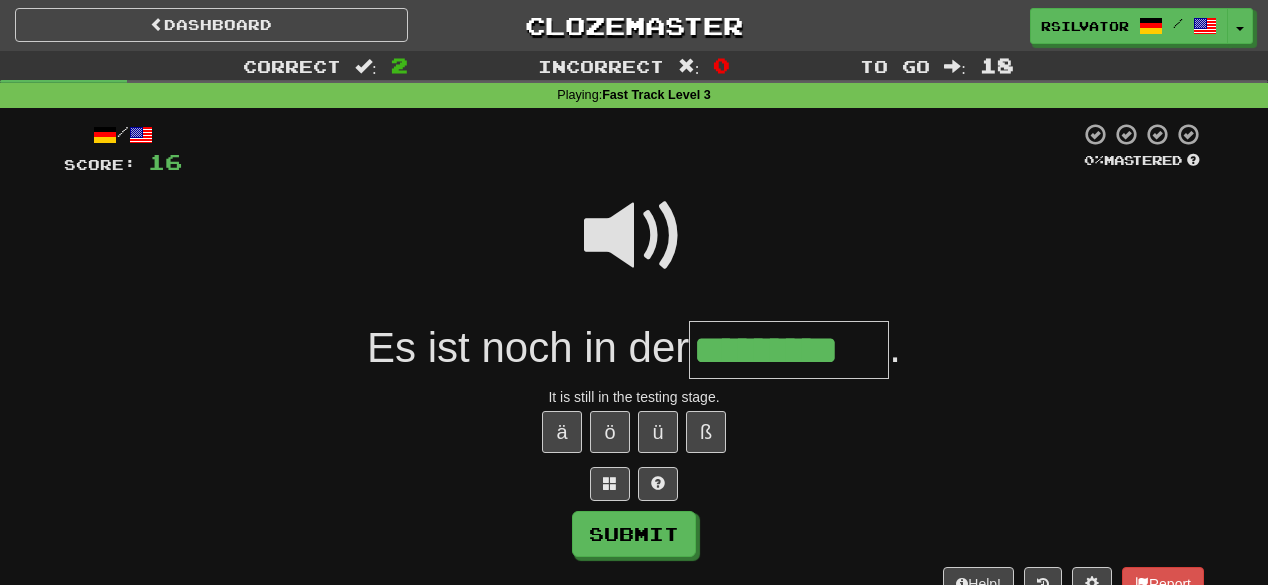 type on "*********" 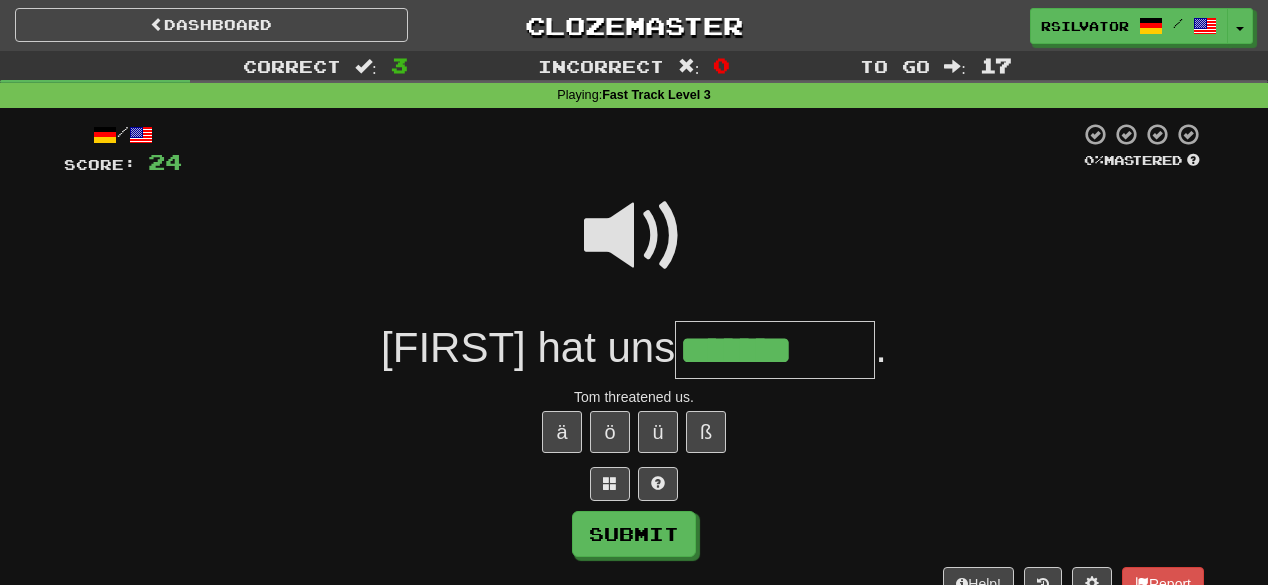 type on "*******" 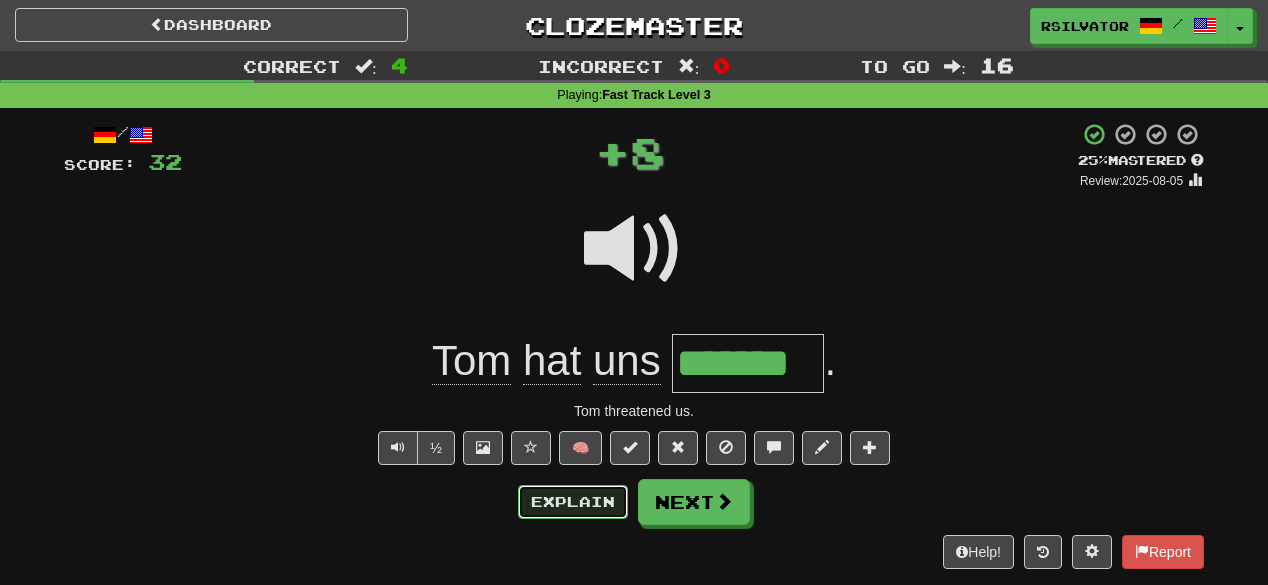 click on "Explain" at bounding box center [573, 502] 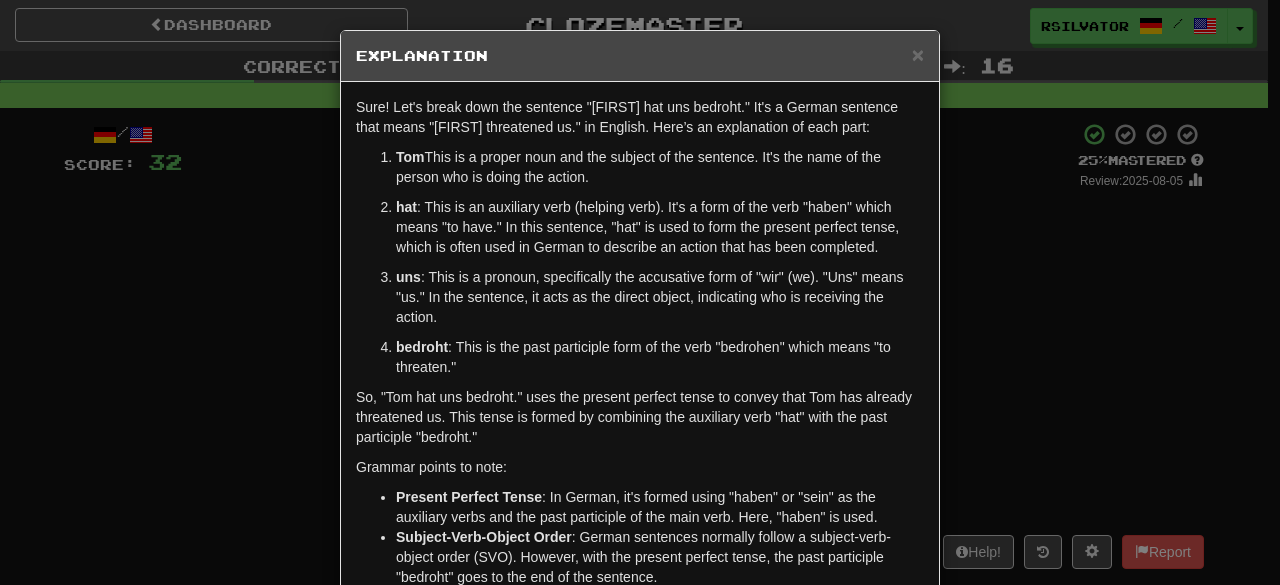 click on "bedroht : This is the past participle form of the verb "bedrohen" which means "to threaten."" at bounding box center [660, 357] 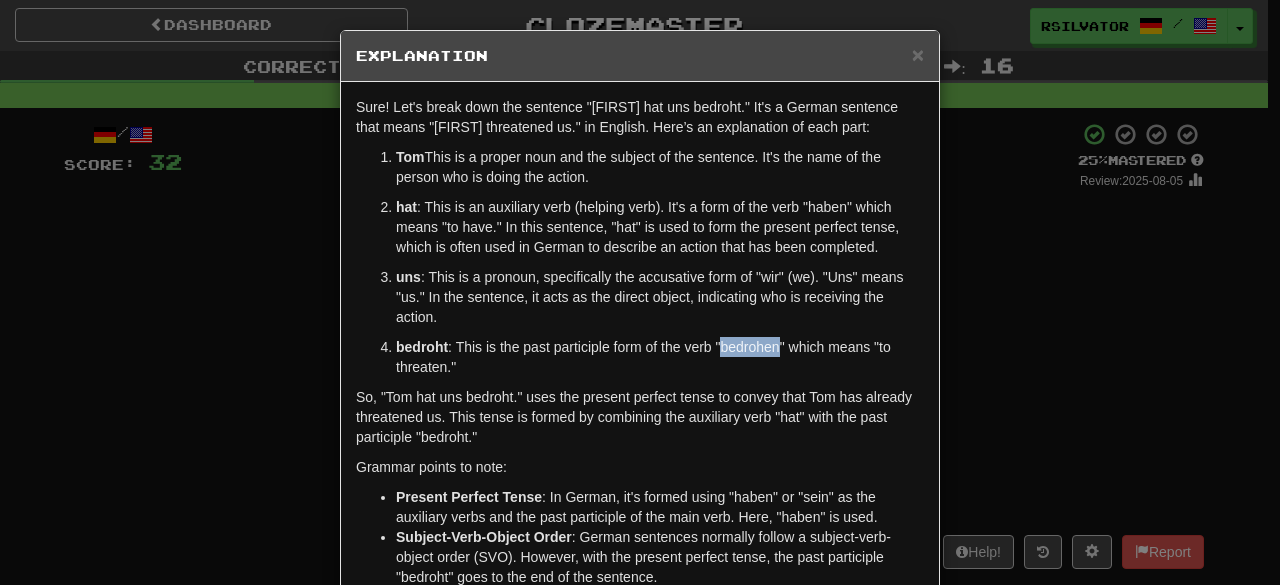 click on "bedroht : This is the past participle form of the verb "bedrohen" which means "to threaten."" at bounding box center [660, 357] 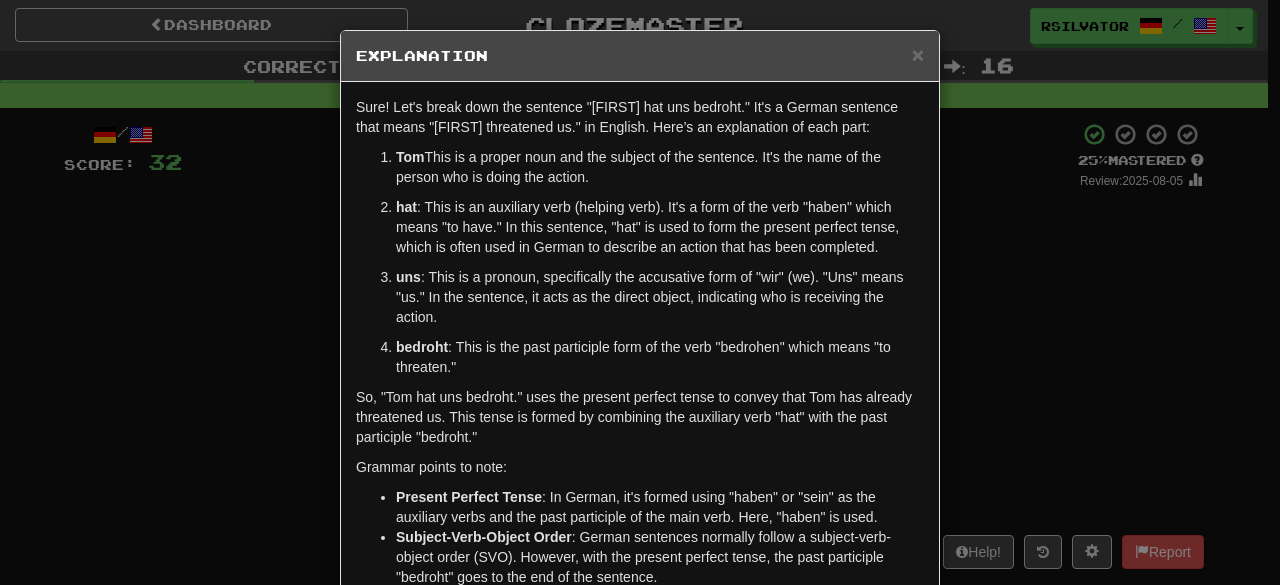 click on "× Explanation Sure! Let's break down the sentence "Tom hat uns bedroht." It's a German sentence that means "Tom threatened us." in English. Here’s an explanation of each part:
Tom : This is a proper noun and the subject of the sentence. It's the name of the person who is doing the action.
hat : This is an auxiliary verb (helping verb). It's a form of the verb "haben" which means "to have." In this sentence, "hat" is used to form the present perfect tense, which is often used in German to describe an action that has been completed.
uns : This is a pronoun, specifically the accusative form of "wir" (we). "Uns" means "us." In the sentence, it acts as the direct object, indicating who is receiving the action.
bedroht : This is the past participle form of the verb "bedrohen" which means "to threaten."
Grammar points to note:
Present Perfect Tense
Subject-Verb-Object Order
In beta. Generated by ChatGPT. Like it? Hate it?  Let us know ! Close" at bounding box center (640, 292) 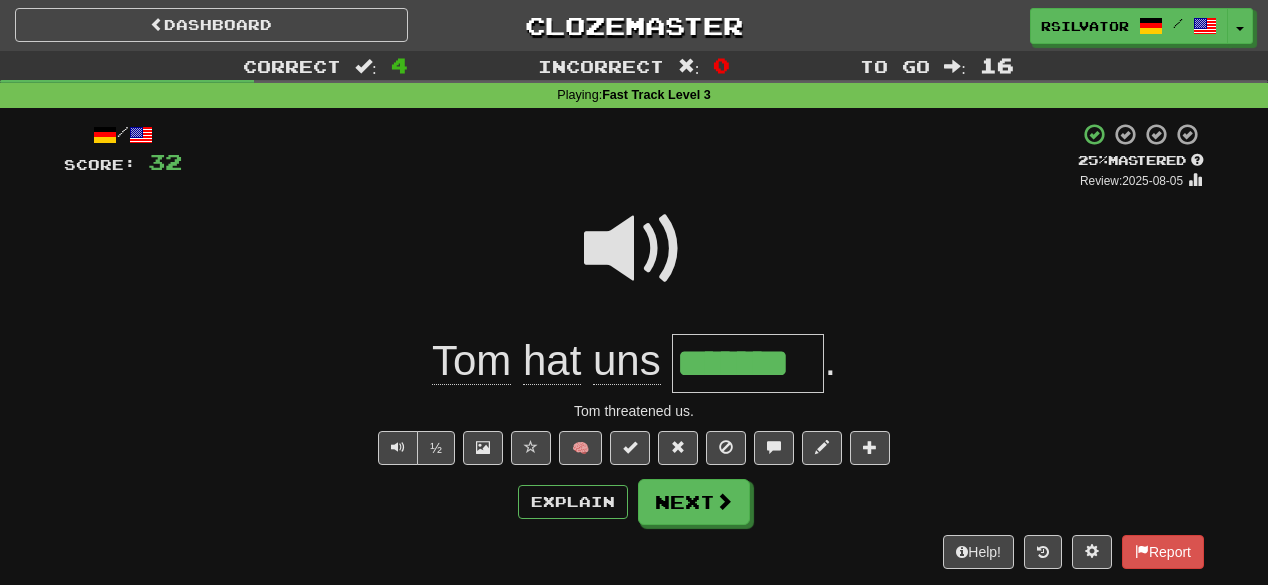 click on "Explain Next" at bounding box center (634, 502) 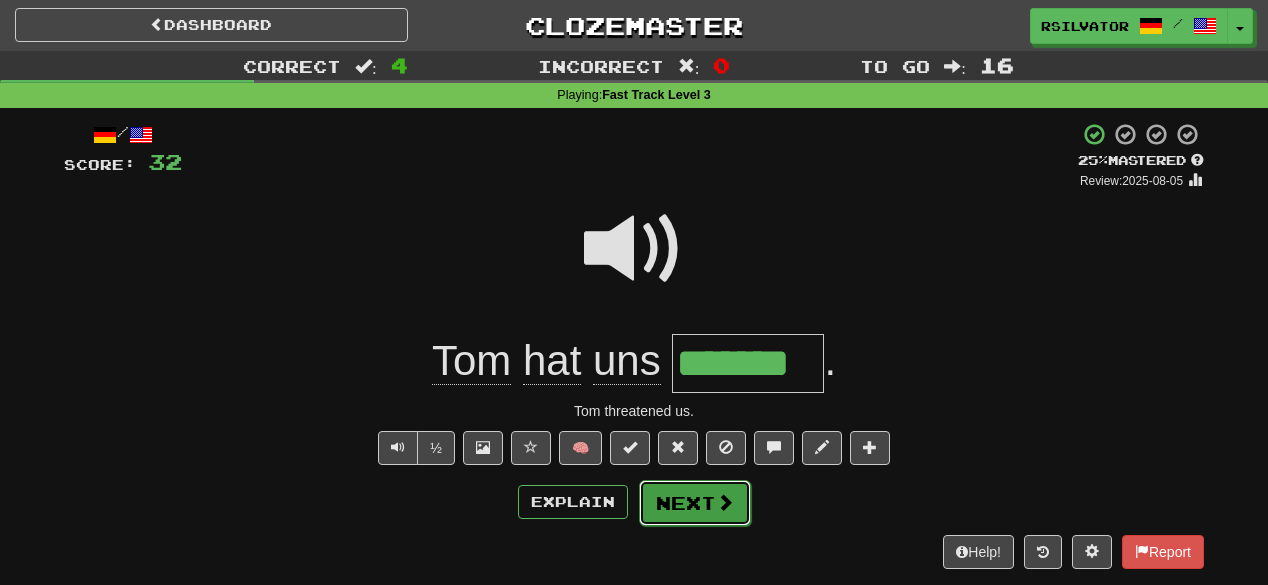 click on "Next" at bounding box center (695, 503) 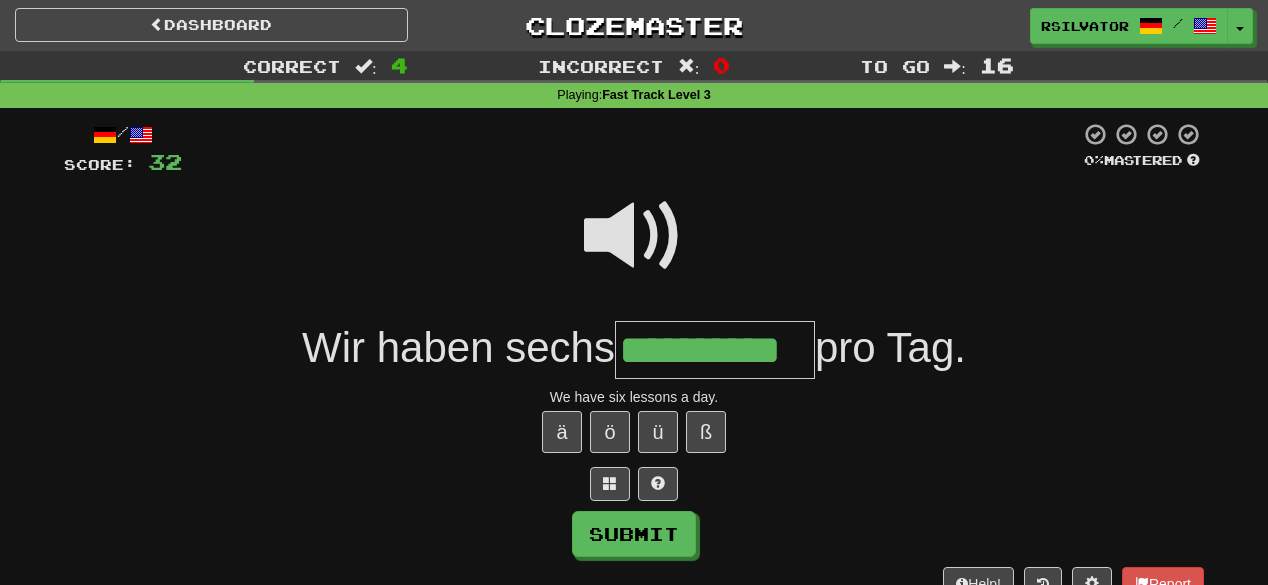type on "**********" 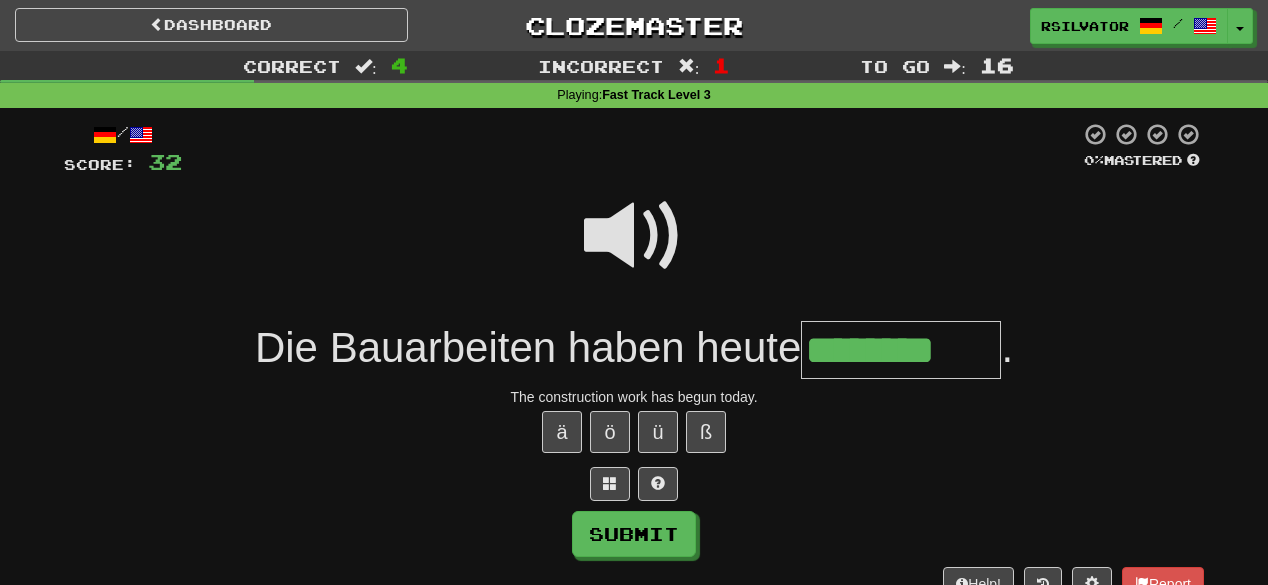 type on "********" 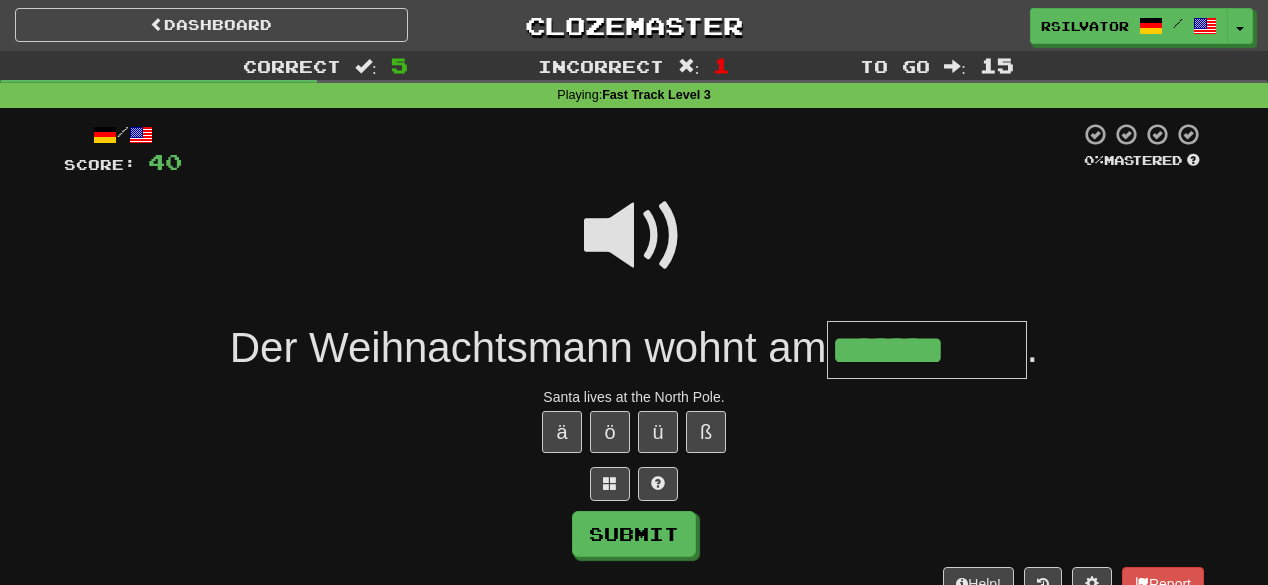 type on "*******" 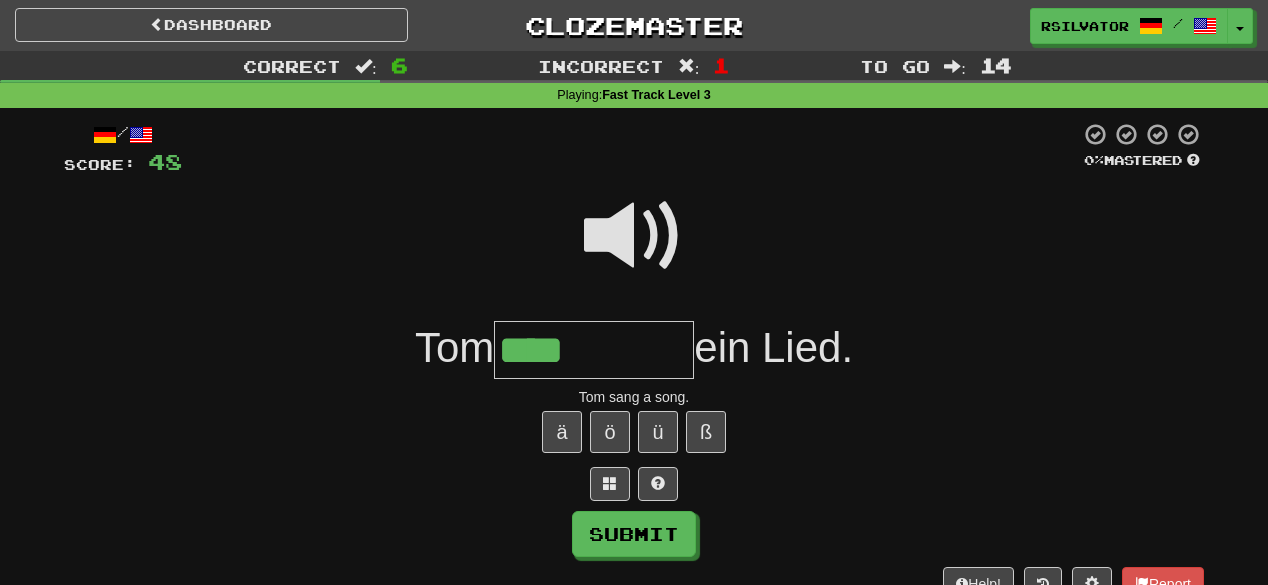 type on "****" 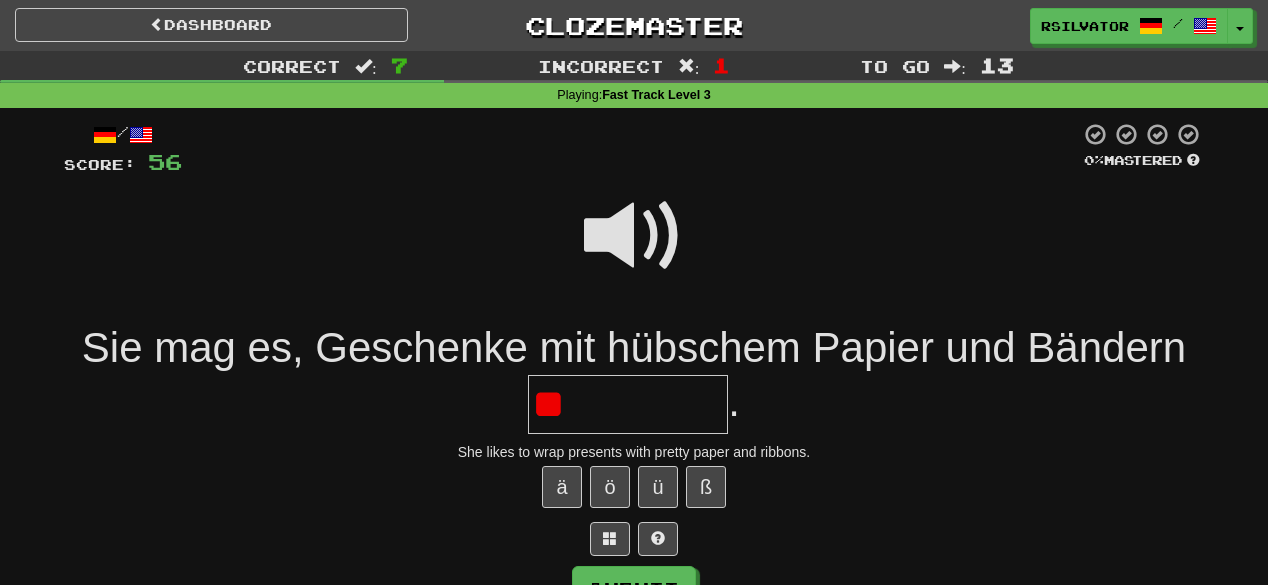 type on "*" 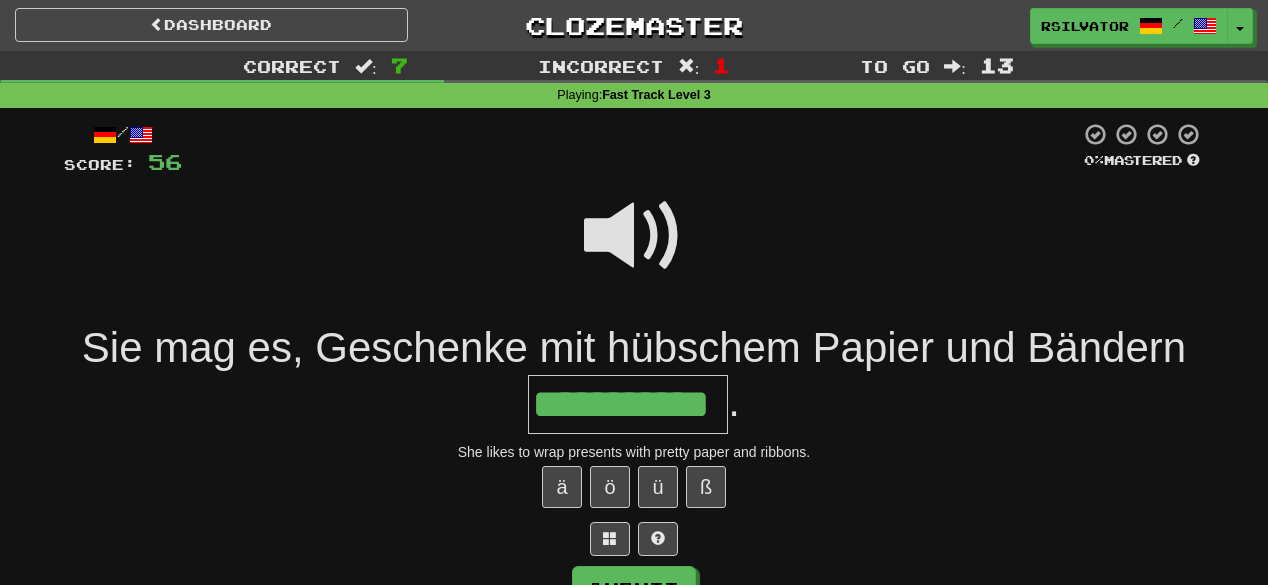 scroll, scrollTop: 0, scrollLeft: 43, axis: horizontal 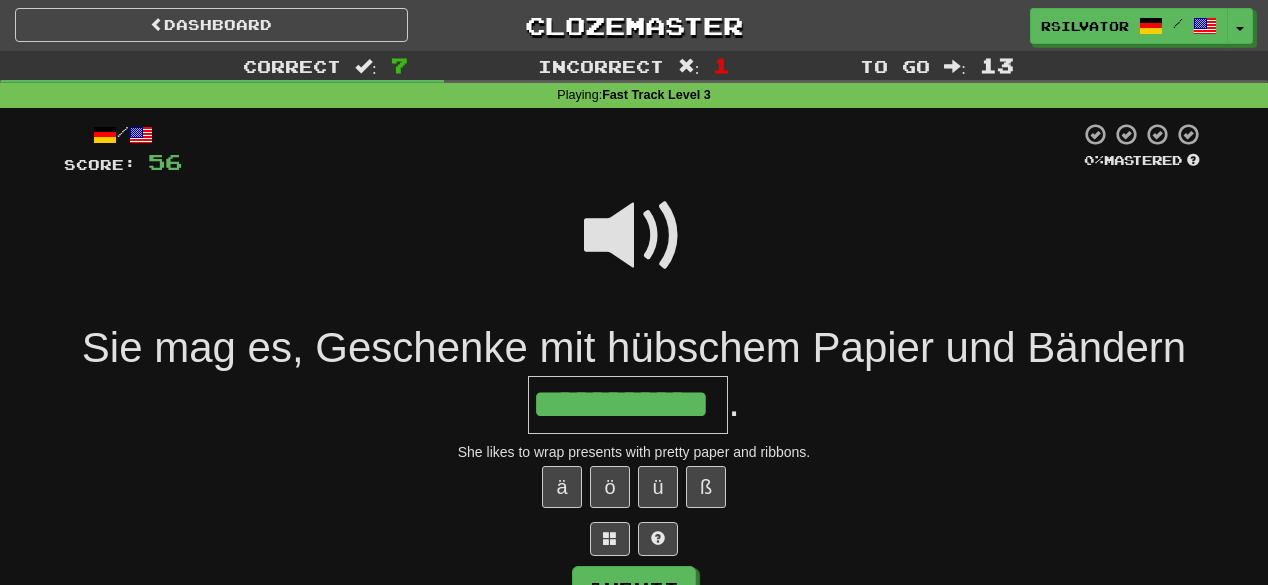 type on "**********" 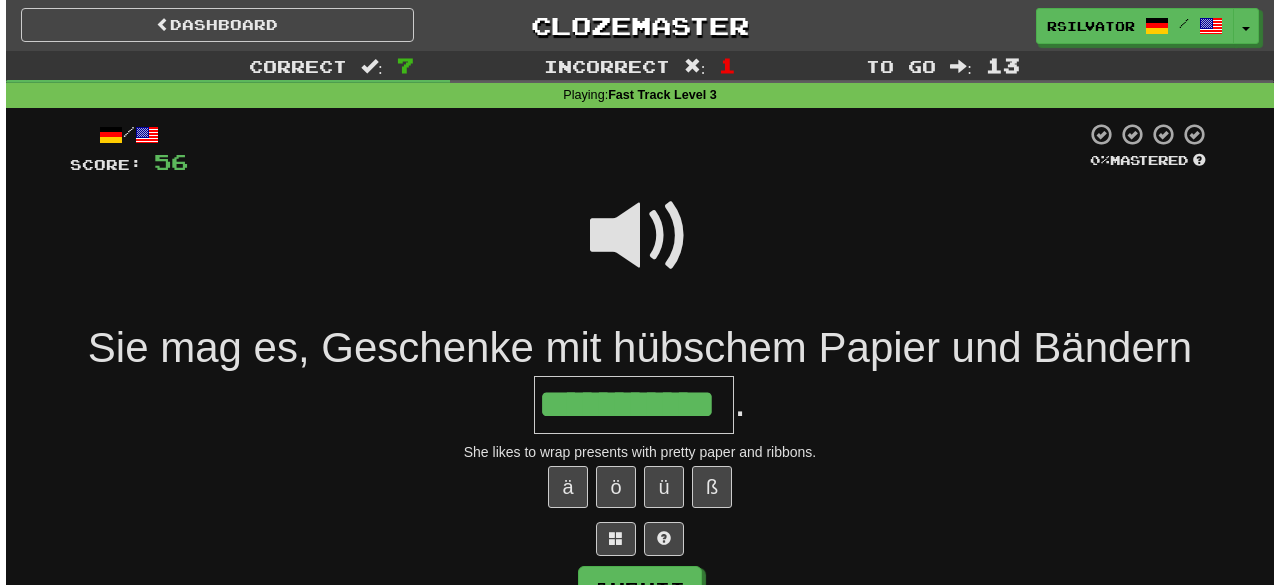 scroll, scrollTop: 0, scrollLeft: 0, axis: both 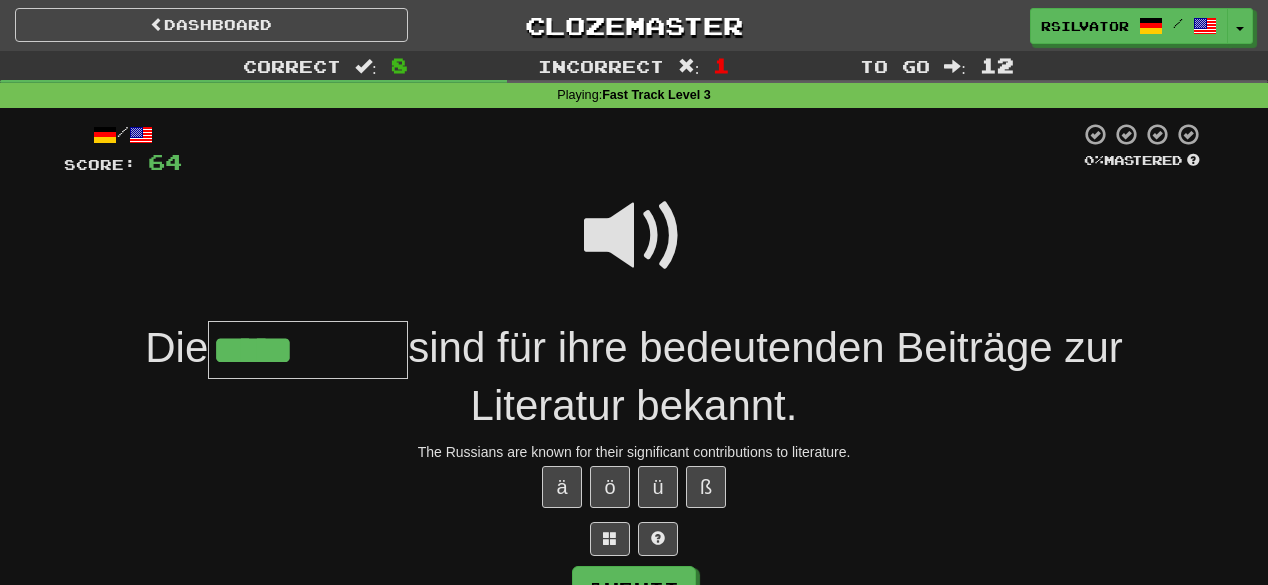 click at bounding box center (634, 236) 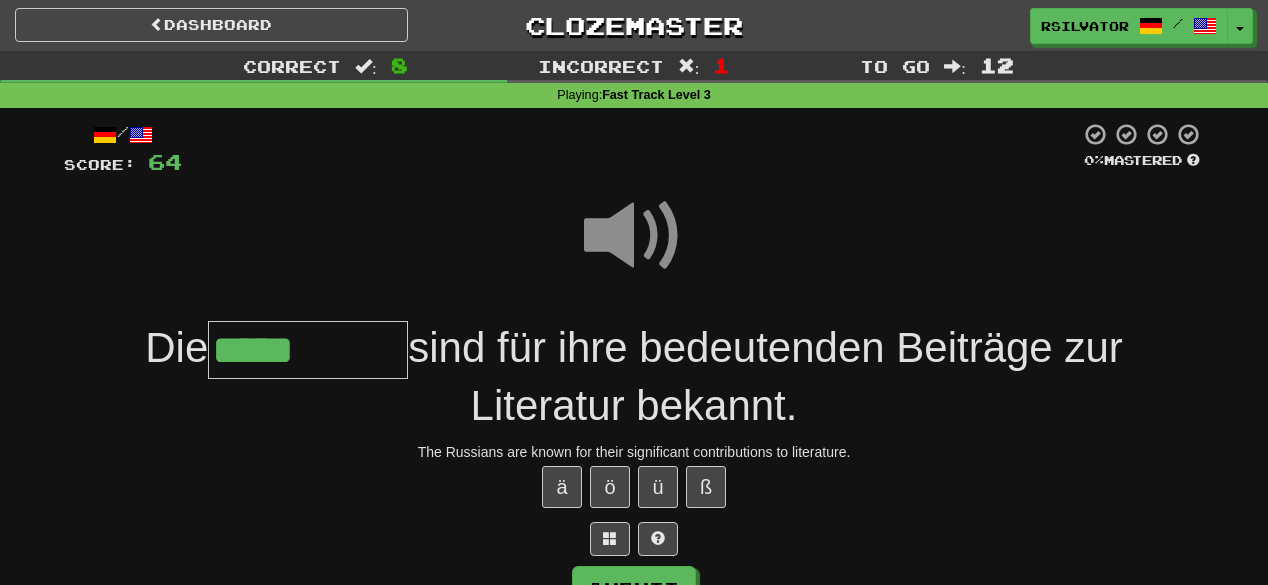 click on "*****" at bounding box center (308, 350) 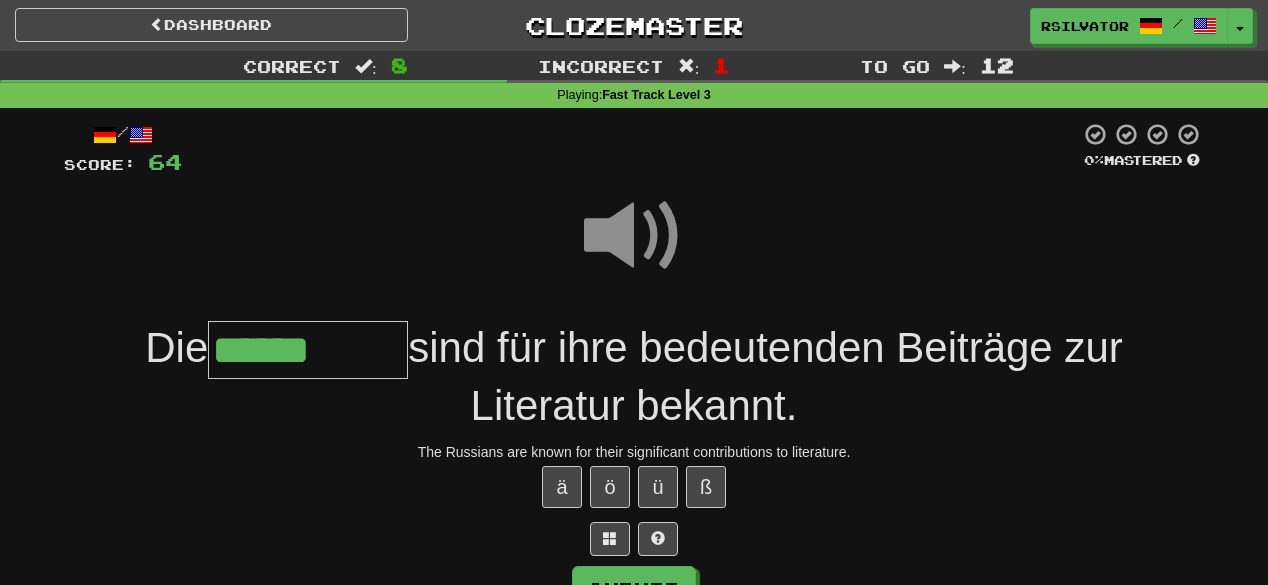 type on "******" 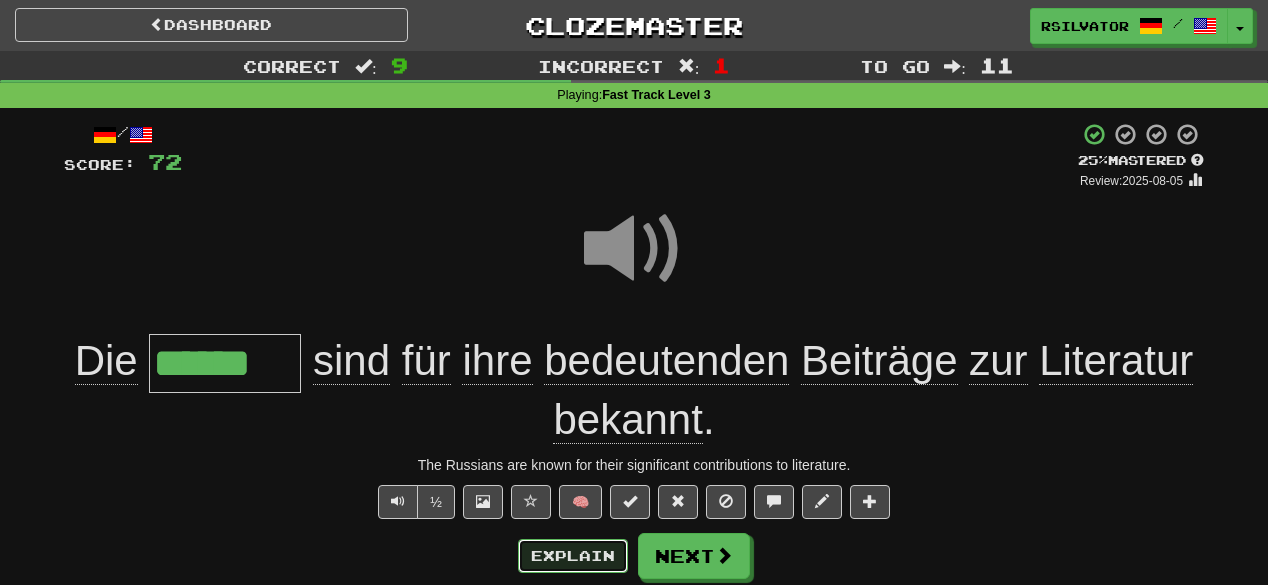 click on "Explain" at bounding box center (573, 556) 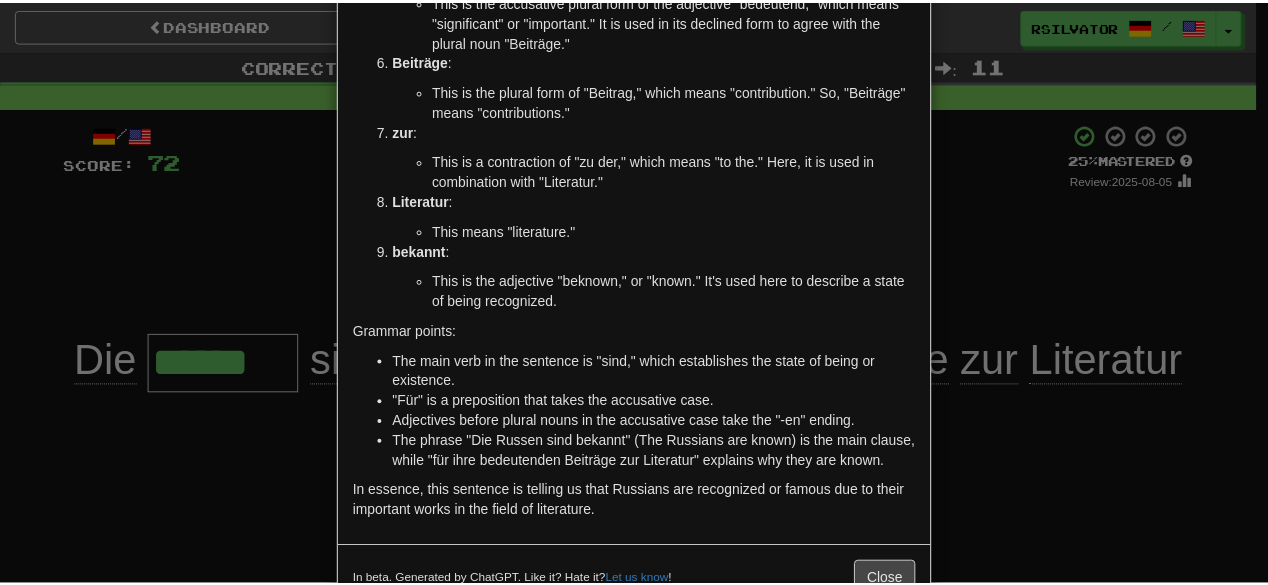 scroll, scrollTop: 592, scrollLeft: 0, axis: vertical 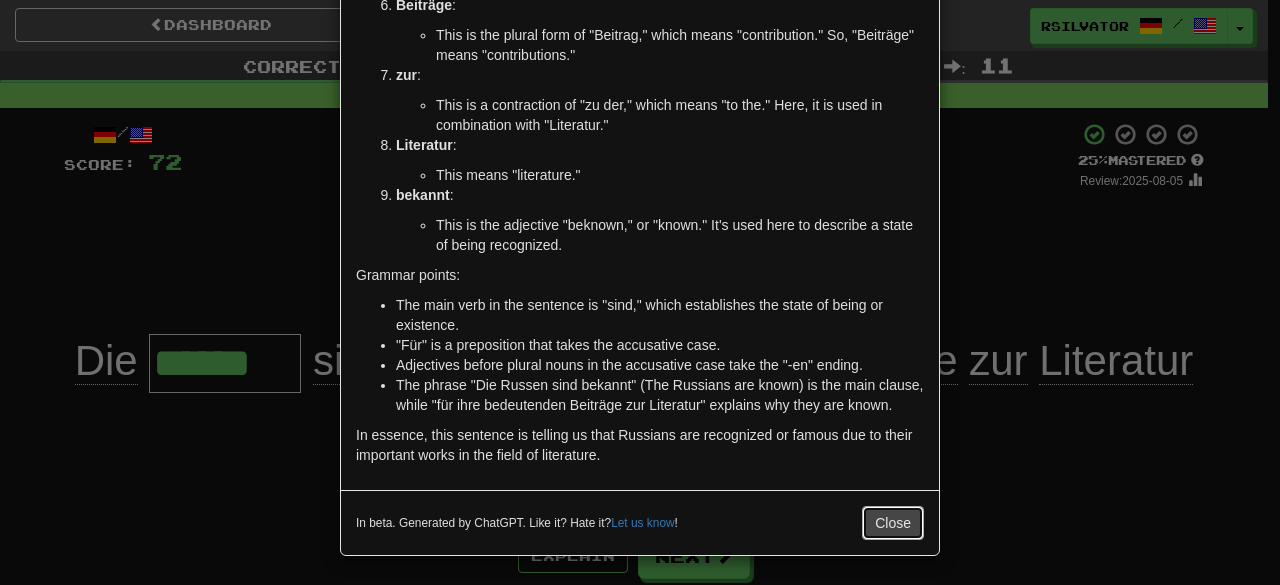 click on "Close" at bounding box center (893, 523) 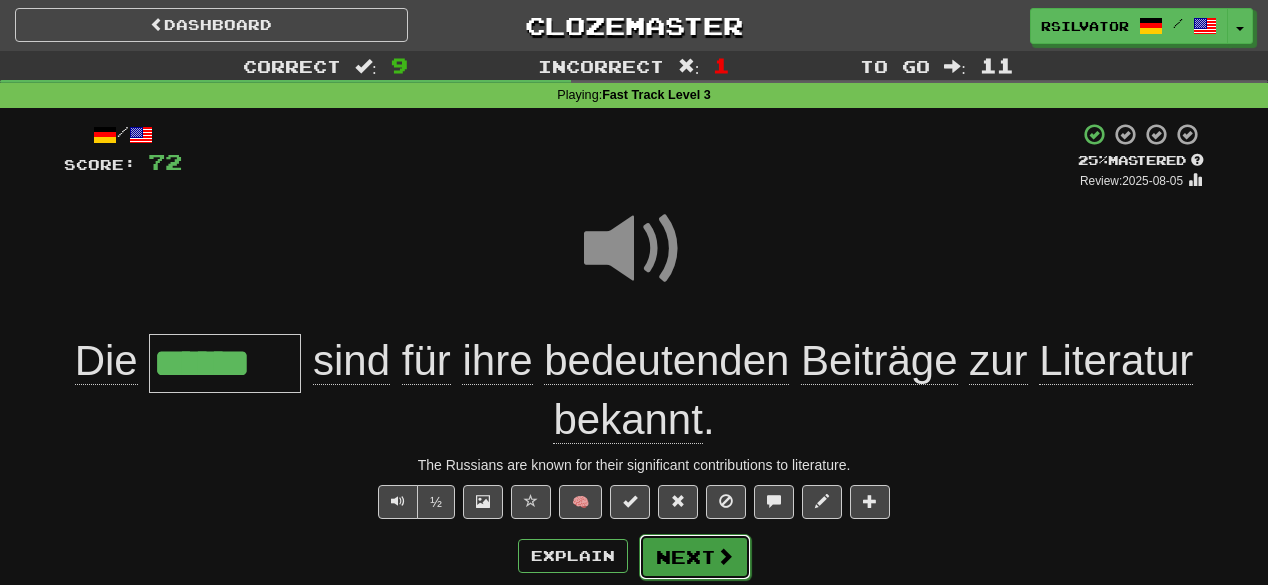 click on "Next" at bounding box center [695, 557] 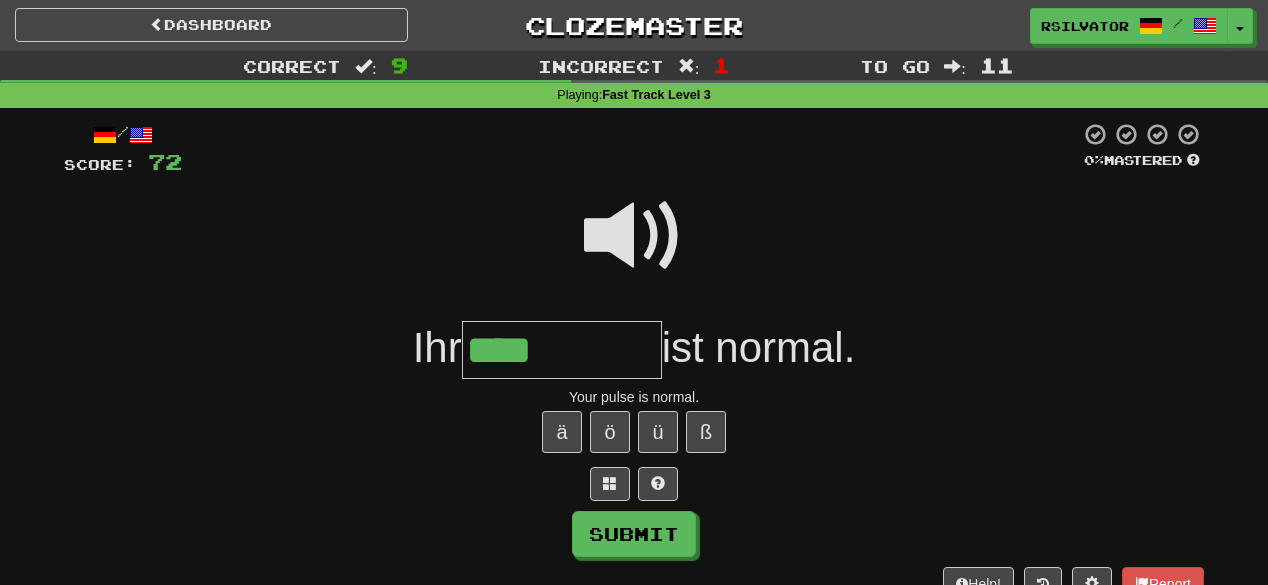 type on "****" 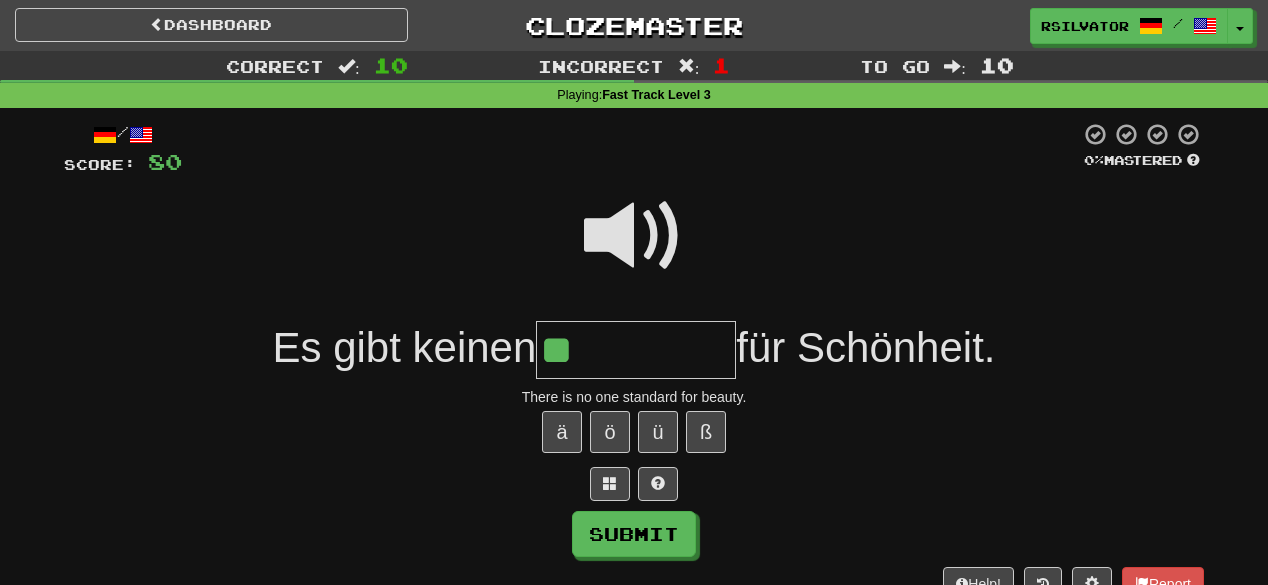 type on "*" 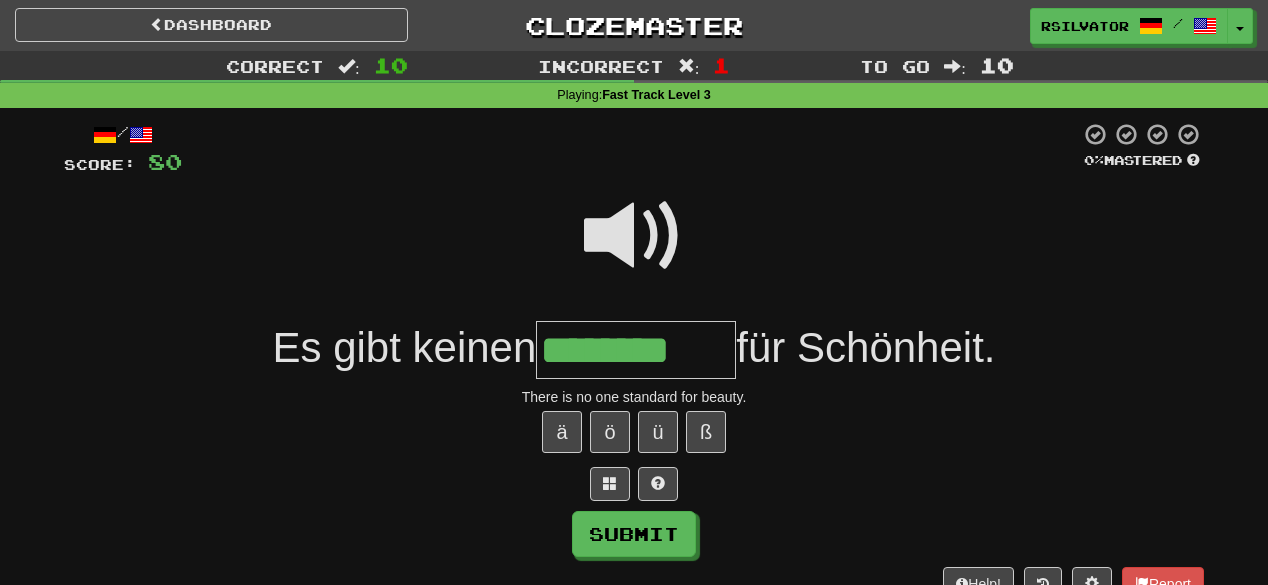 type on "********" 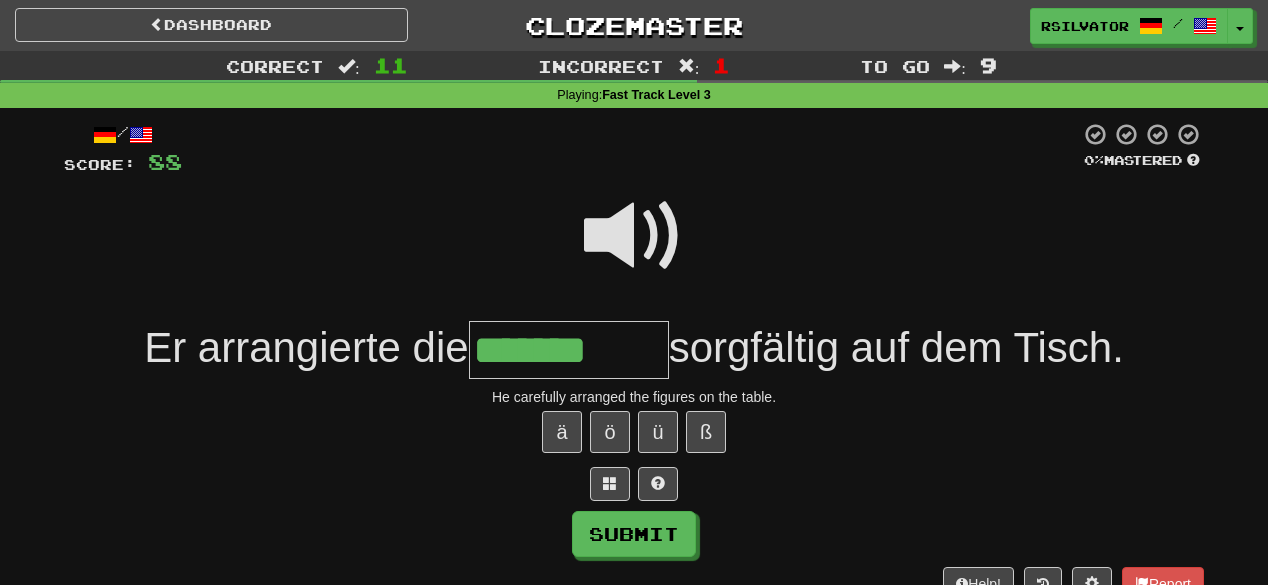 type on "*******" 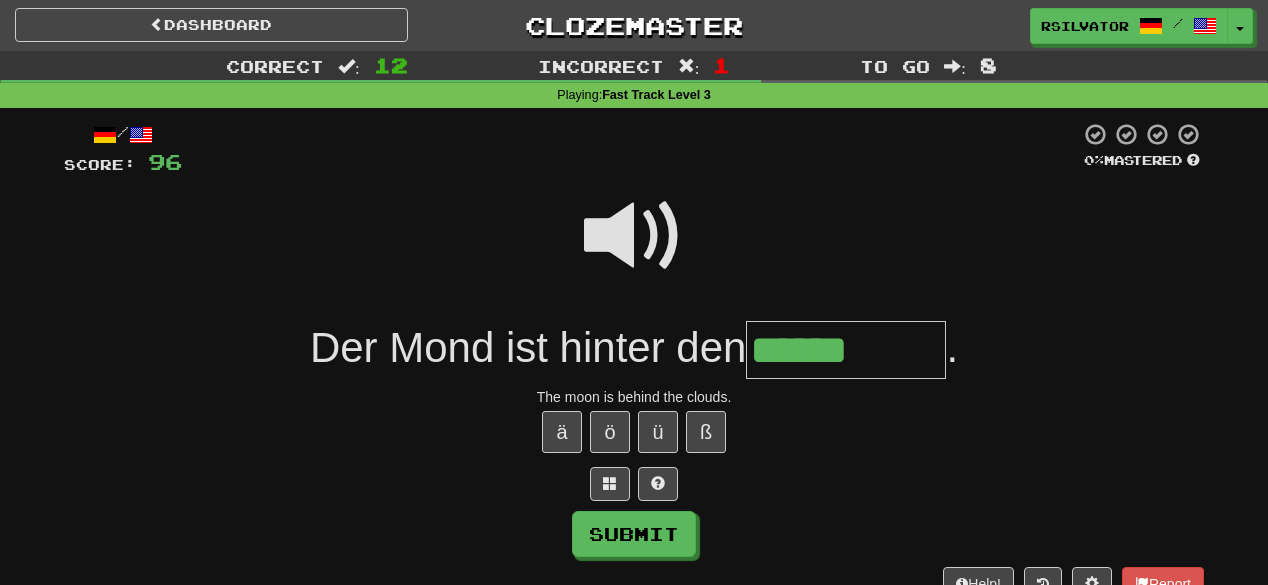 type on "******" 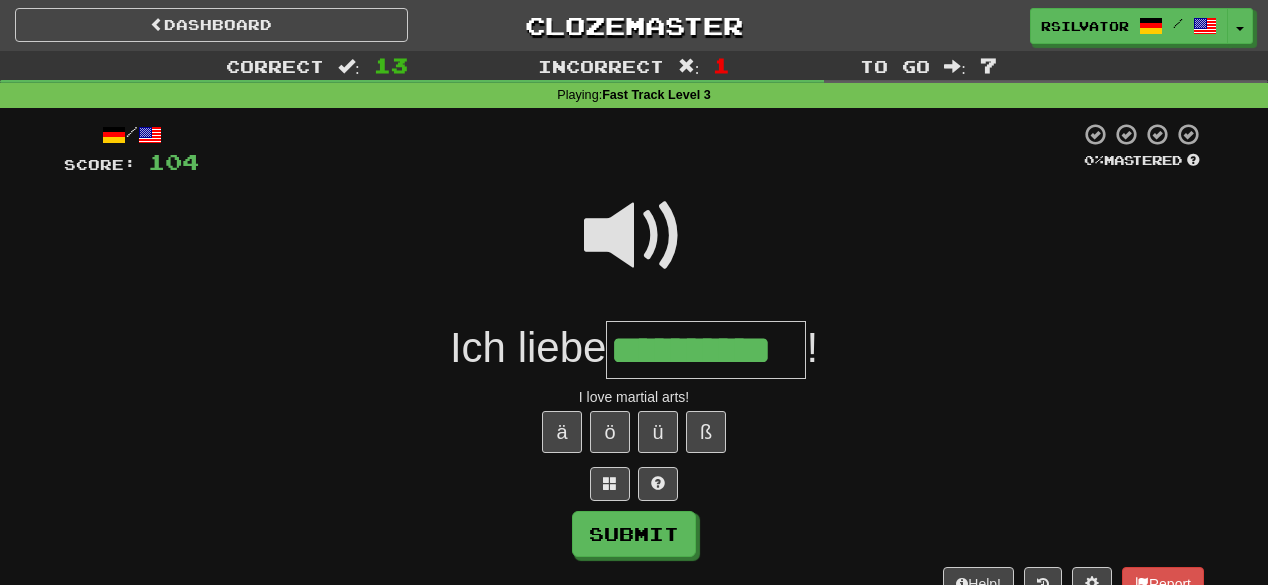 scroll, scrollTop: 0, scrollLeft: 28, axis: horizontal 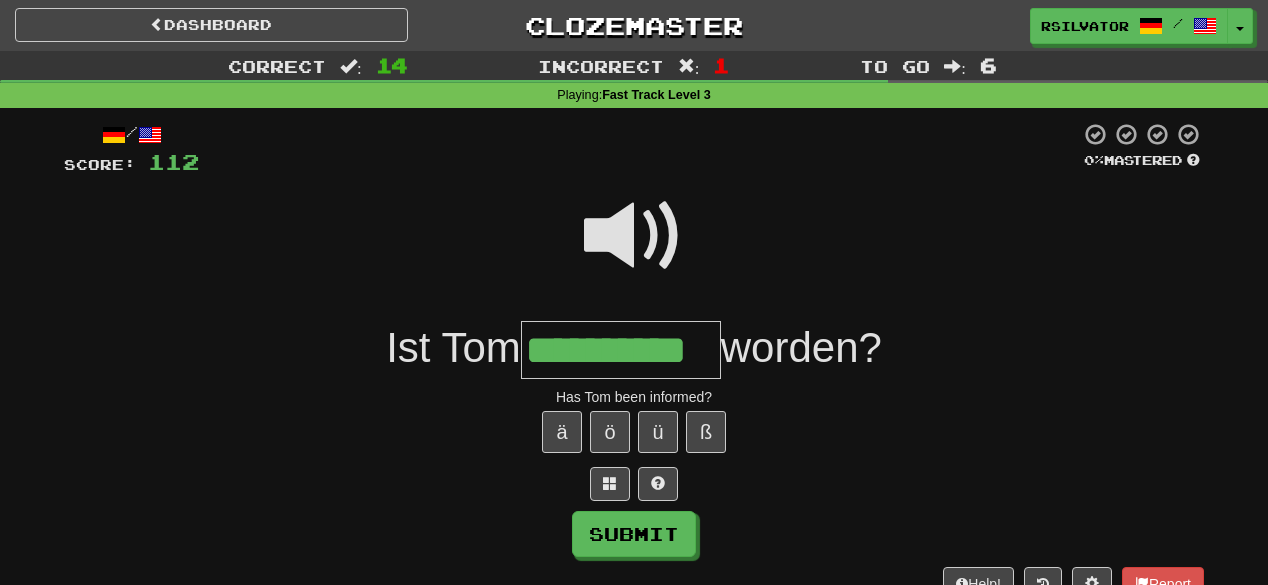 type on "**********" 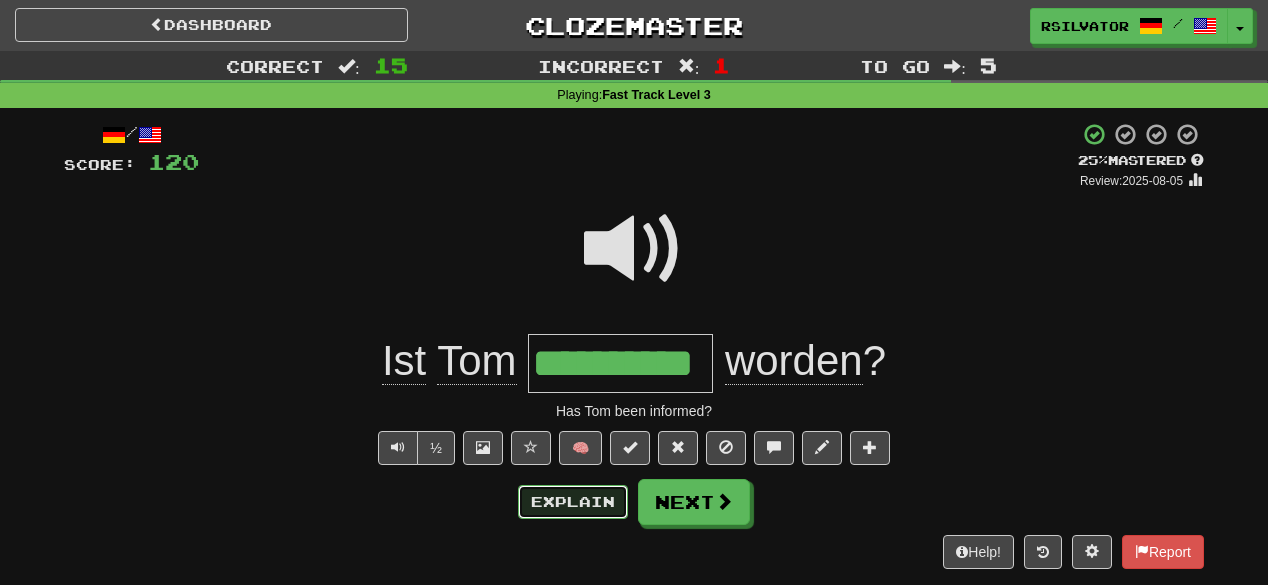 click on "Explain" at bounding box center [573, 502] 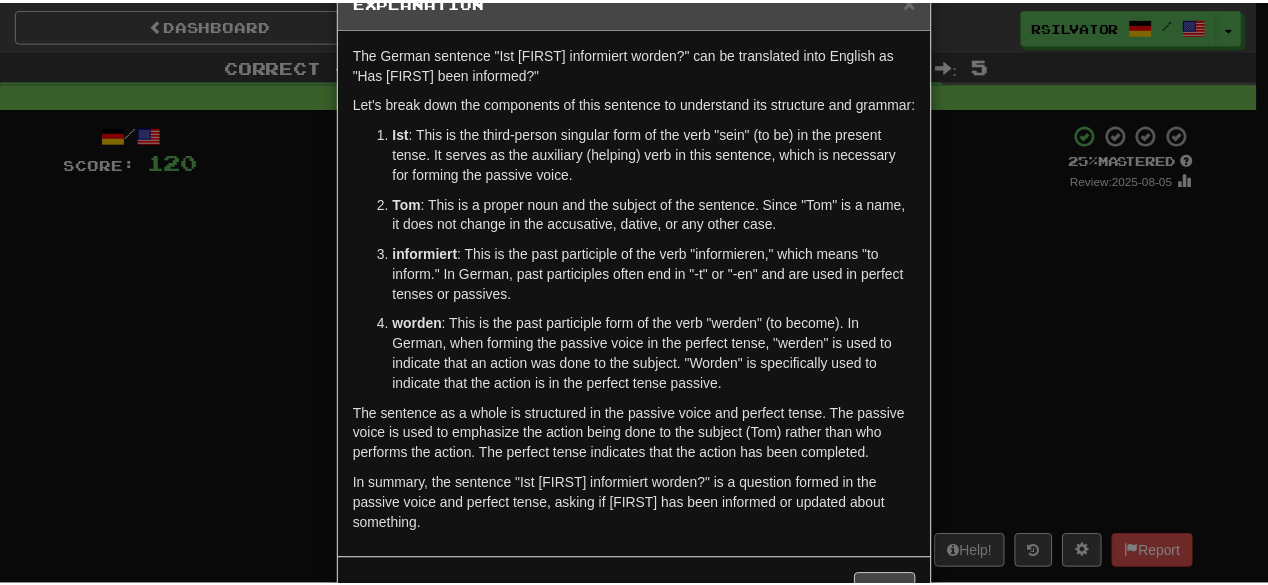 scroll, scrollTop: 80, scrollLeft: 0, axis: vertical 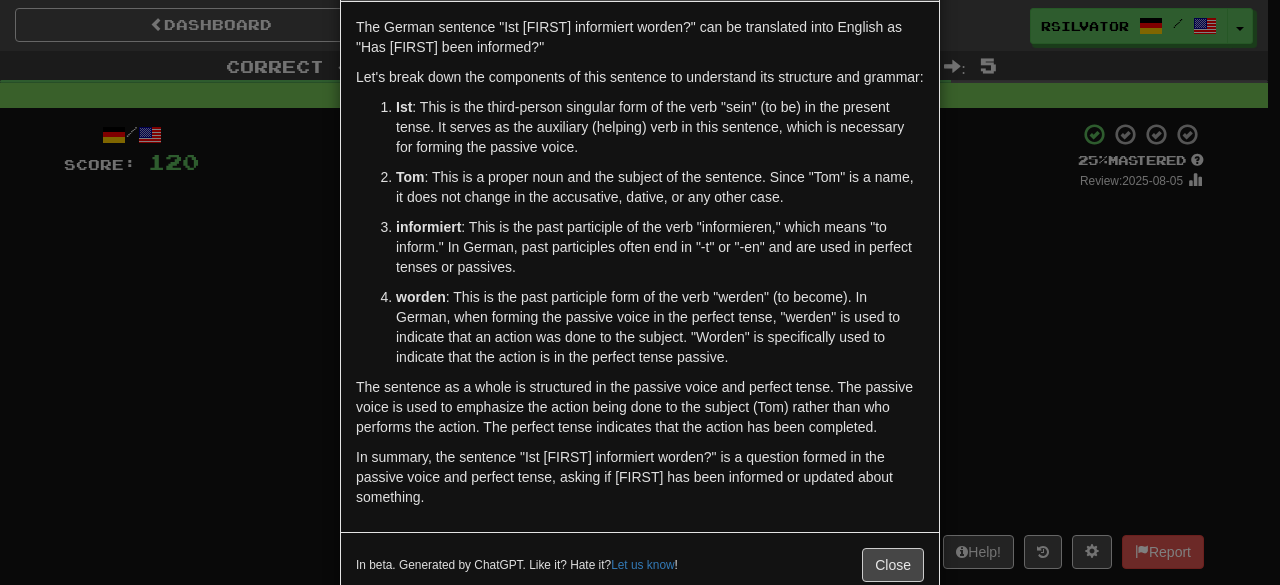 click on "× Explanation The German sentence "Ist Tom informiert worden?" can be translated into English as "Has Tom been informed?"
Let's break down the components of this sentence to understand its structure and grammar:
Ist : This is the third-person singular form of the verb "sein" (to be) in the present tense. It serves as the auxiliary (helping) verb in this sentence, which is necessary for forming the passive voice.
Tom : This is a proper noun and the subject of the sentence. Since "Tom" is a name, it does not change in the accusative, dative, or any other case.
informiert : This is the past participle of the verb "informieren," which means "to inform." In German, past participles often end in "-t" or "-en" and are used in perfect tenses or passives.
worden
In summary, the sentence "Ist Tom informiert worden?" is a question formed in the passive voice and perfect tense, asking if Tom has been informed or updated about something. In beta. Generated by ChatGPT. Like it? Hate it?" at bounding box center (640, 292) 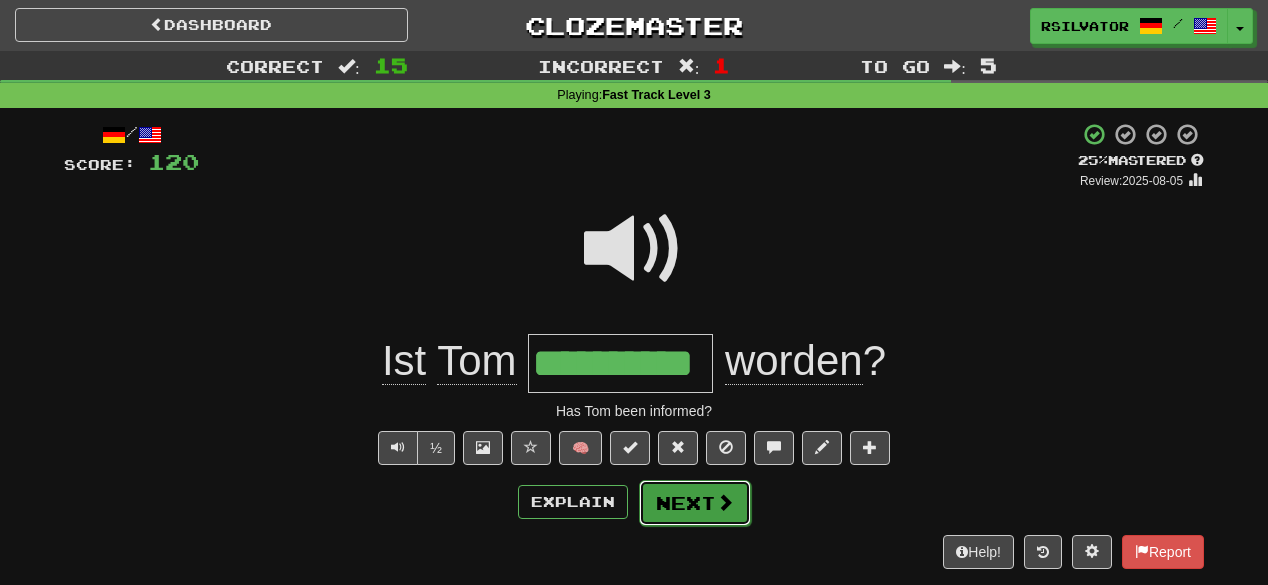 click on "Next" at bounding box center [695, 503] 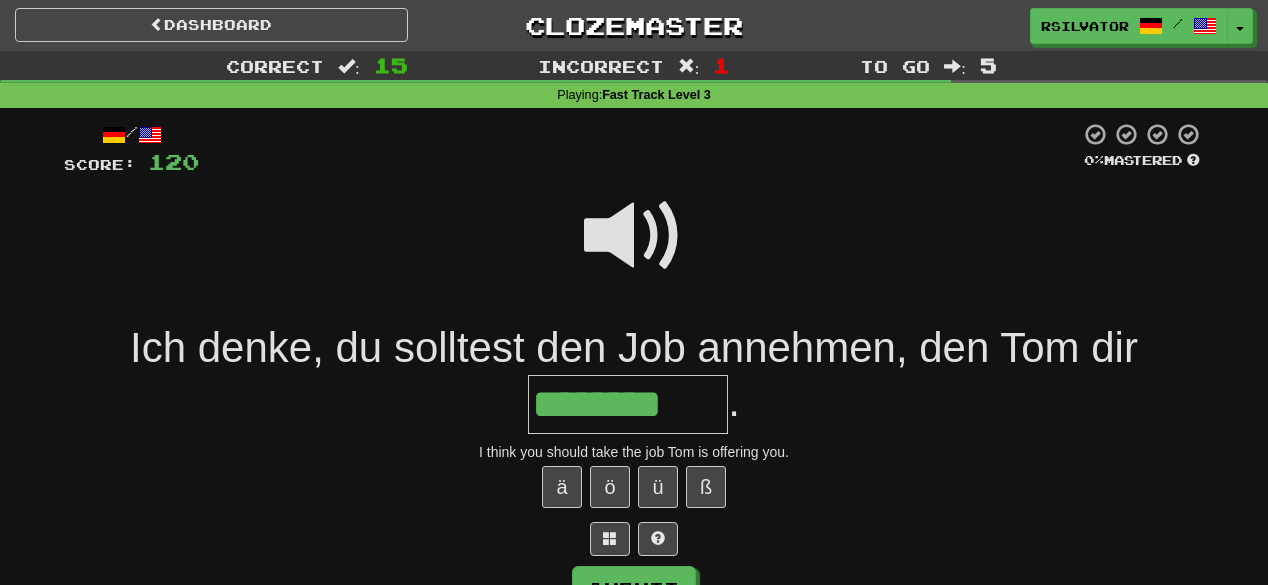 type on "********" 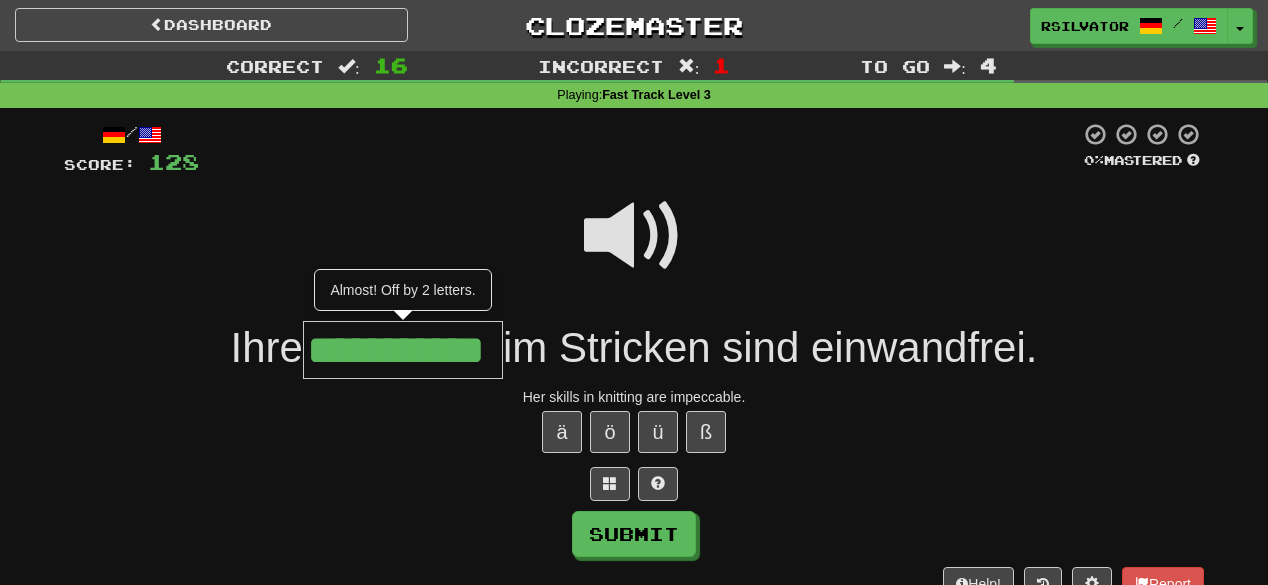 scroll, scrollTop: 0, scrollLeft: 24, axis: horizontal 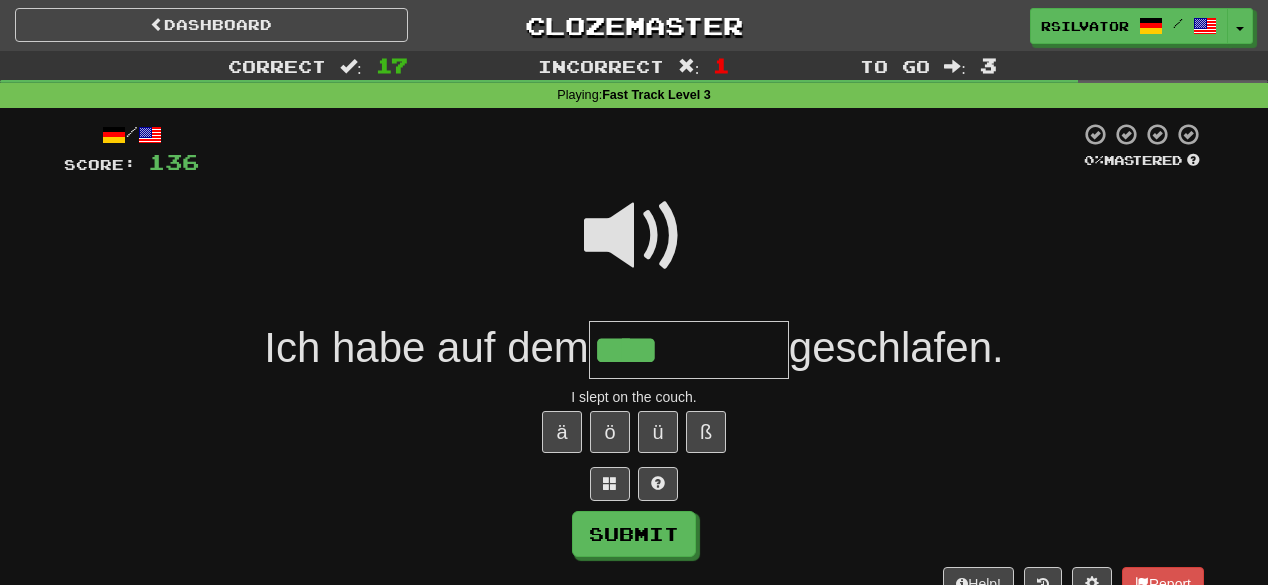 type on "****" 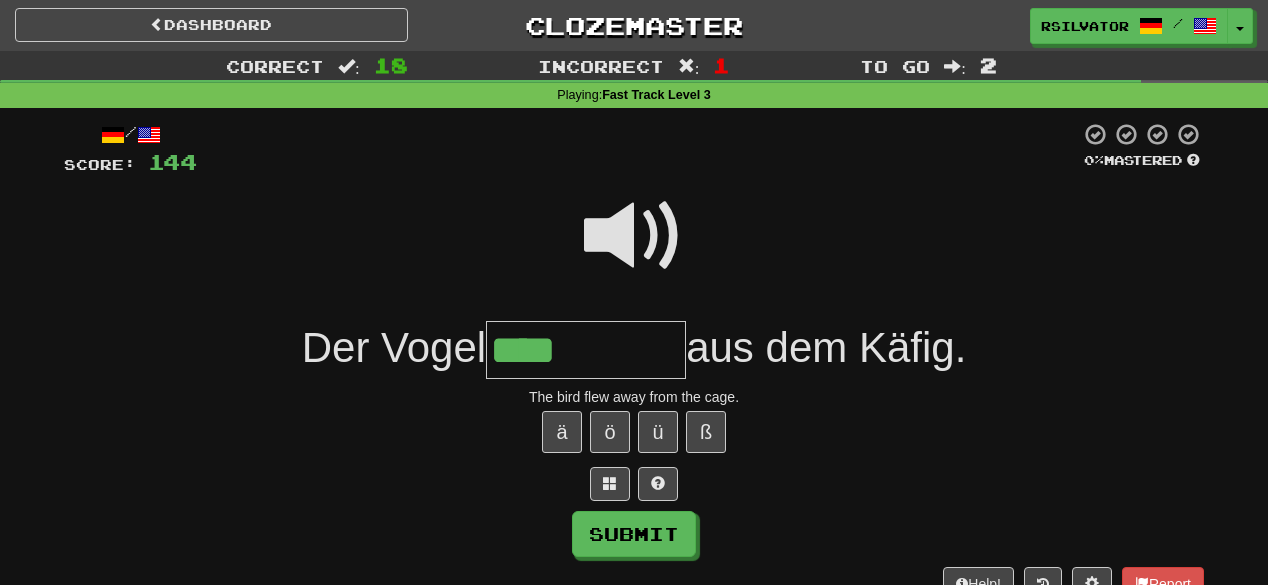 type on "****" 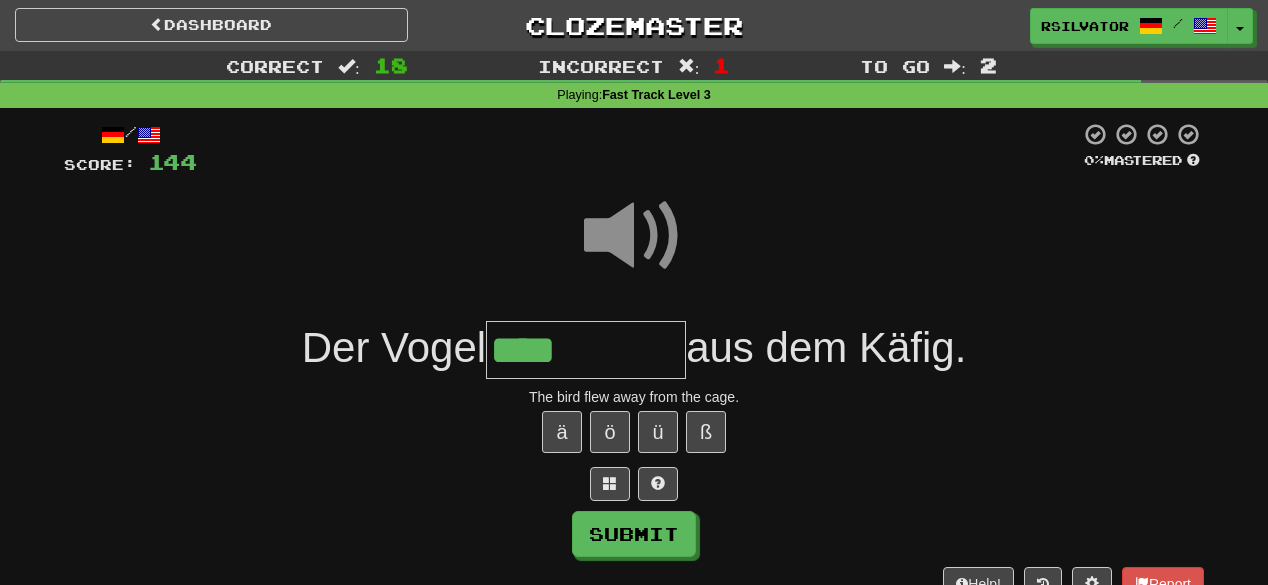 click on "****" at bounding box center (586, 350) 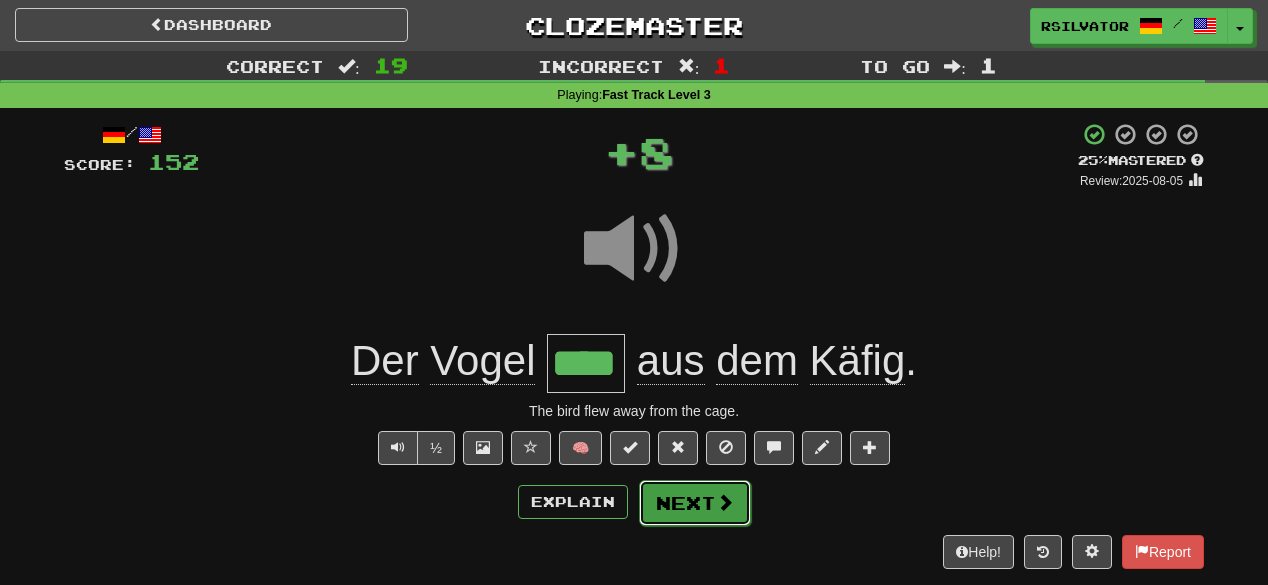 click at bounding box center (725, 502) 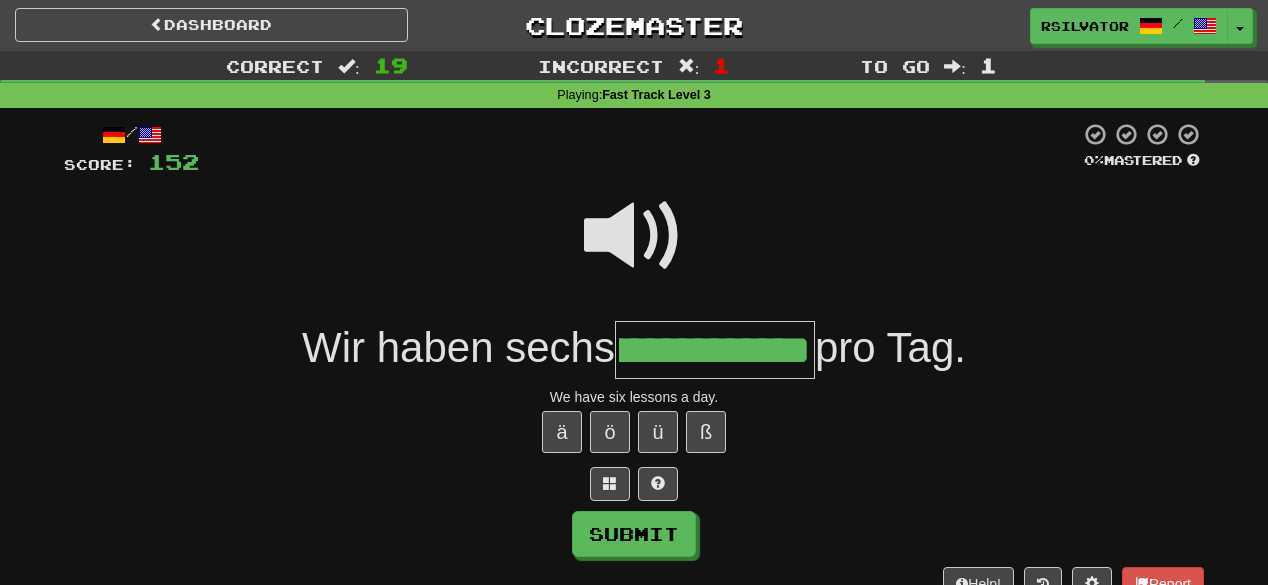 scroll, scrollTop: 0, scrollLeft: 160, axis: horizontal 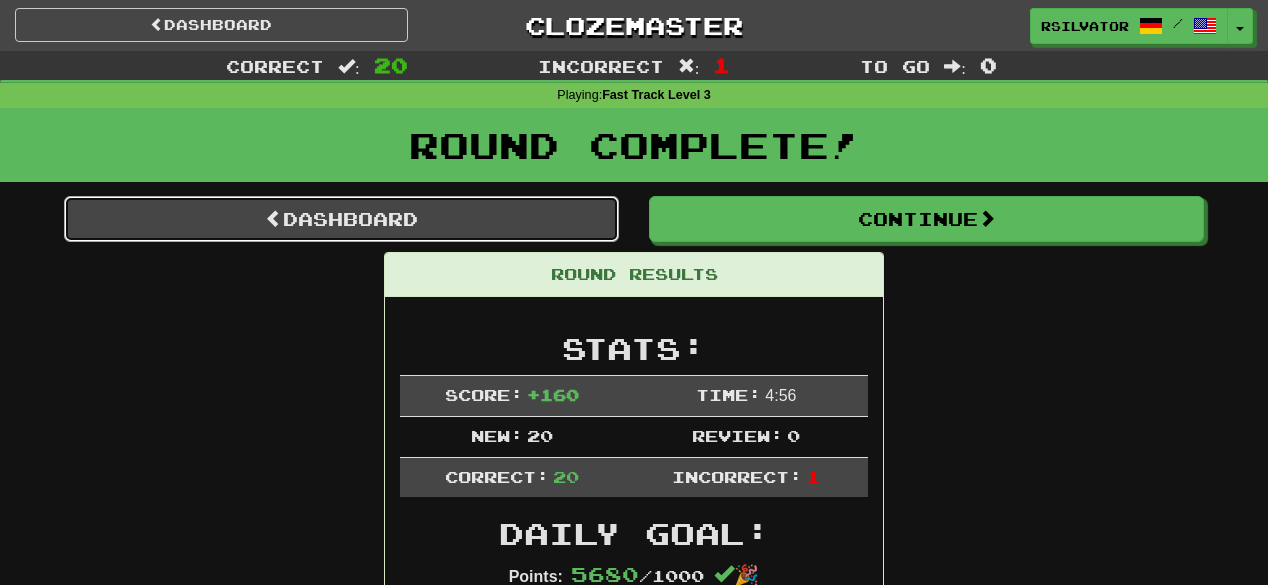 click on "Dashboard" at bounding box center (341, 219) 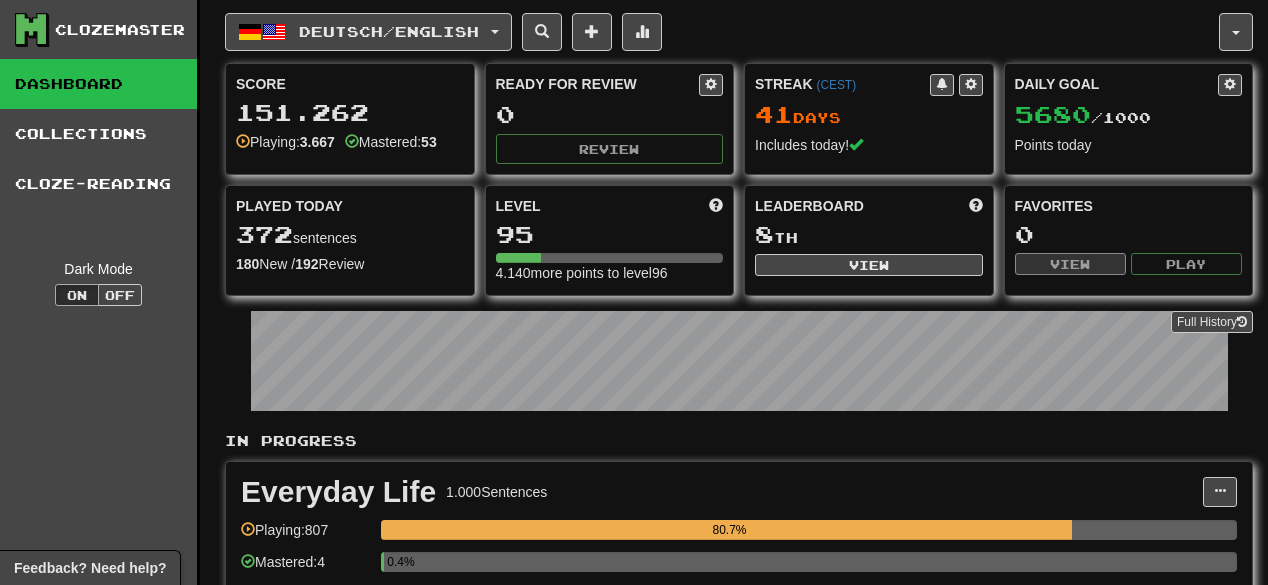 scroll, scrollTop: 0, scrollLeft: 0, axis: both 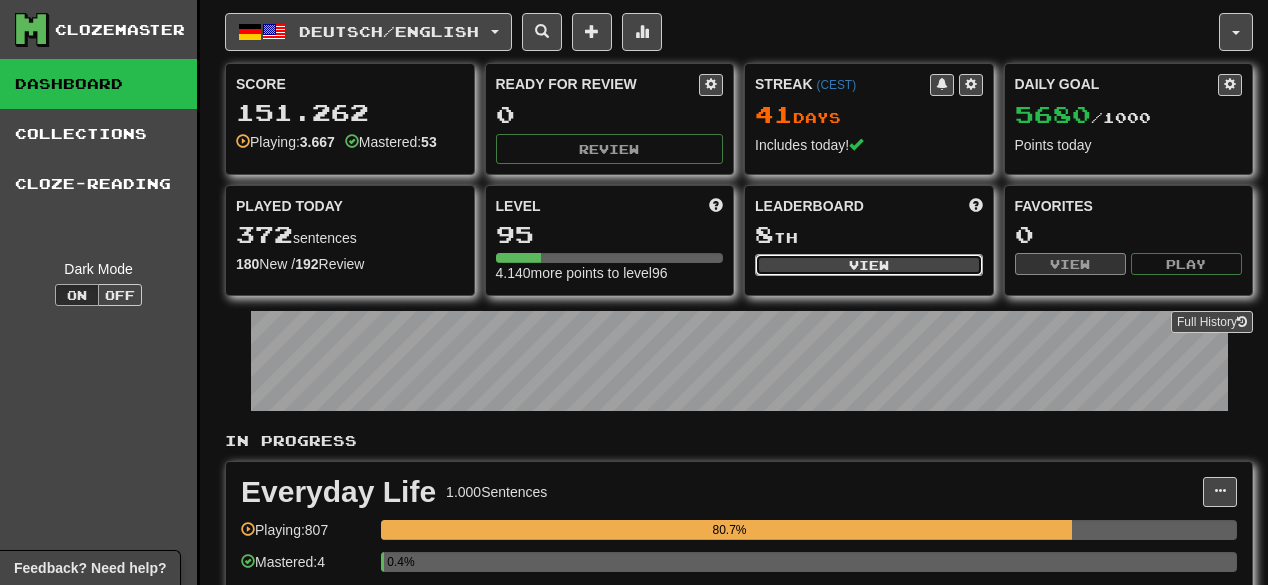 click on "View" at bounding box center [869, 265] 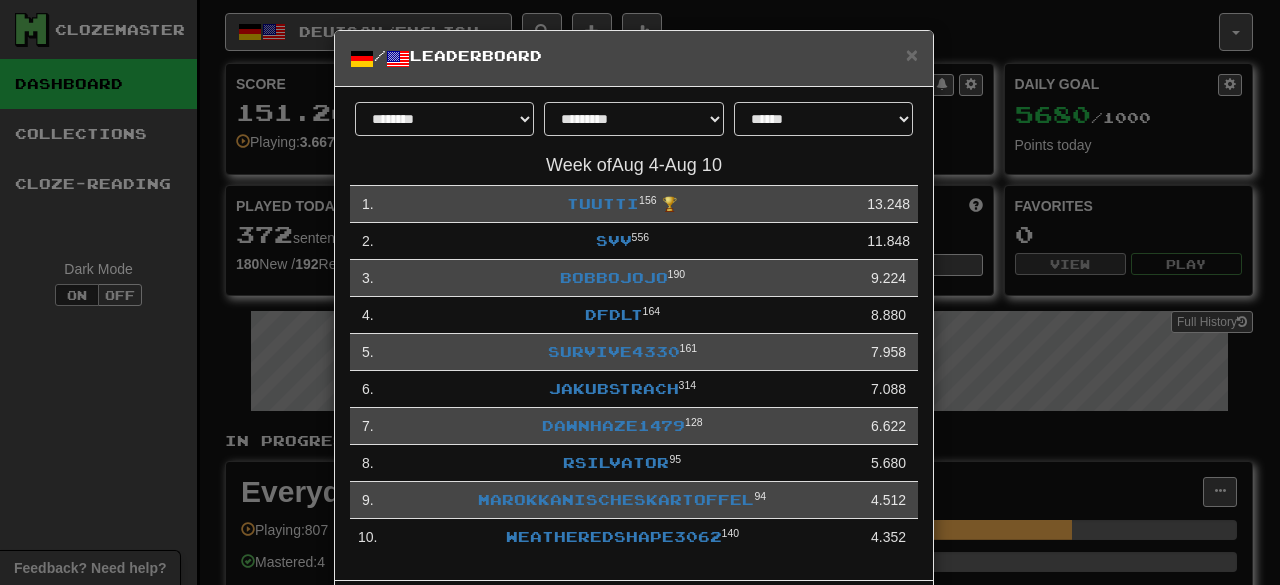 click on "**********" at bounding box center [640, 292] 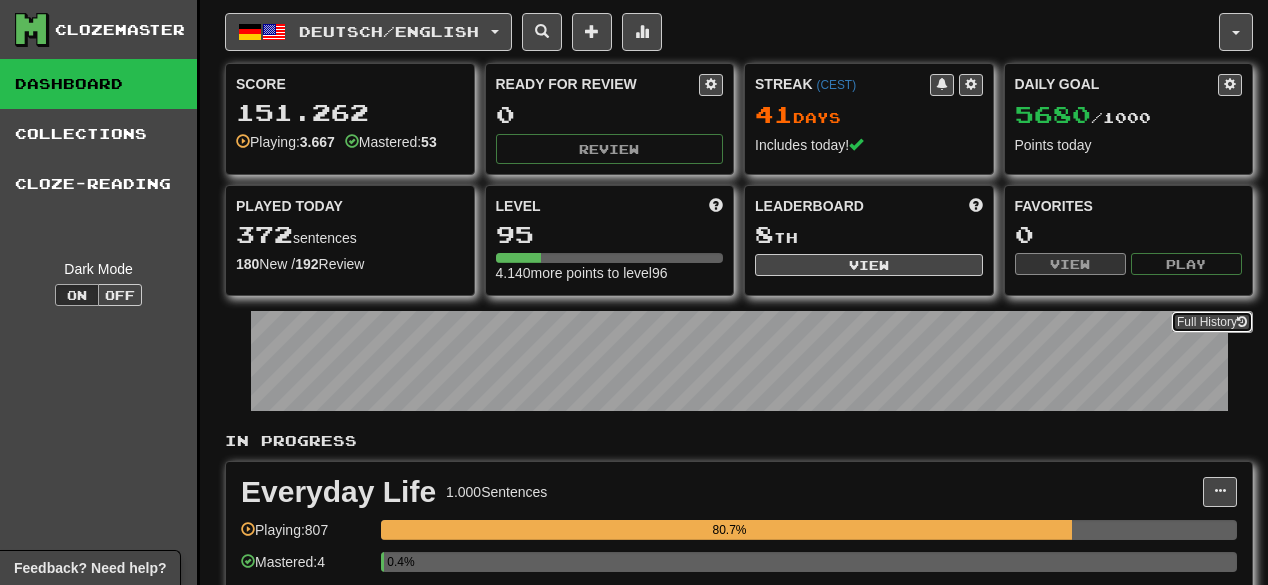 click on "Full History" at bounding box center (1212, 322) 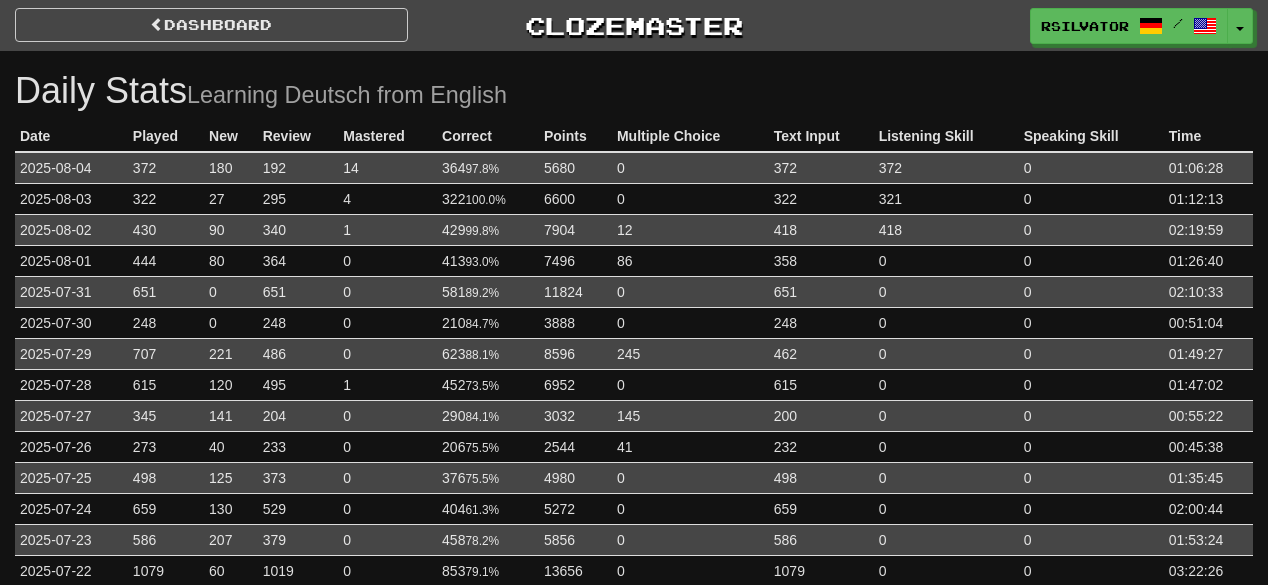 scroll, scrollTop: 0, scrollLeft: 0, axis: both 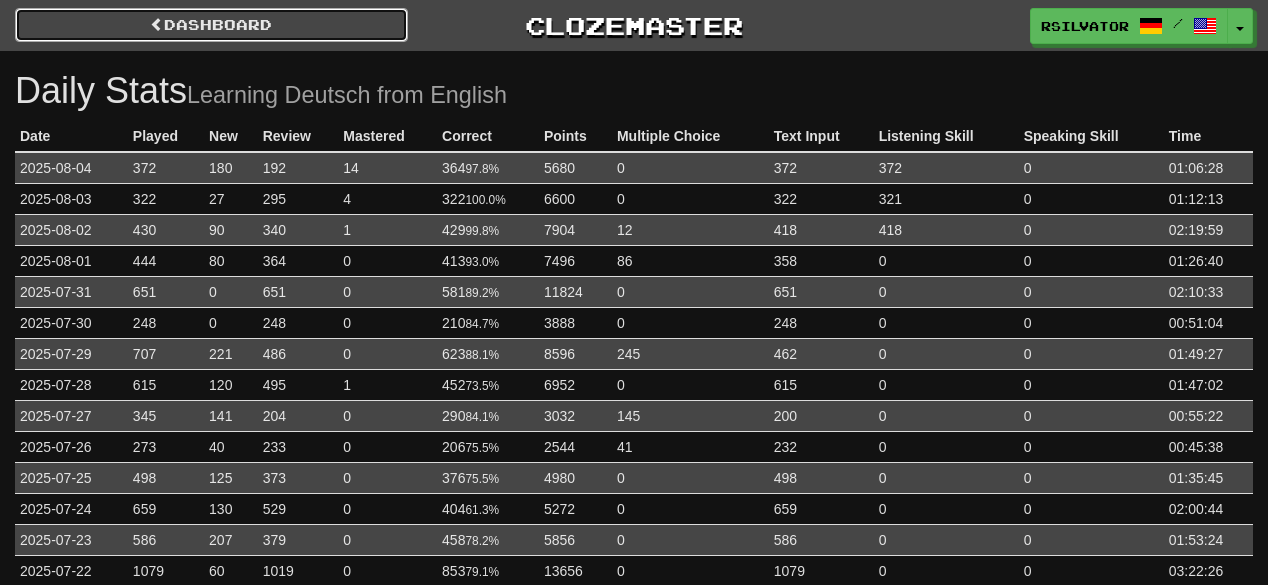 click on "Dashboard" at bounding box center [211, 25] 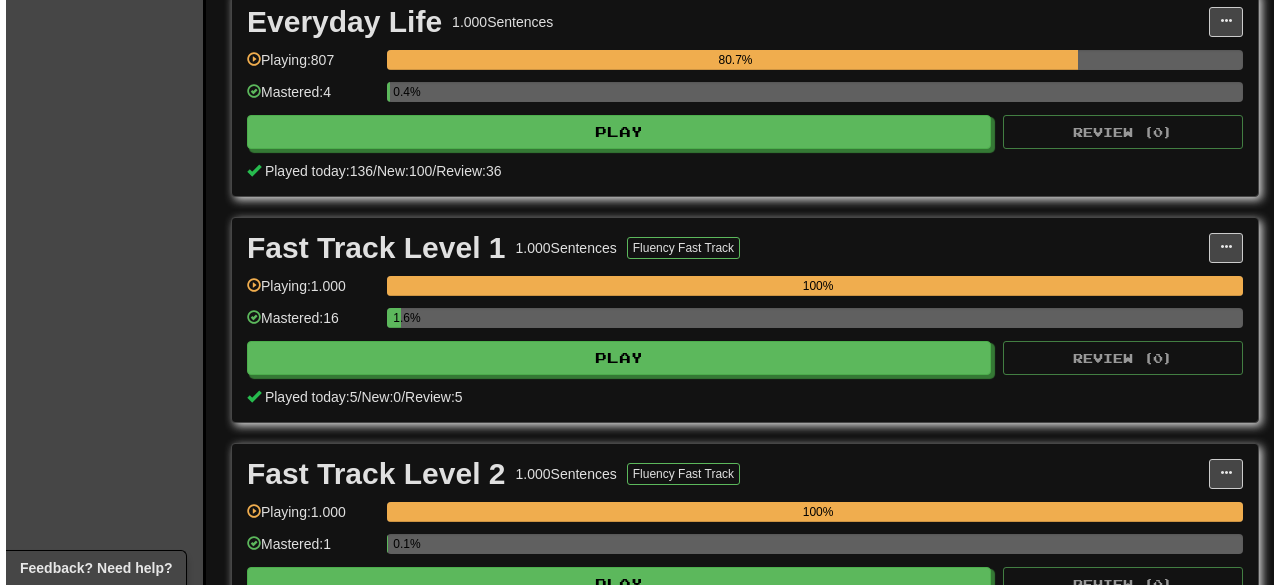 scroll, scrollTop: 240, scrollLeft: 0, axis: vertical 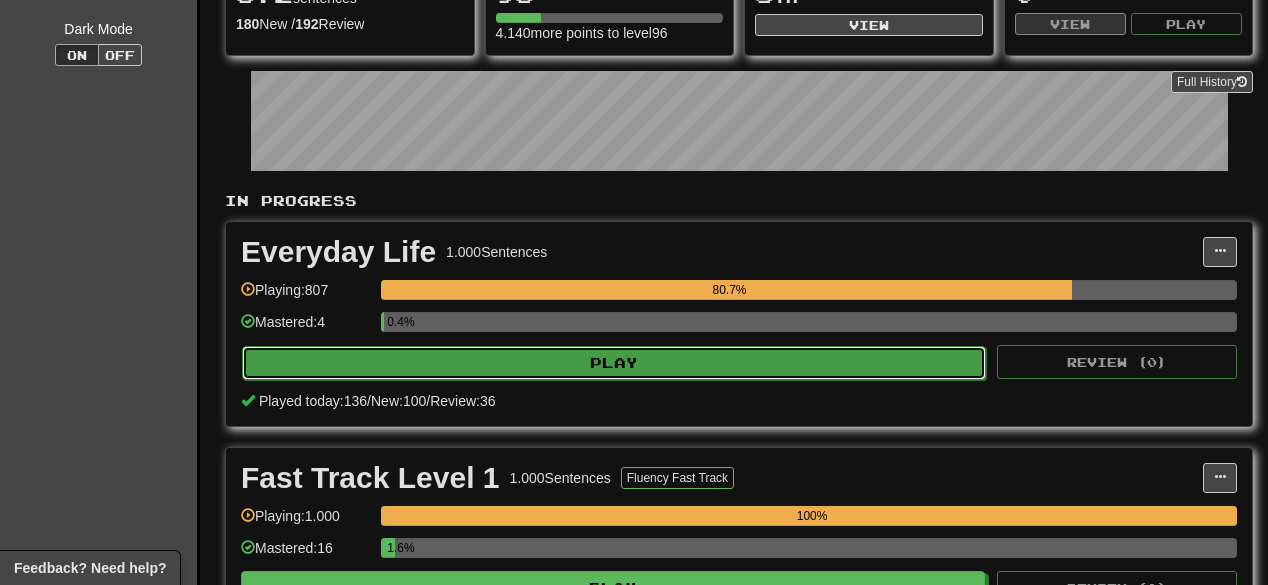 click on "Play" at bounding box center (614, 363) 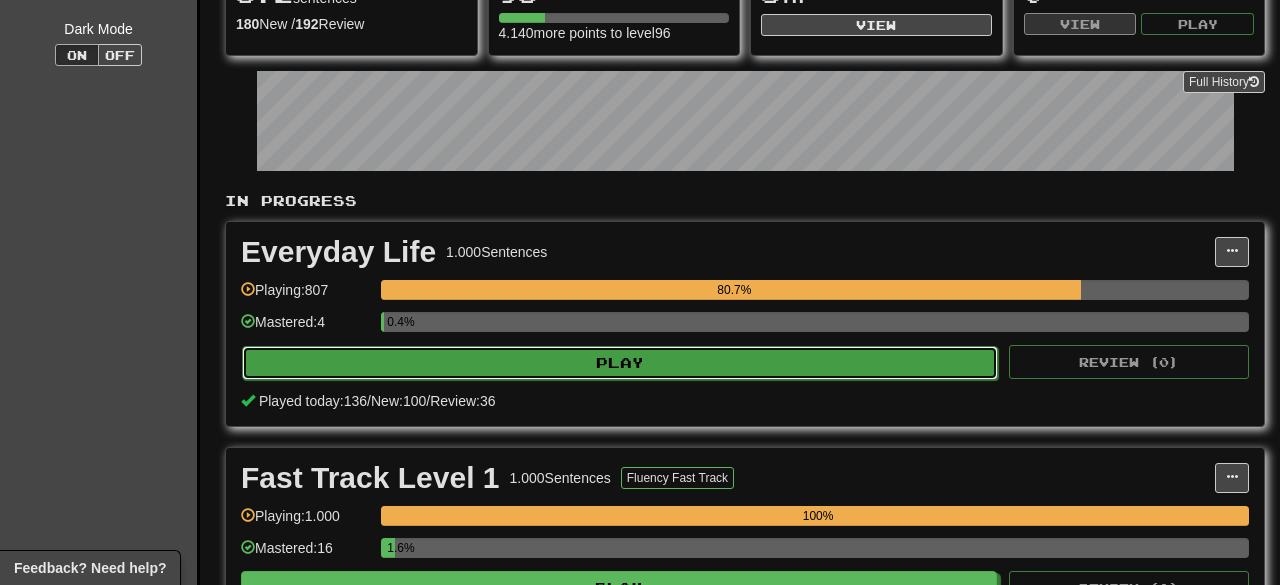 select on "**" 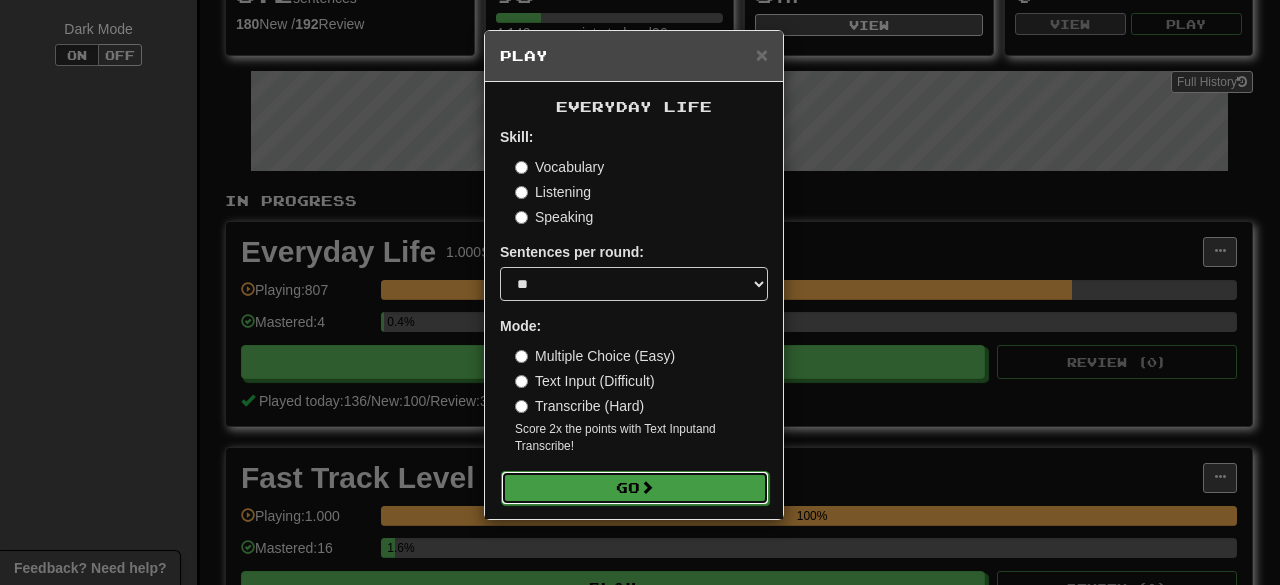 click on "Go" at bounding box center [635, 488] 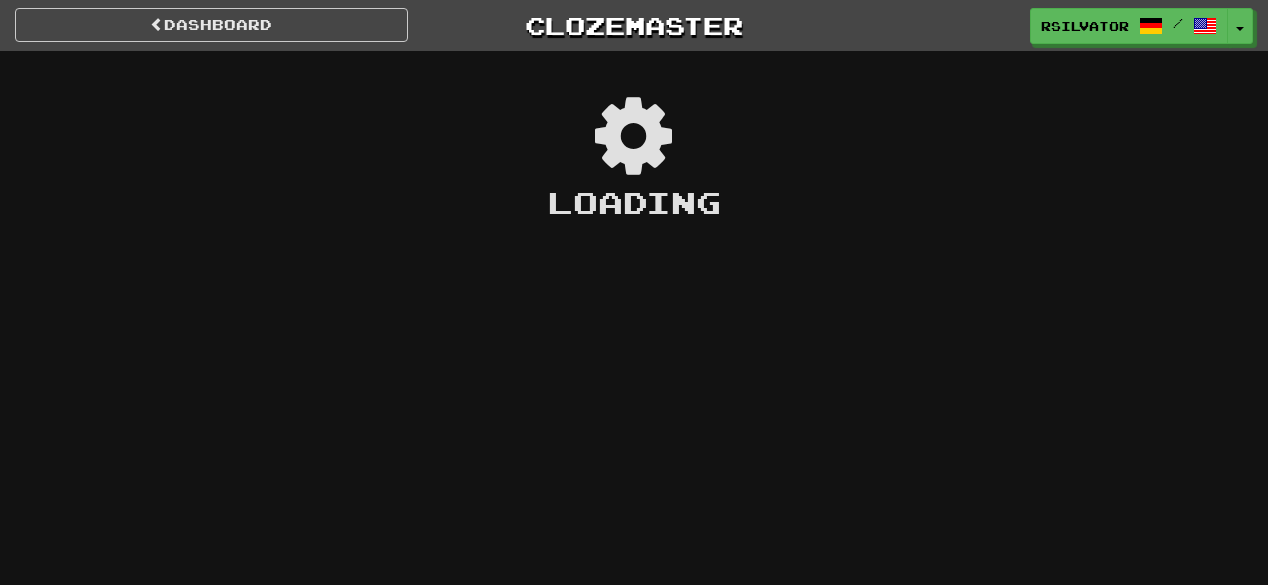 scroll, scrollTop: 0, scrollLeft: 0, axis: both 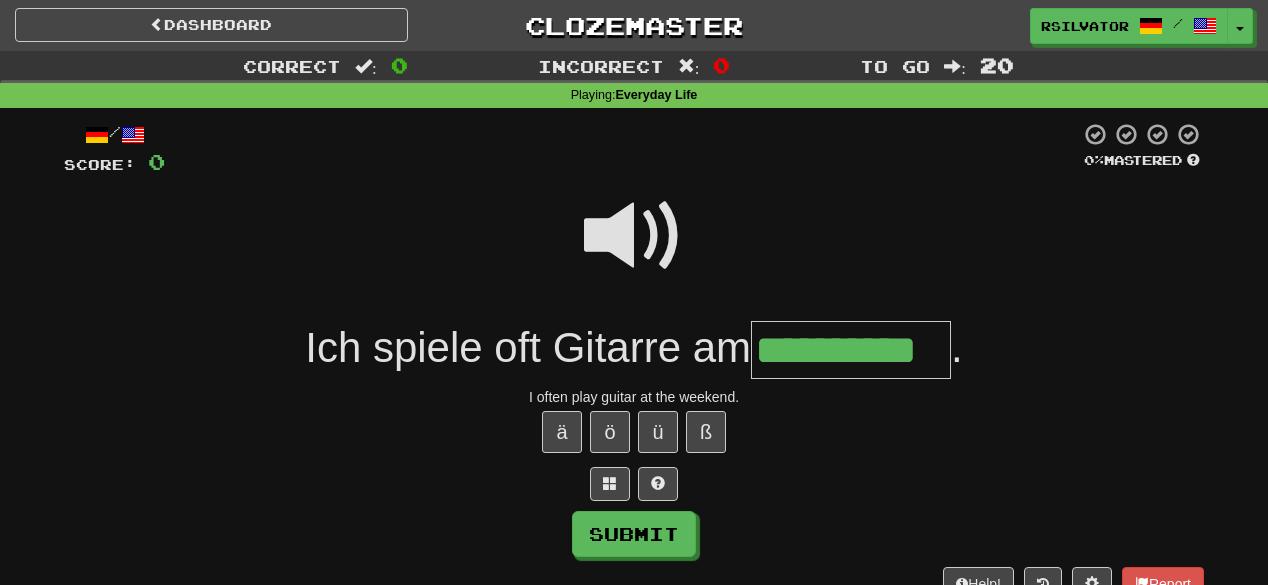 type on "**********" 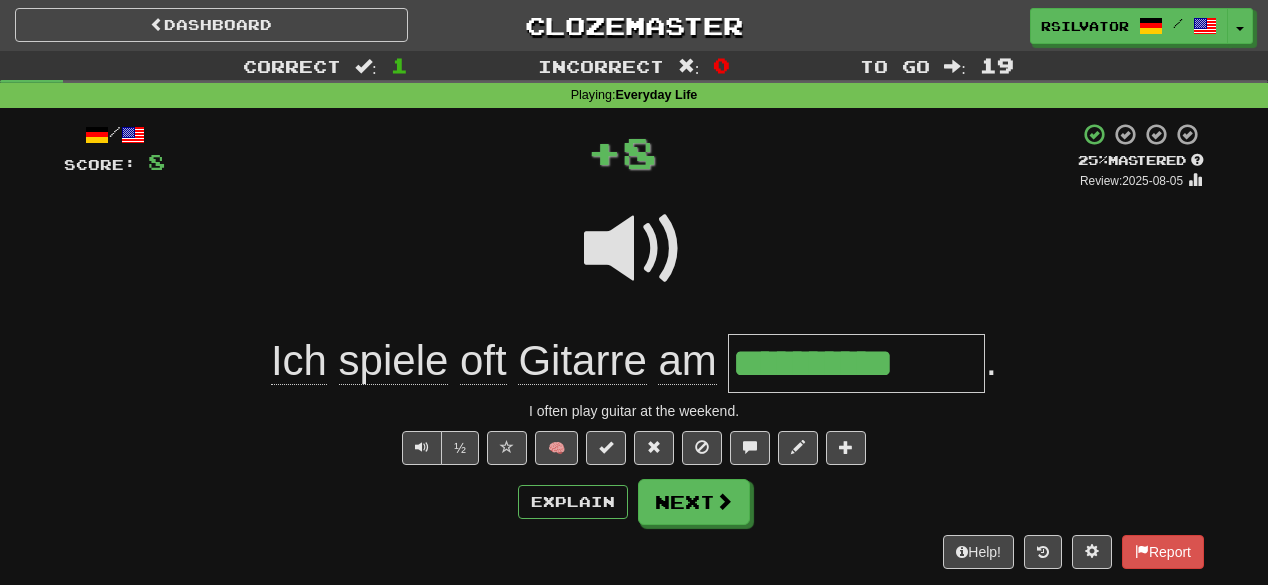 scroll, scrollTop: 0, scrollLeft: 0, axis: both 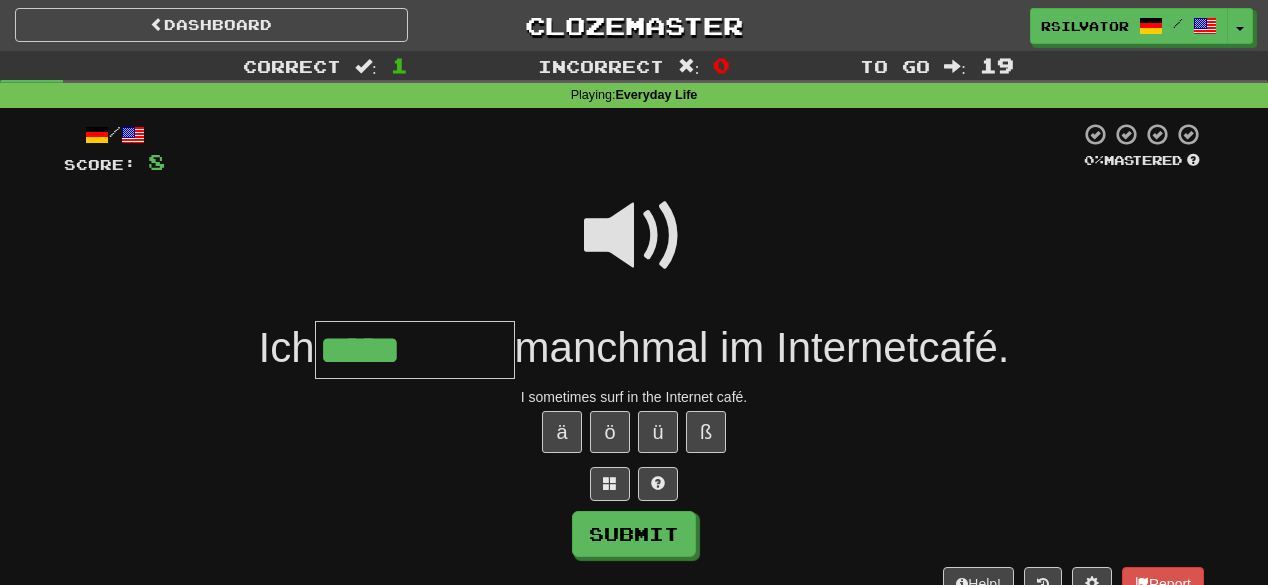 type on "*****" 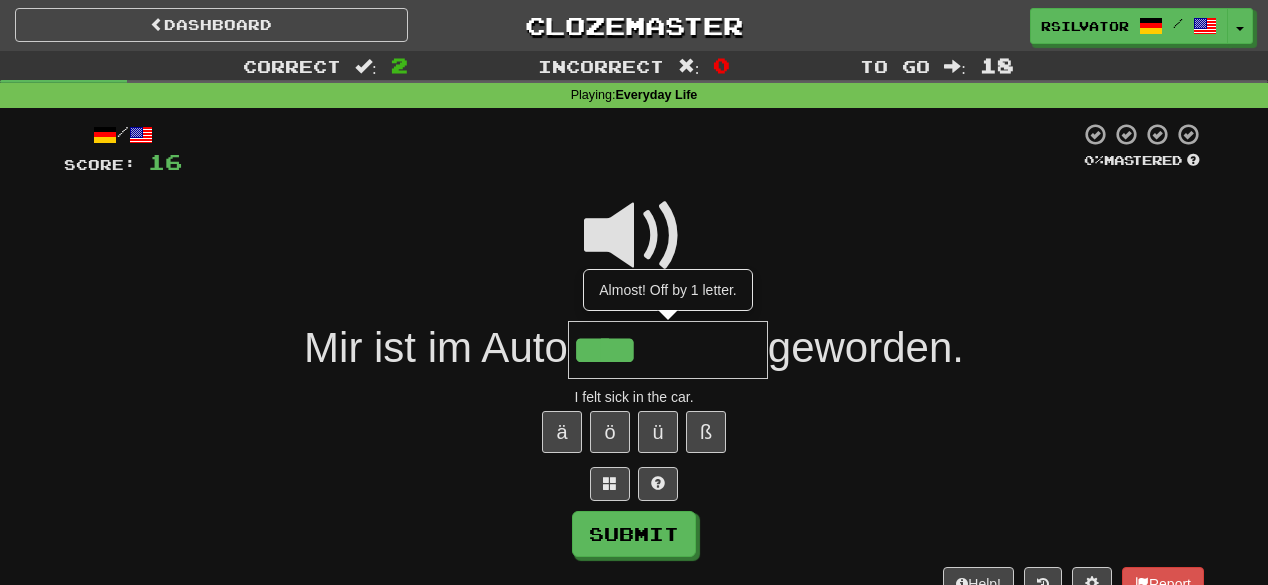 type on "****" 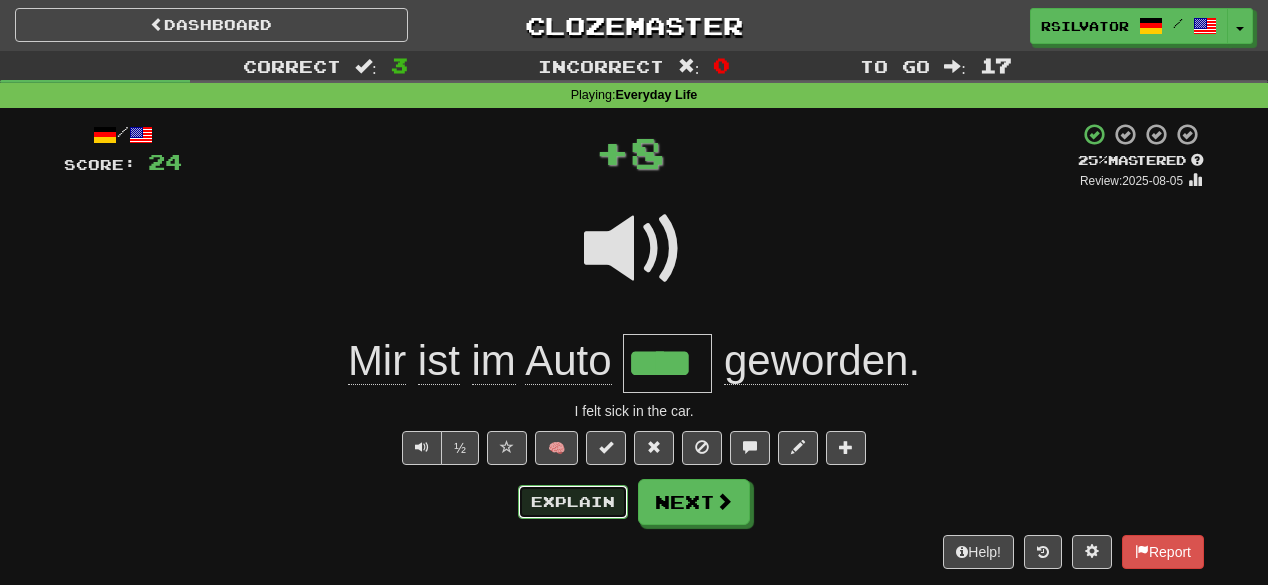 click on "Explain" at bounding box center (573, 502) 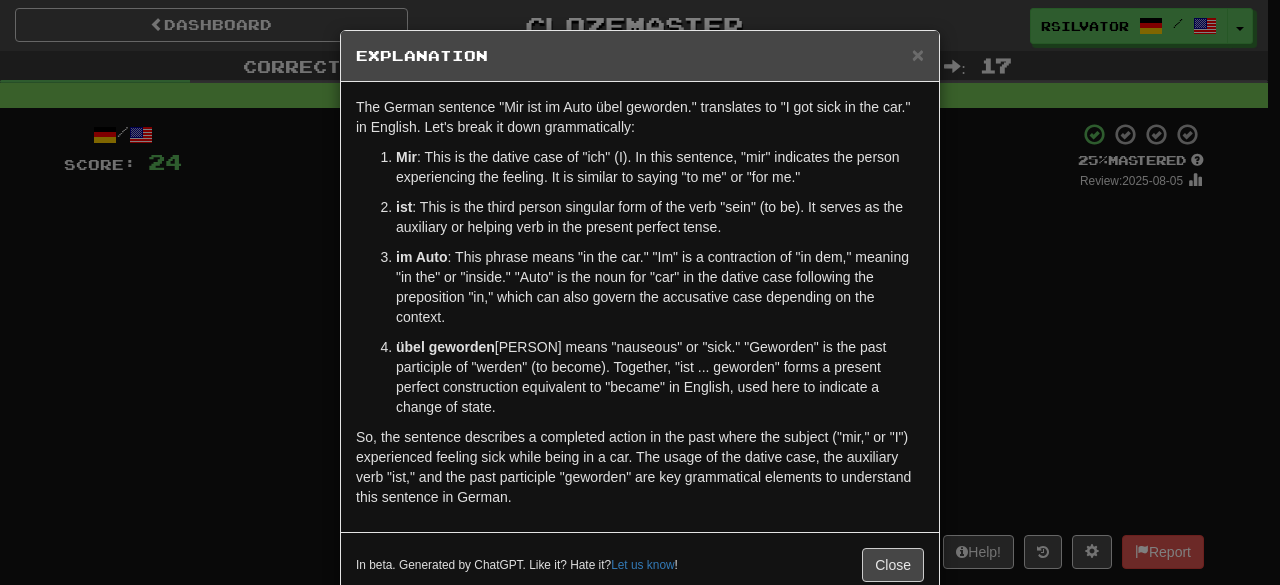 click on "Mir ist im Auto [CONDITION] geworden. Let's break it down grammatically:
Mir : This is the dative case of "ich" (I). In this sentence, "mir" indicates the person experiencing the feeling. It is similar to saying "to me" or "for me."
ist : This is the third person singular form of the verb "sein" (to be). It serves as the auxiliary or helping verb in the present perfect tense.
im Auto : This phrase means "in the car." "Im" is a contraction of "in dem," meaning "in the" or "inside." "Auto" is the noun for "car" in the dative case following the preposition "in," which can also govern the accusative case depending on the context.
übel geworden : "Übel" means "nauseous" or "sick." "Geworden" is the past participle of "werden" (to become). Together, "ist ... geworden" forms a present perfect construction equivalent to "became" in English, used here to indicate a change of state.
Let us know ! Close" at bounding box center [640, 292] 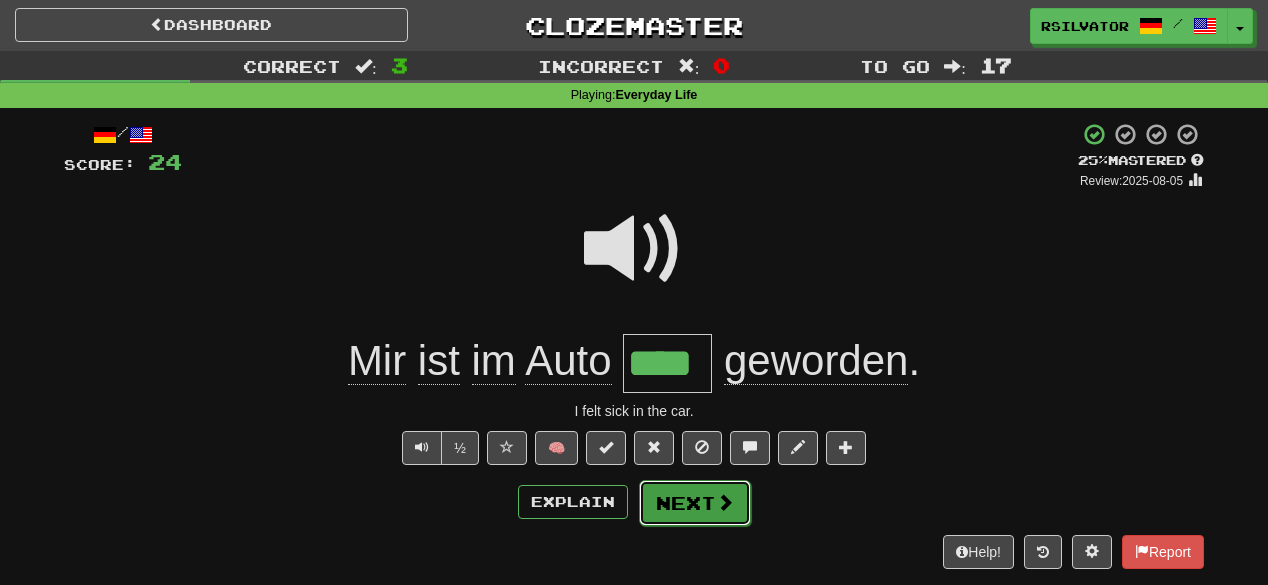 click on "Next" at bounding box center [695, 503] 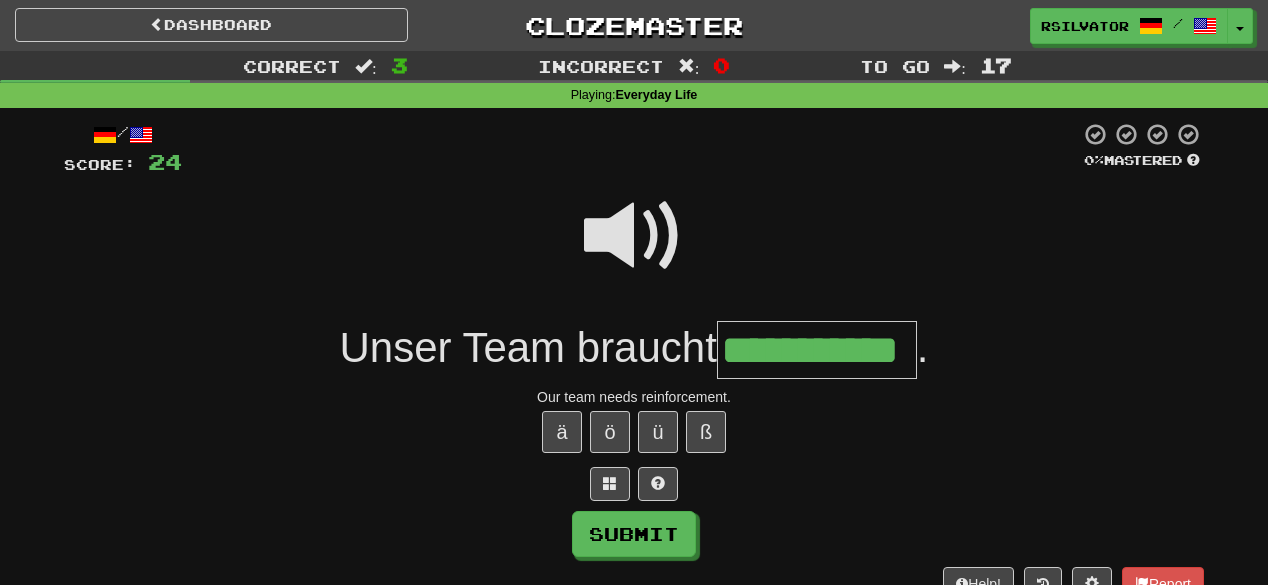 scroll, scrollTop: 0, scrollLeft: 31, axis: horizontal 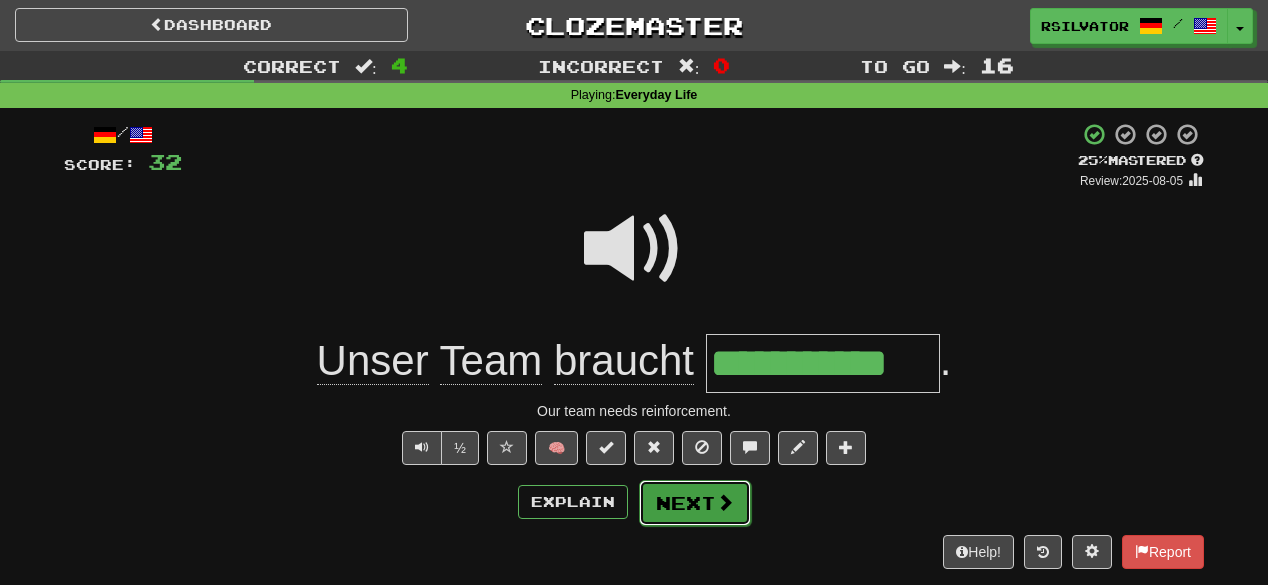 click on "Next" at bounding box center (695, 503) 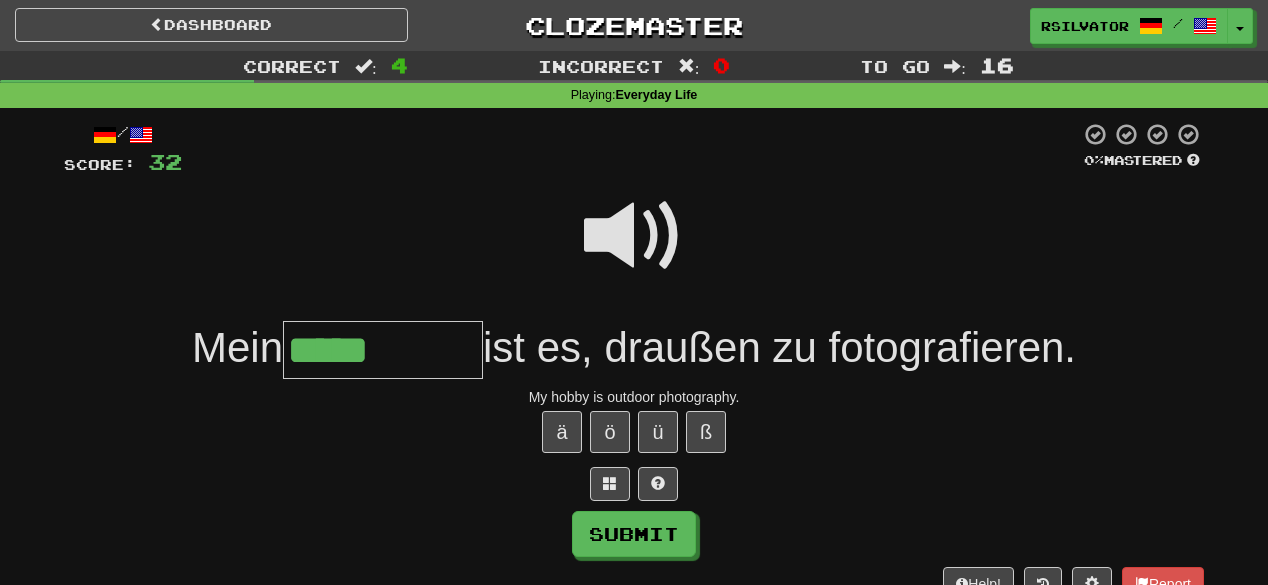 type on "*****" 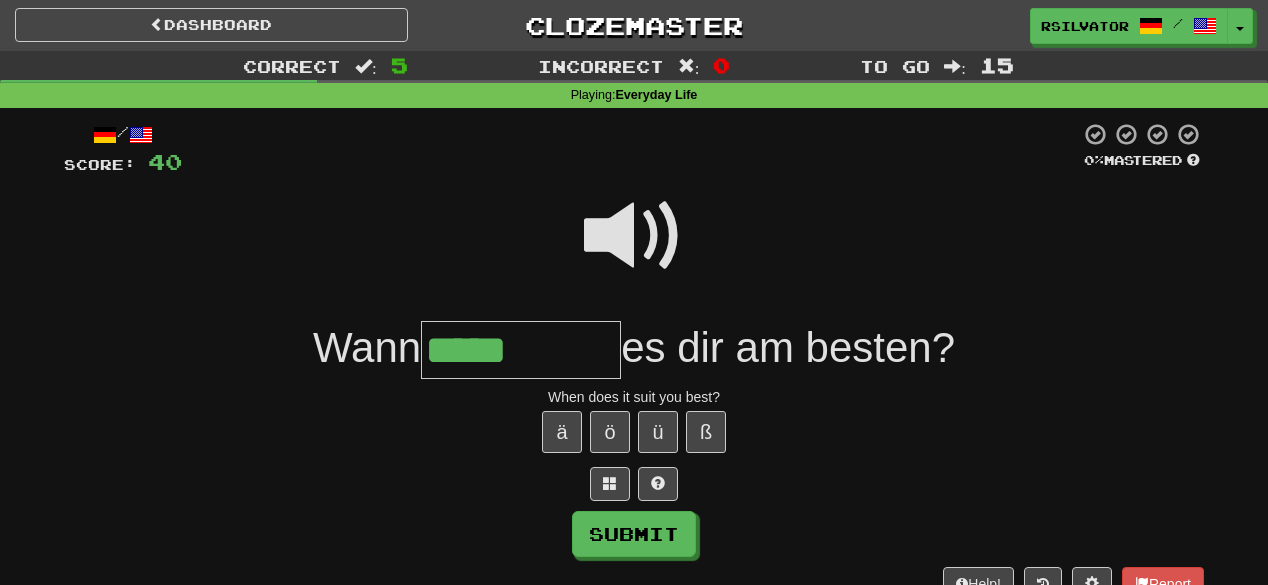 type on "*****" 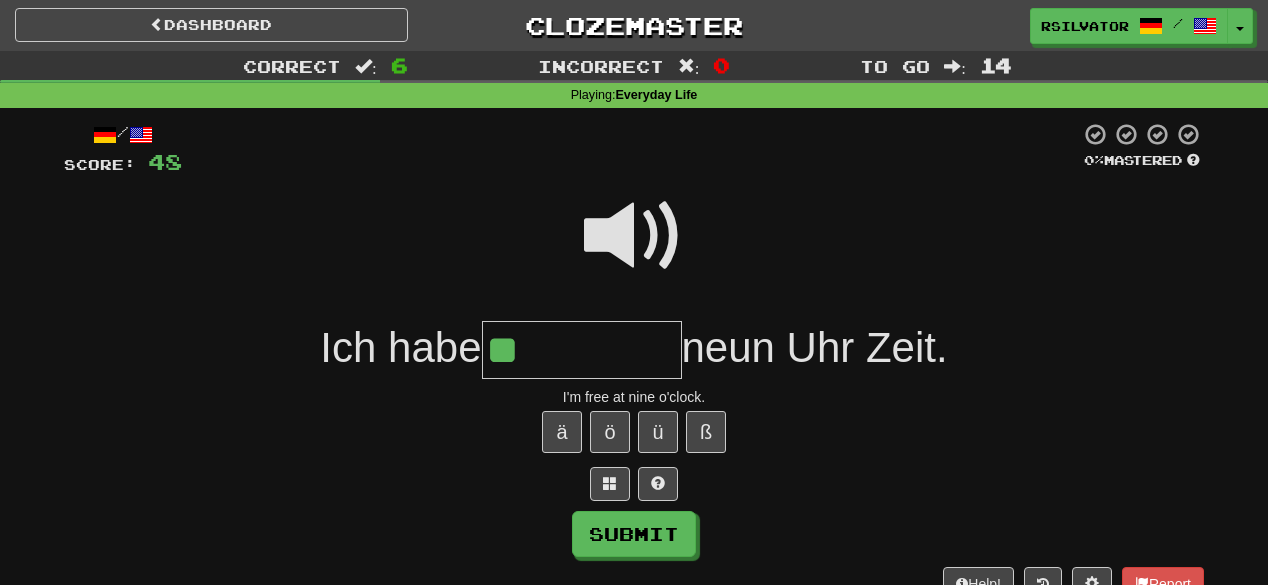 type on "**" 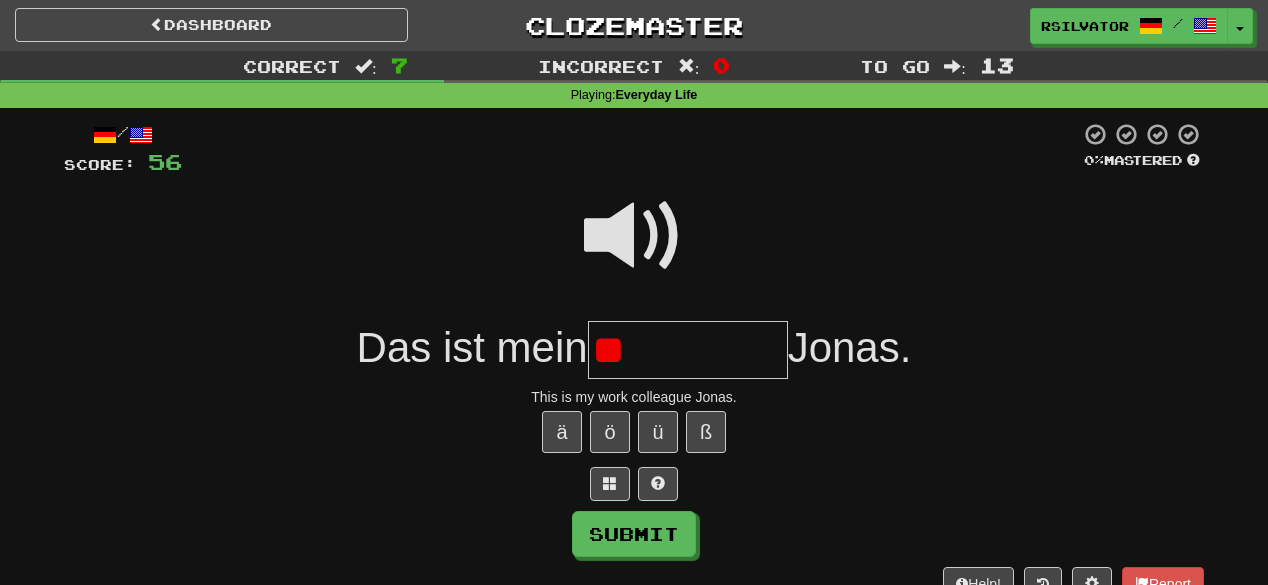 type on "*" 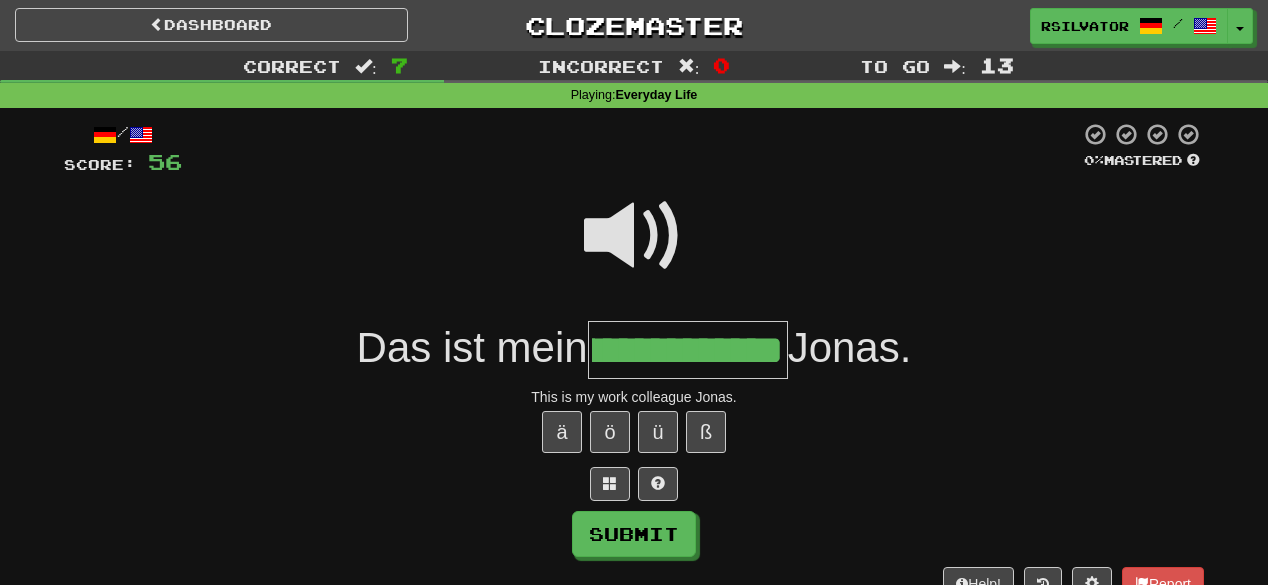 scroll, scrollTop: 0, scrollLeft: 71, axis: horizontal 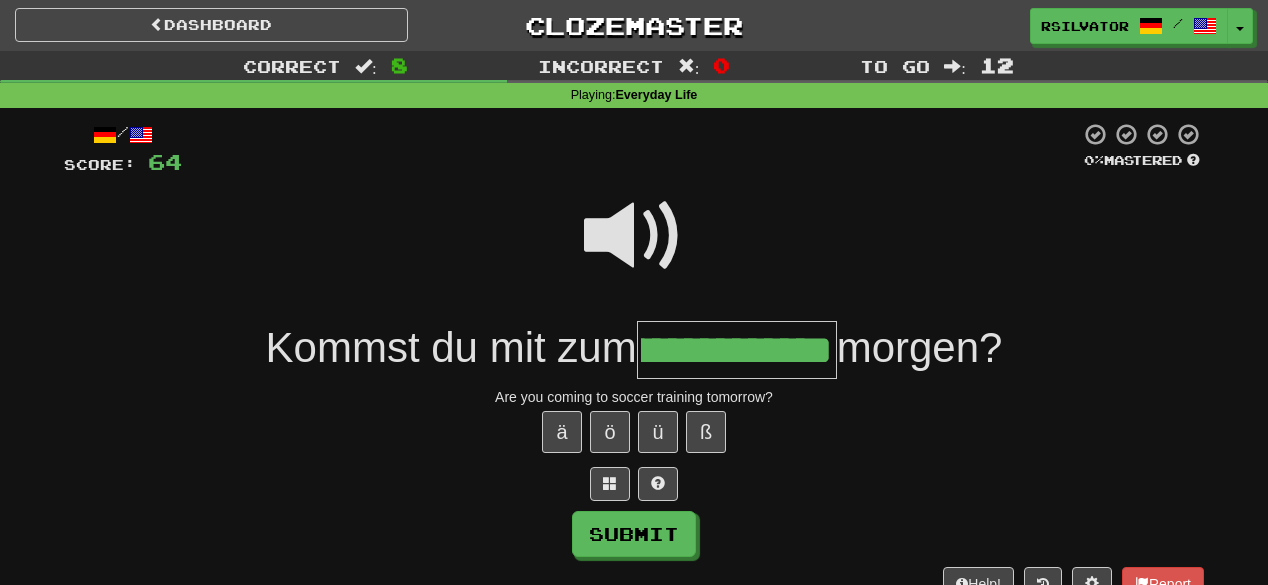 type on "**********" 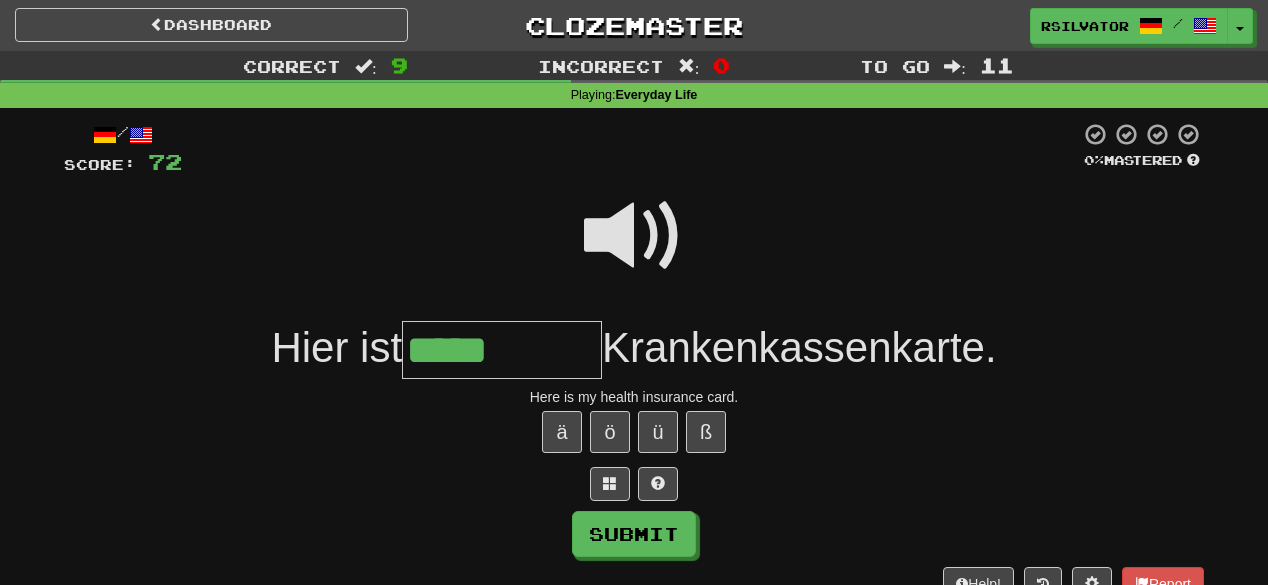 type on "*****" 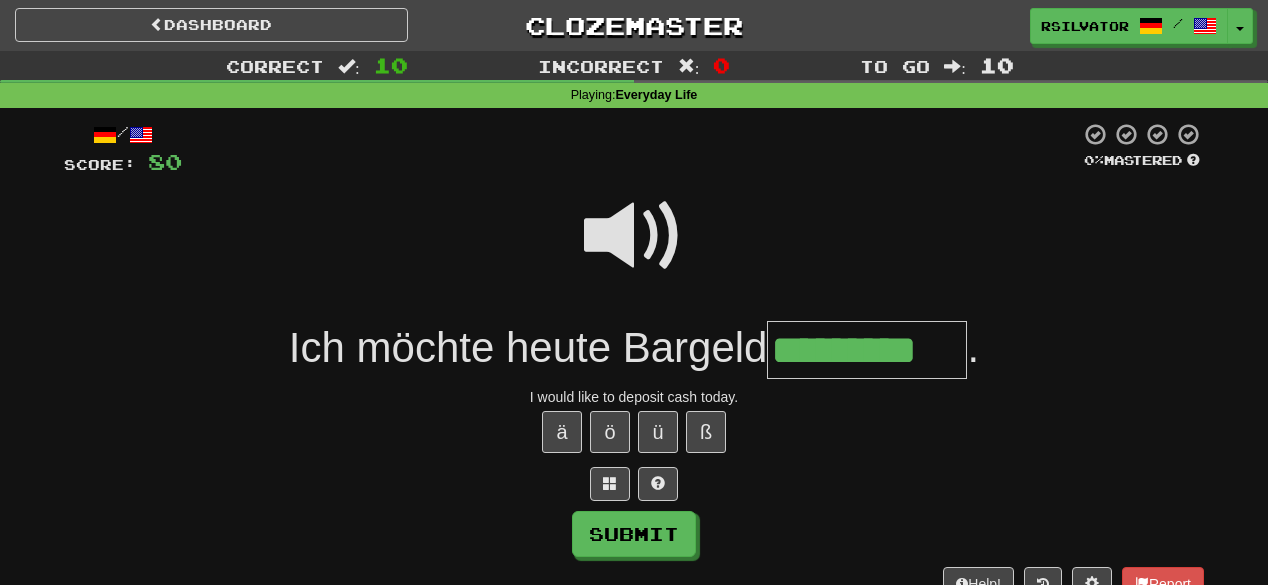 type on "*********" 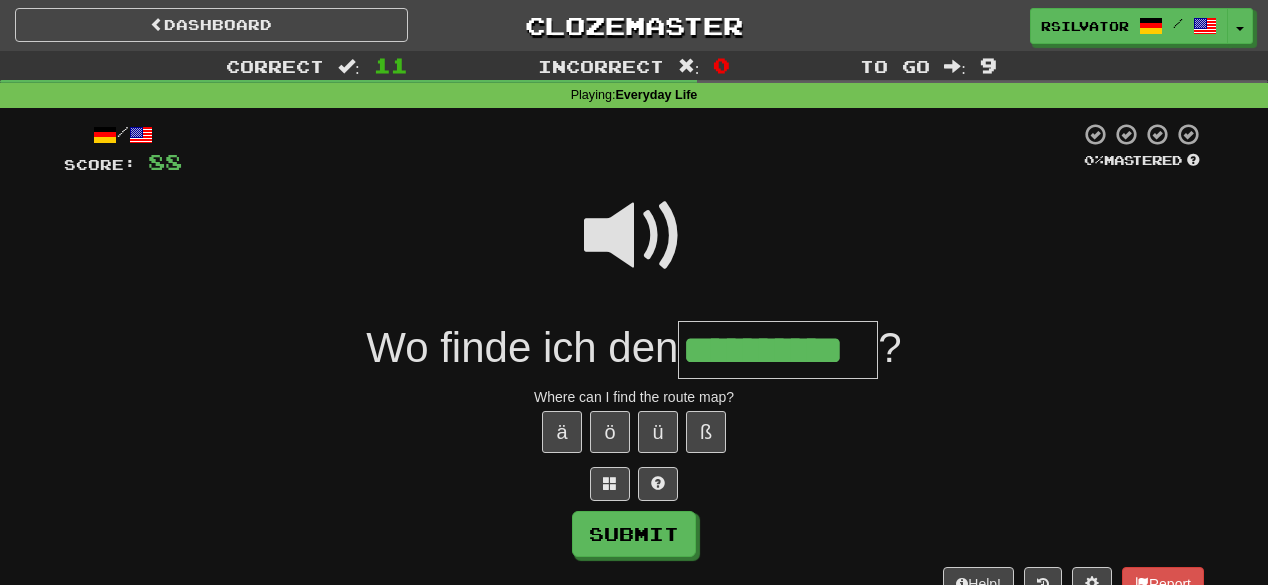 type on "**********" 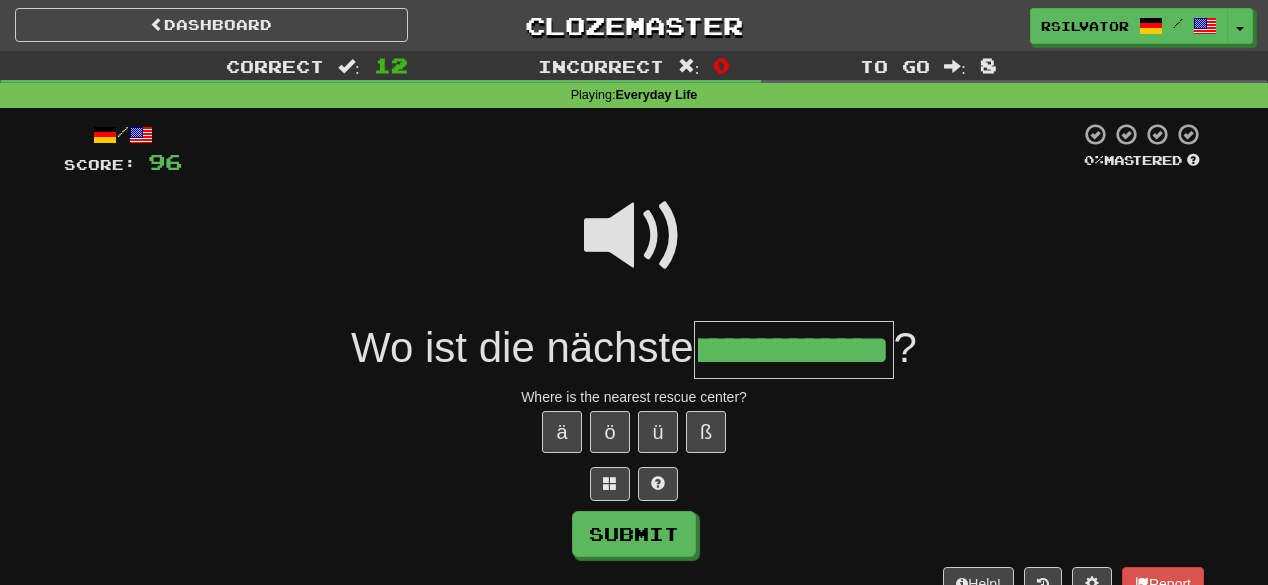scroll, scrollTop: 0, scrollLeft: 73, axis: horizontal 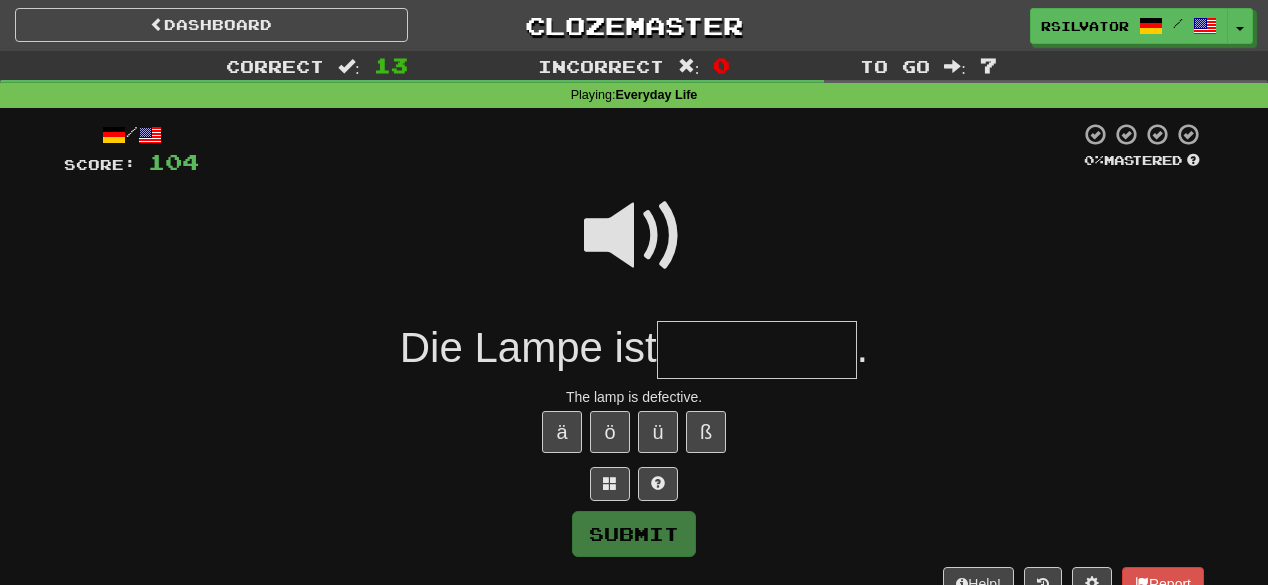 type on "*" 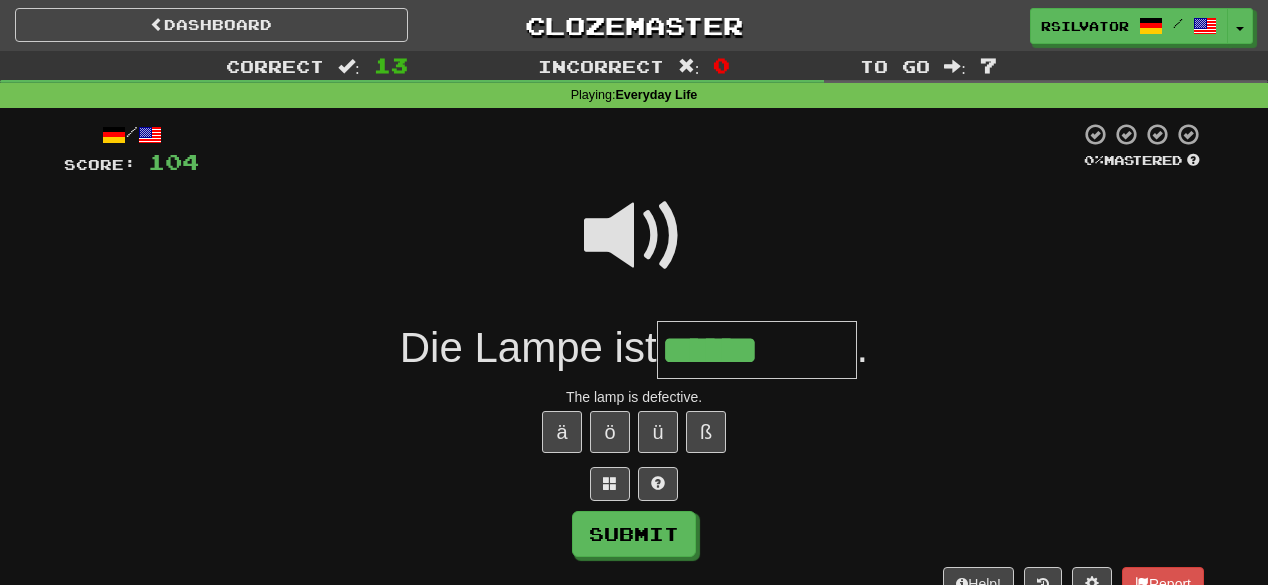 type on "******" 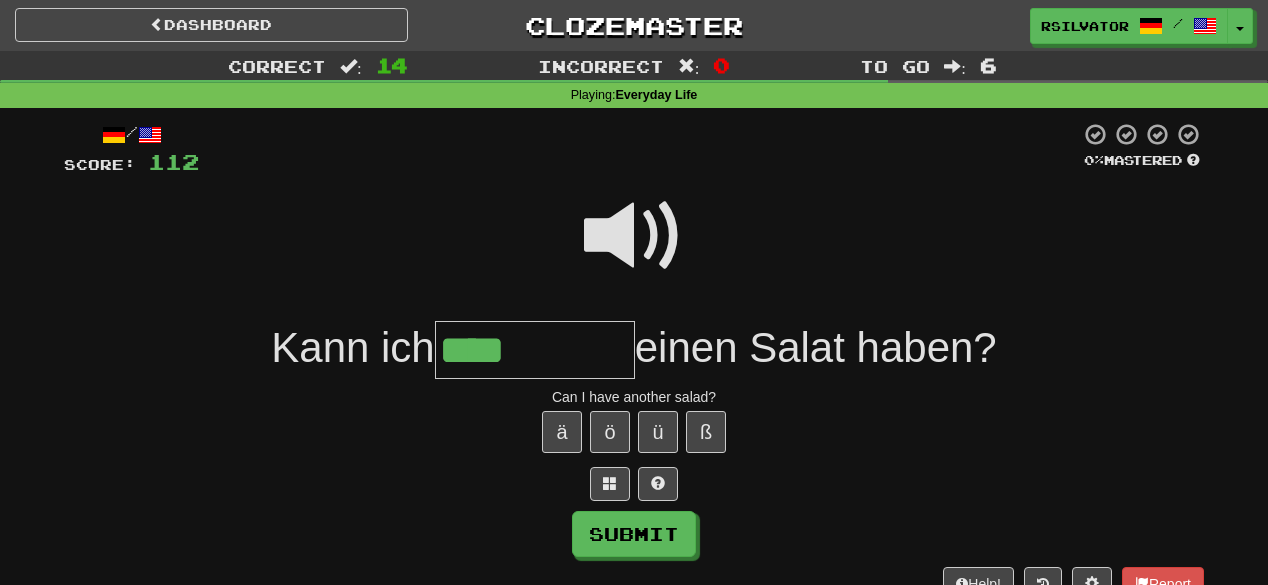 type on "****" 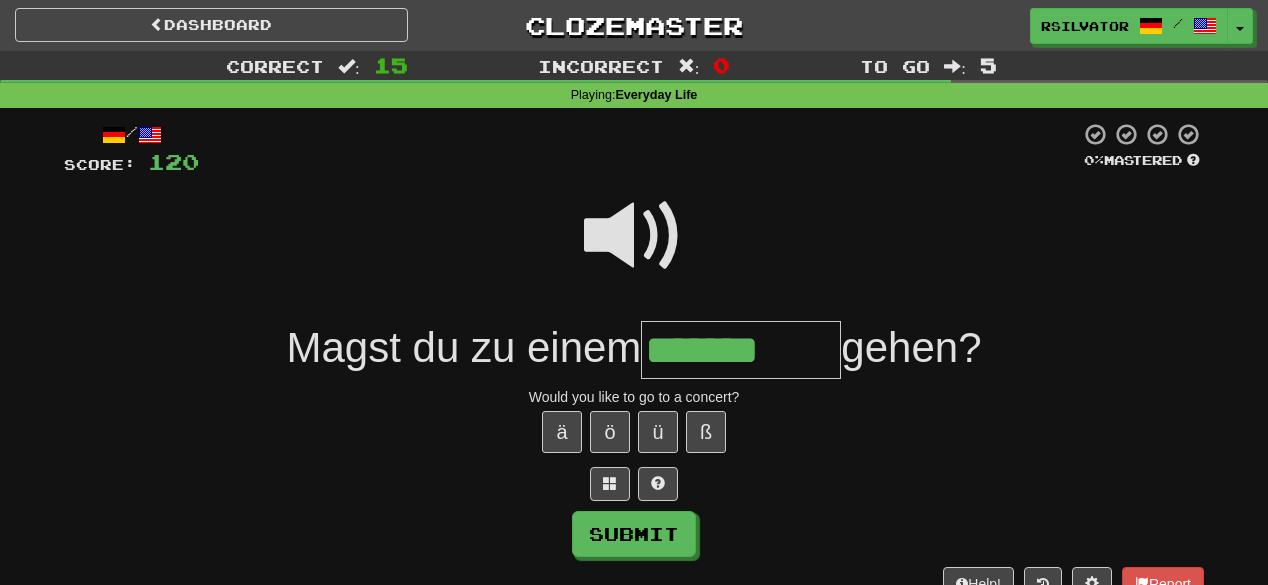 type on "*******" 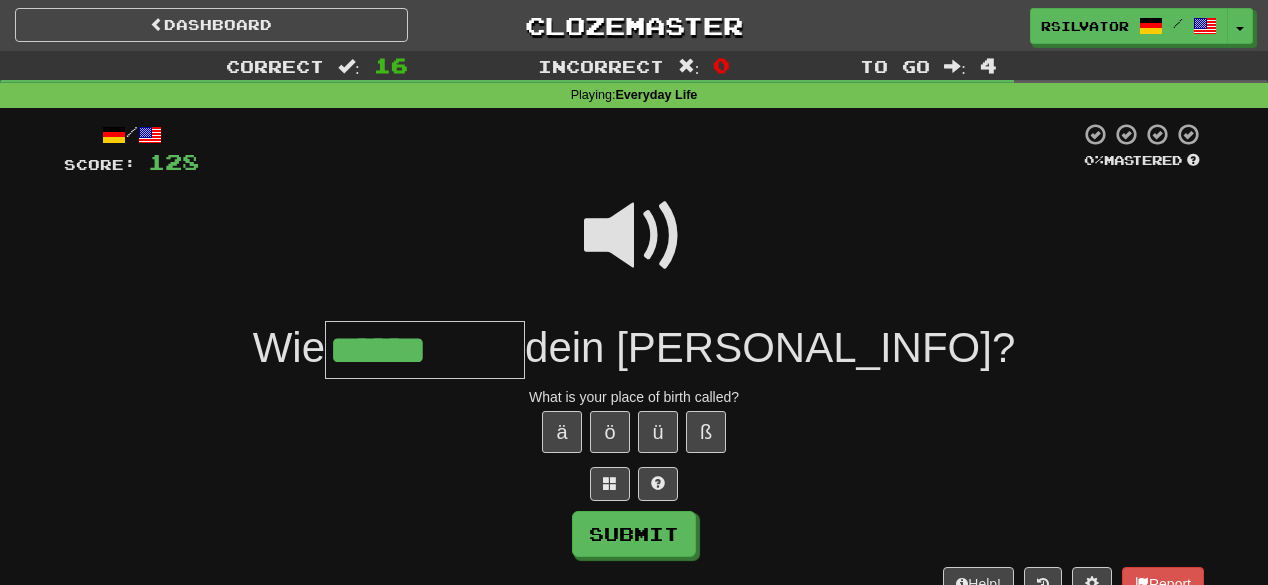 type on "******" 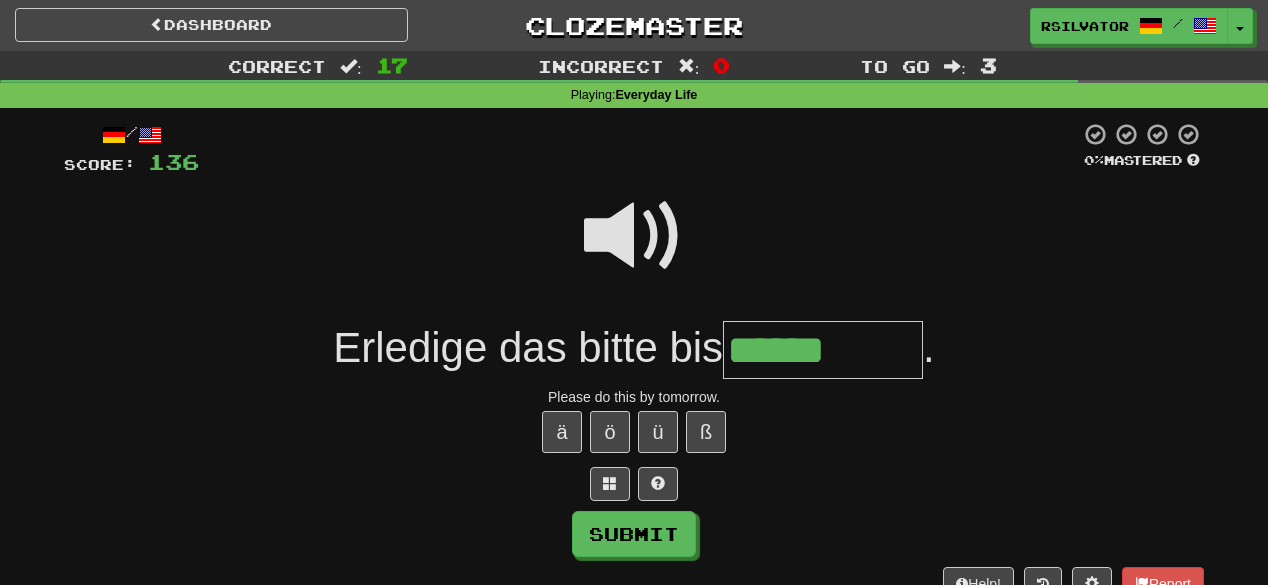 type on "******" 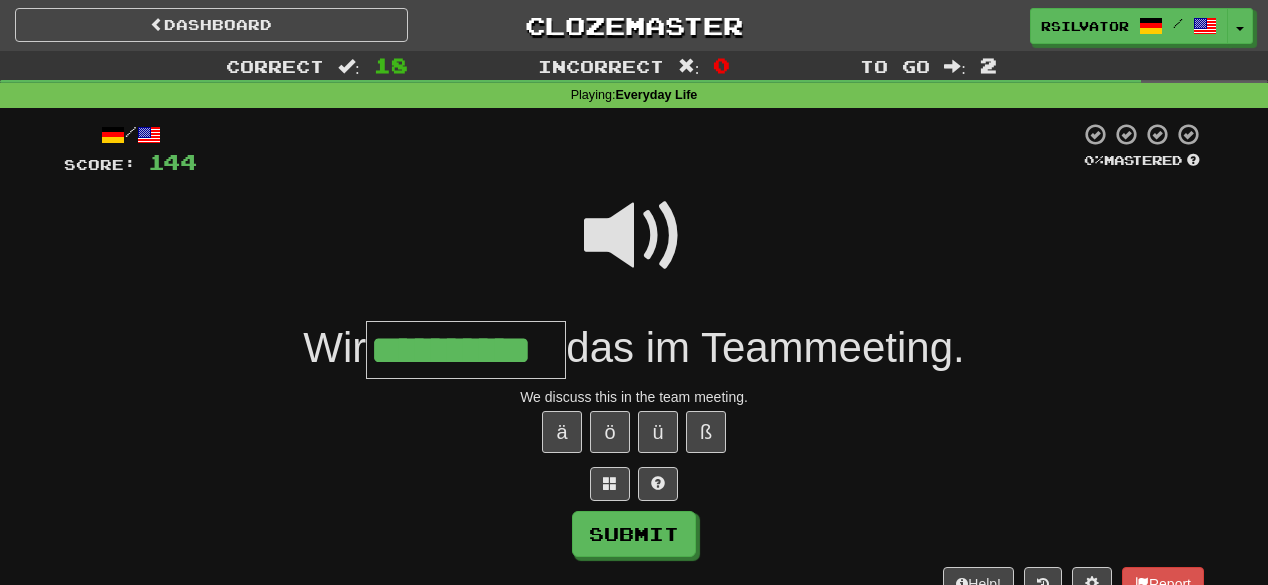 scroll, scrollTop: 0, scrollLeft: 26, axis: horizontal 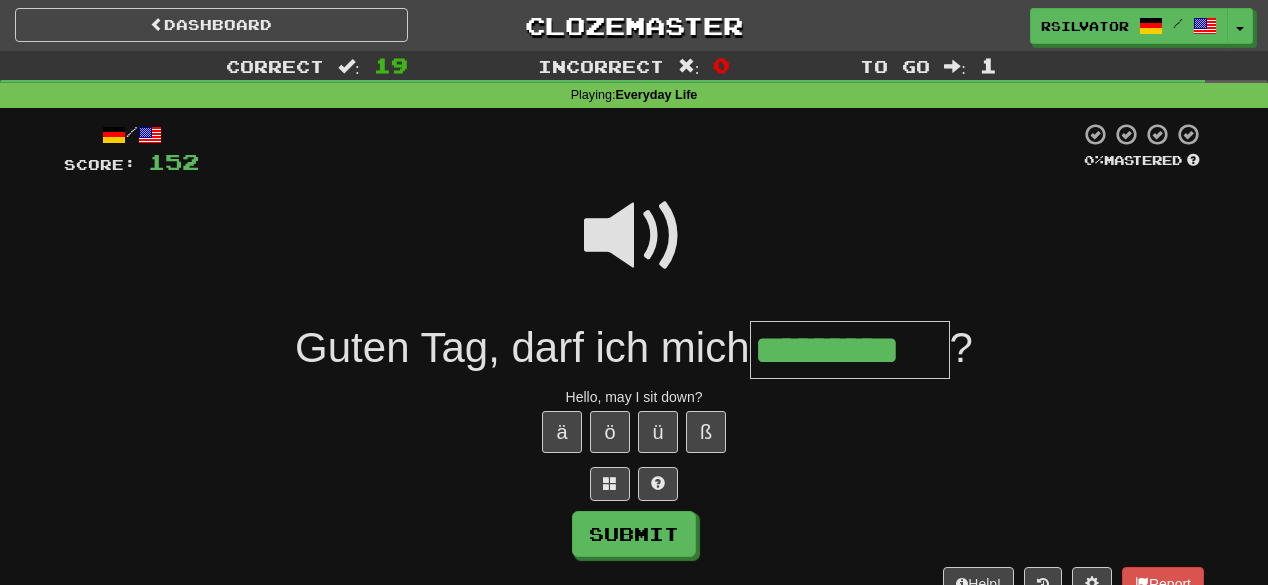 type on "*********" 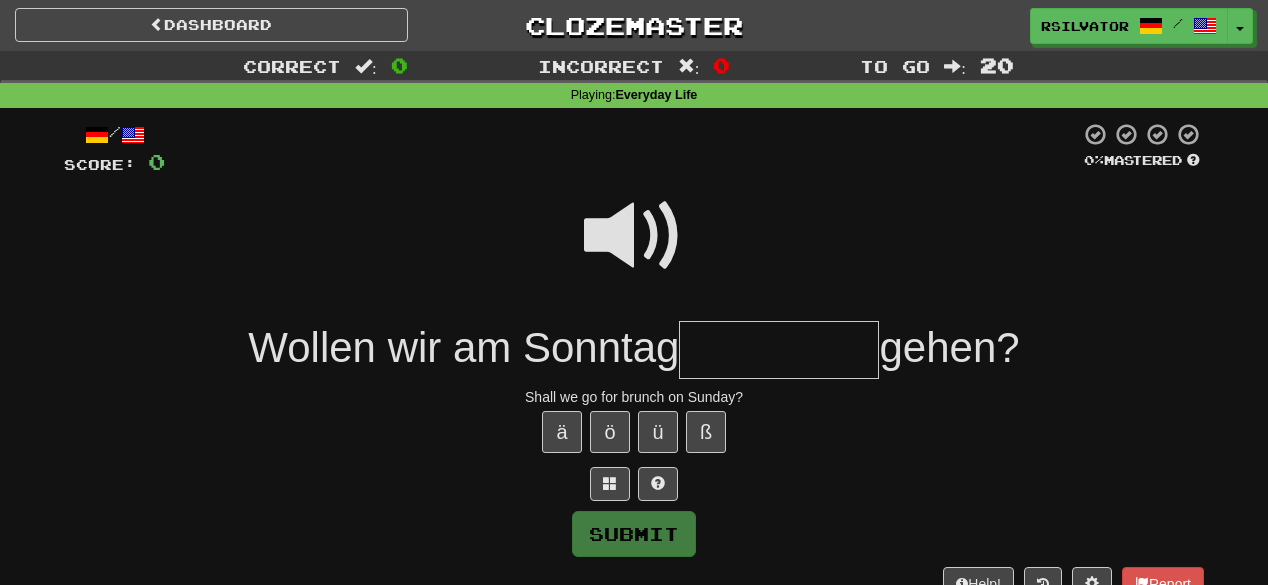 type on "*" 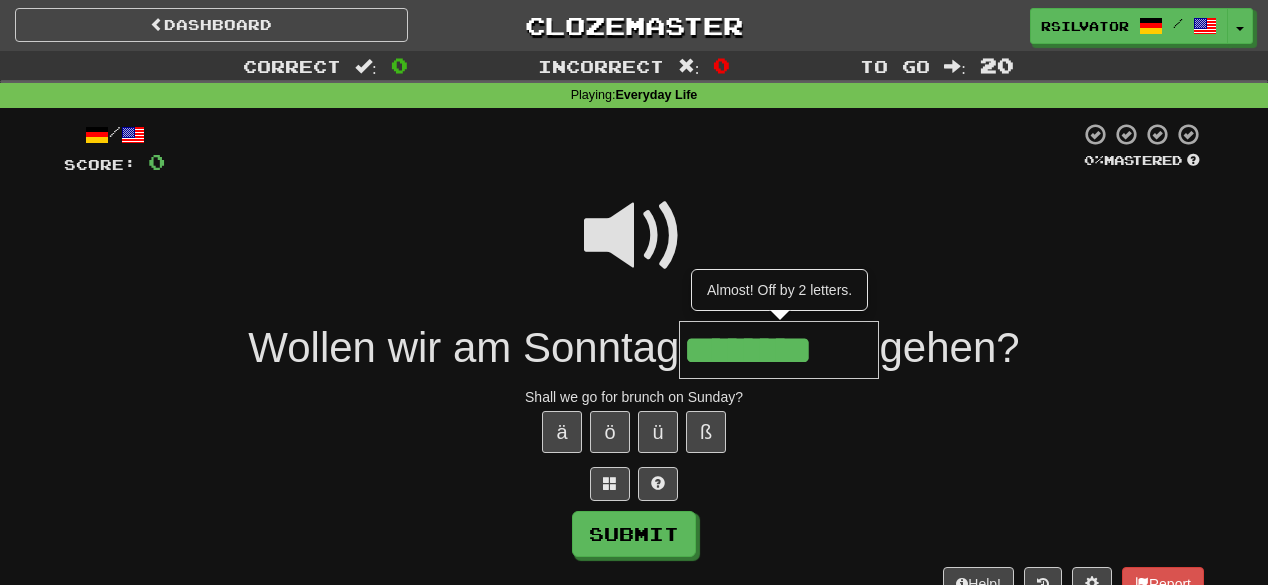type on "********" 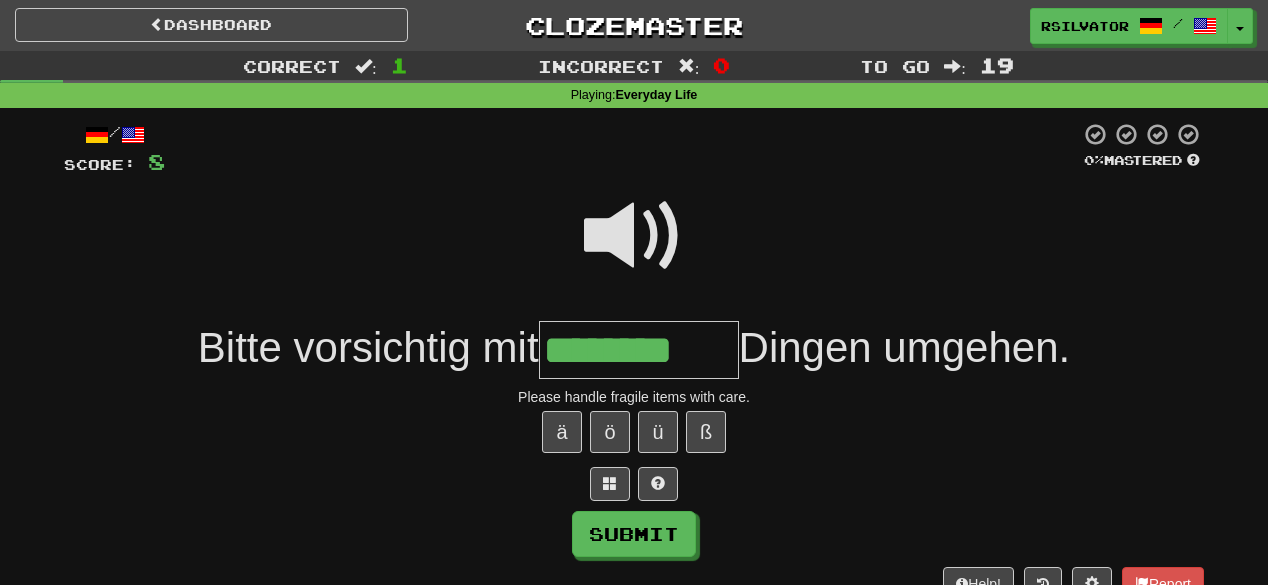 type on "**********" 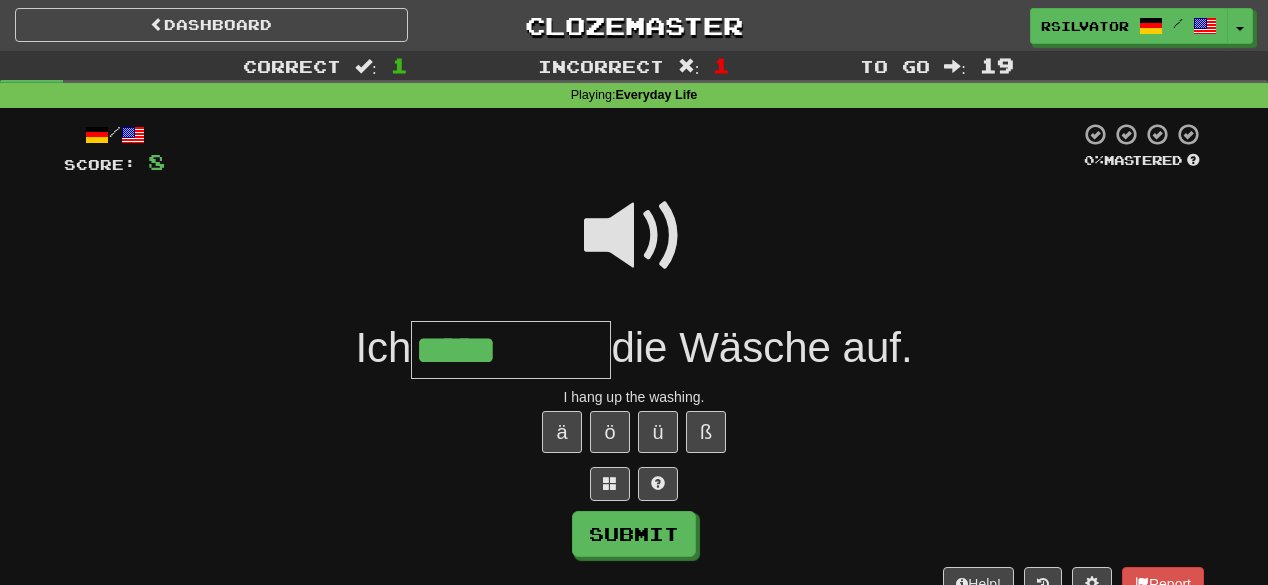type on "*****" 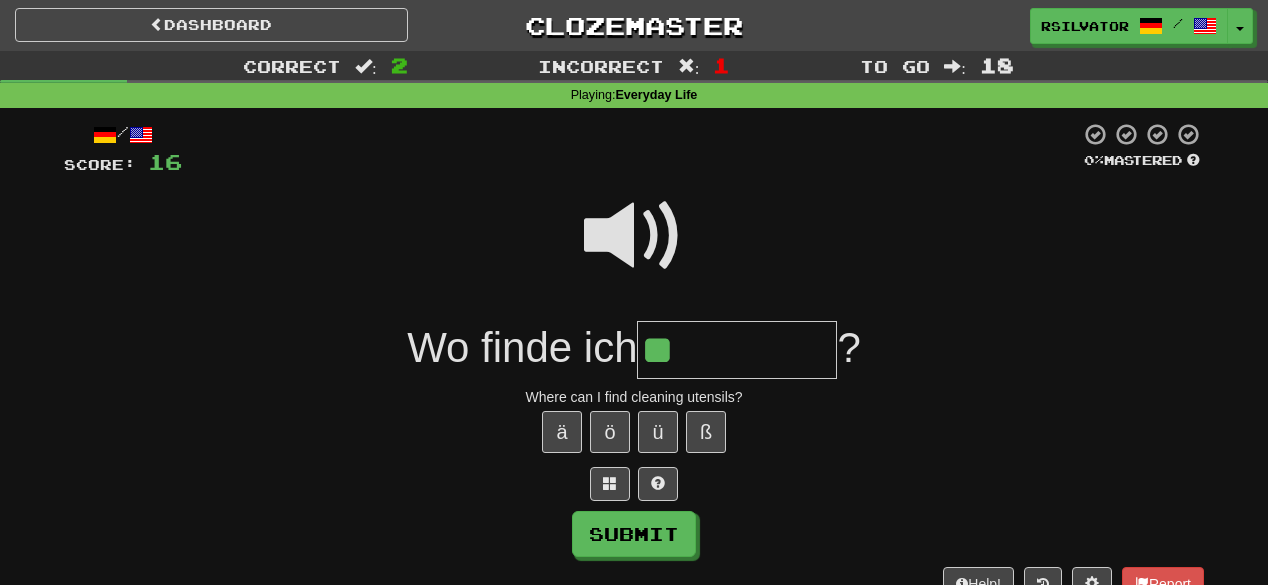 type on "*" 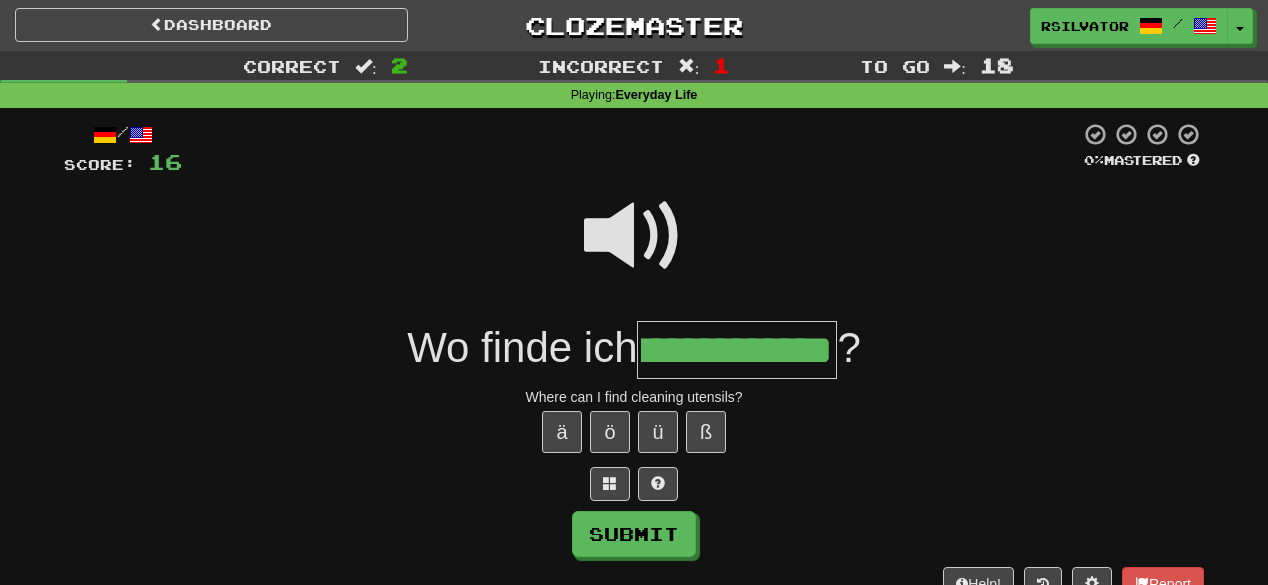 scroll, scrollTop: 0, scrollLeft: 68, axis: horizontal 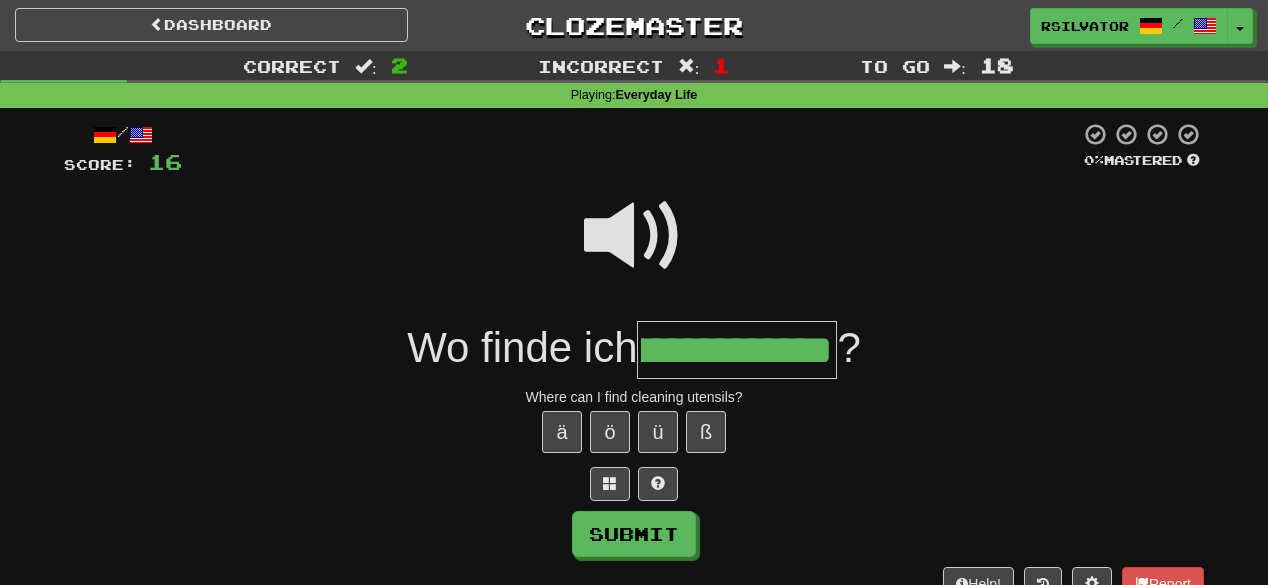 type on "**********" 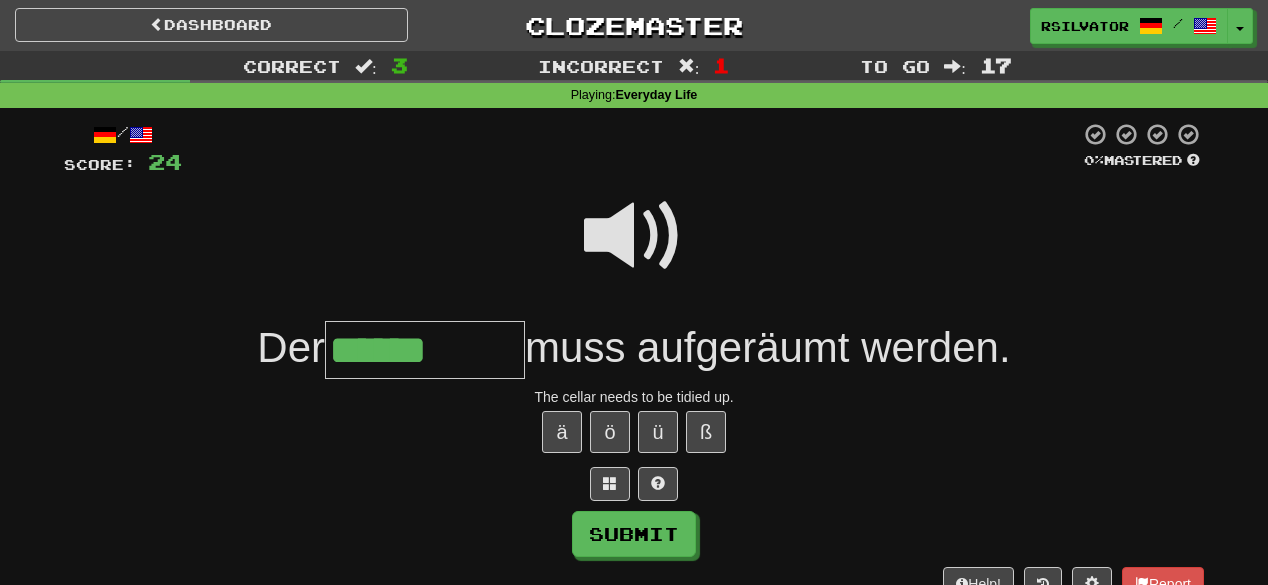 type on "******" 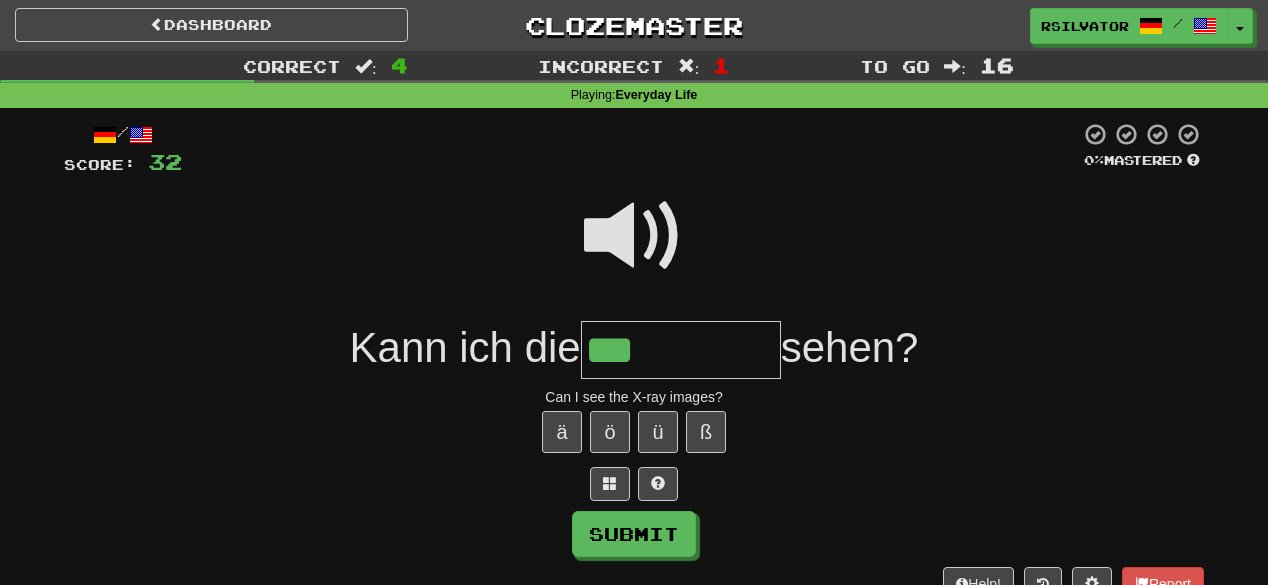 click at bounding box center (634, 236) 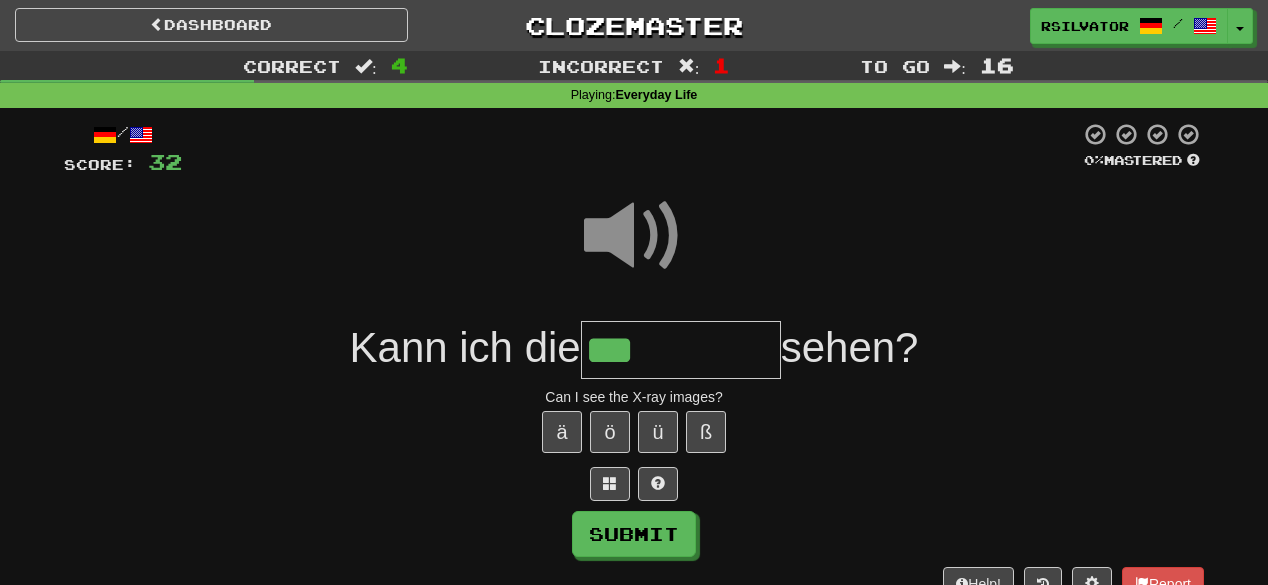 click on "***" at bounding box center [681, 350] 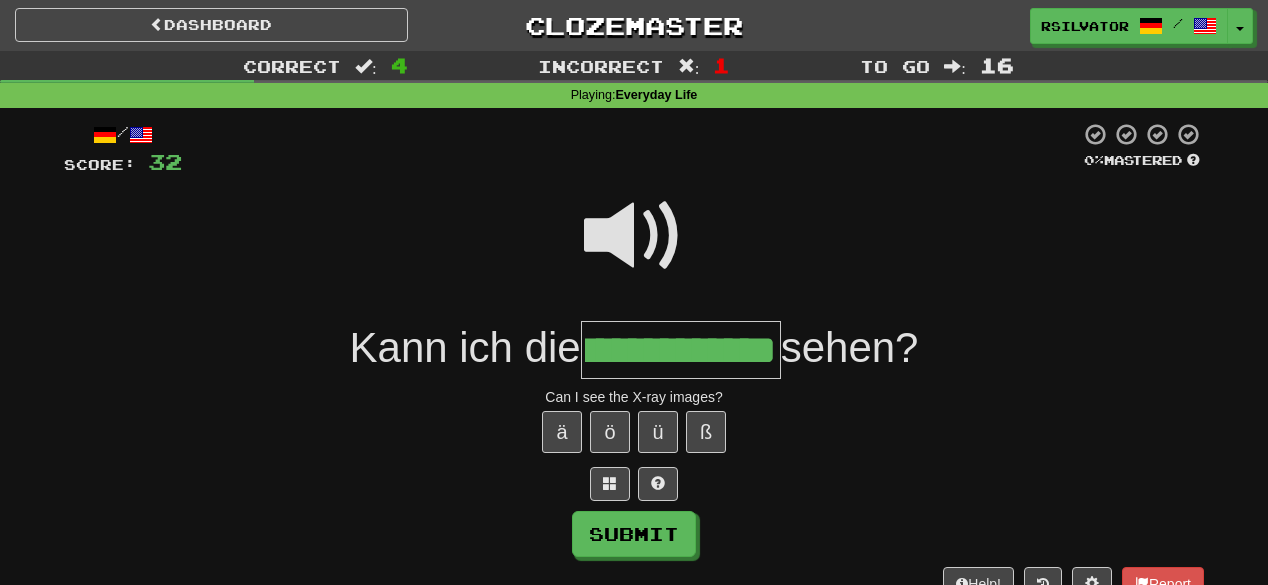 scroll, scrollTop: 0, scrollLeft: 68, axis: horizontal 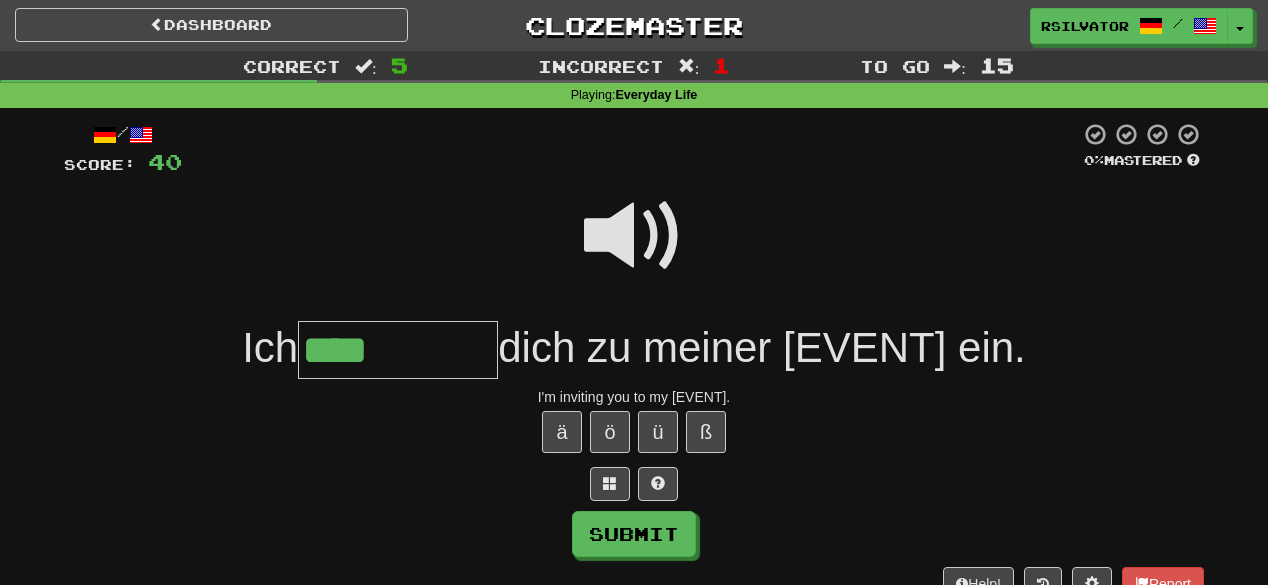 type on "****" 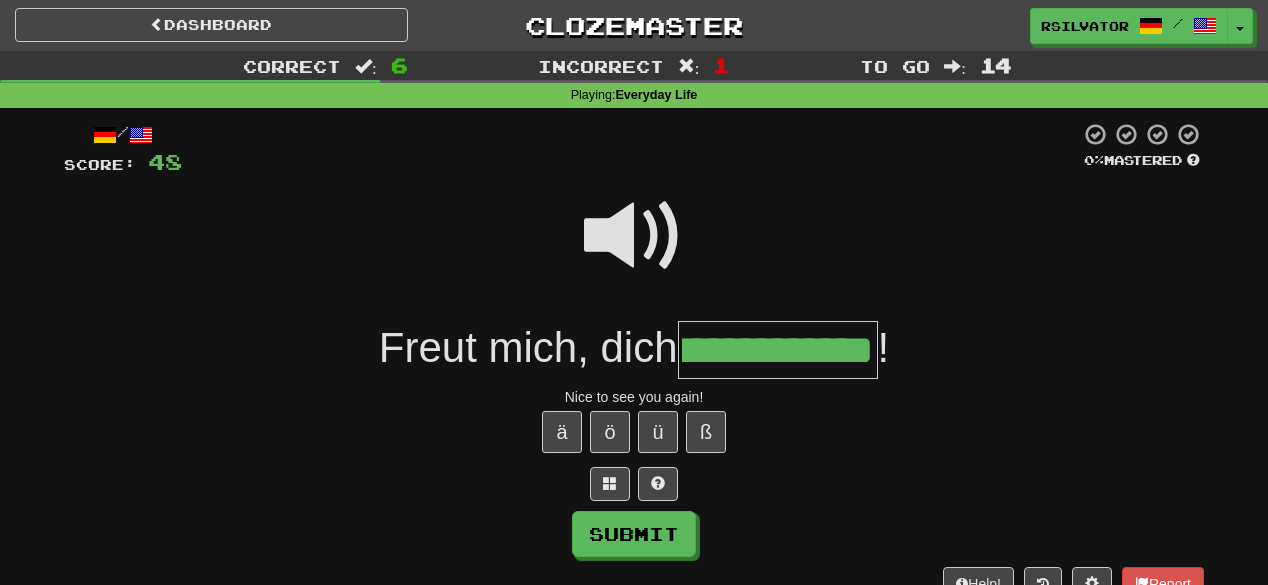 scroll, scrollTop: 0, scrollLeft: 89, axis: horizontal 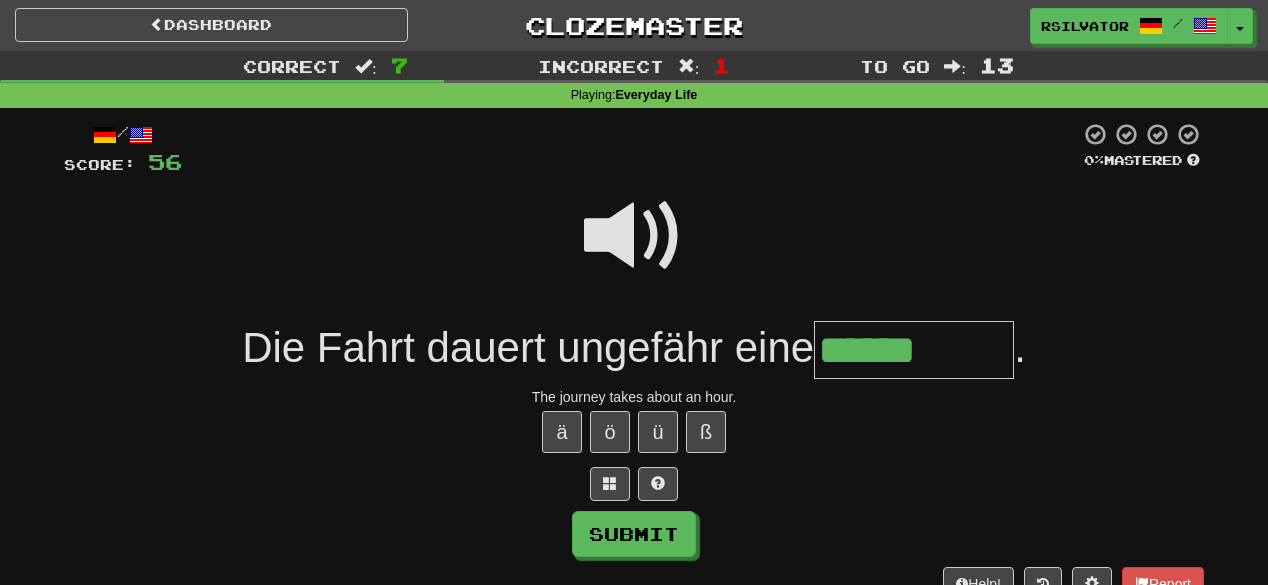 type on "******" 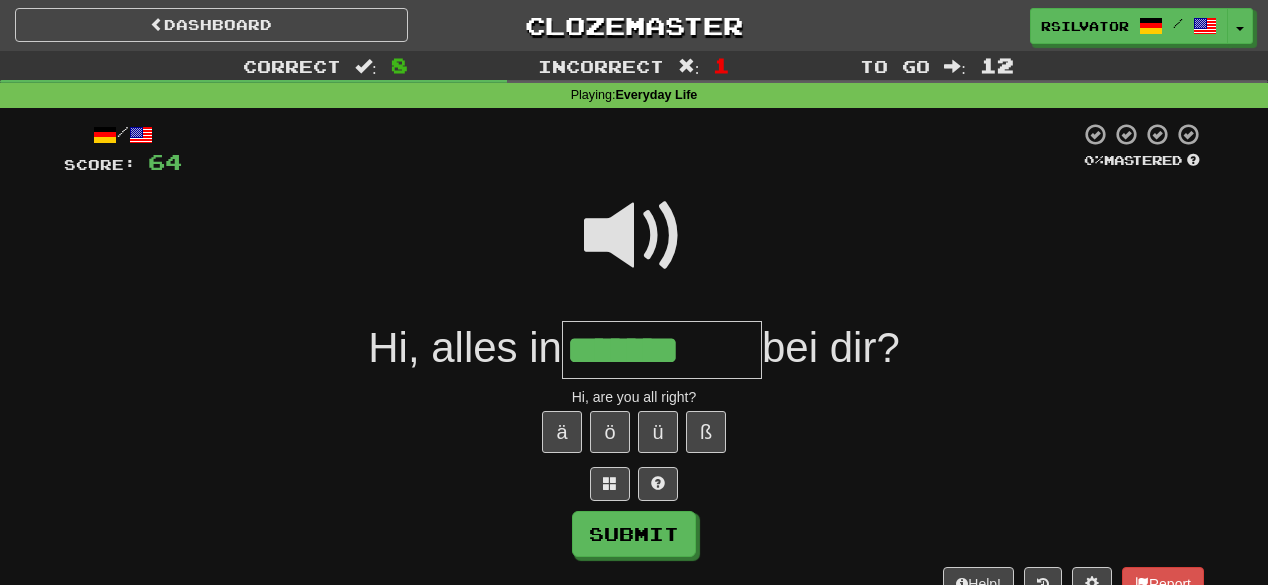type on "*******" 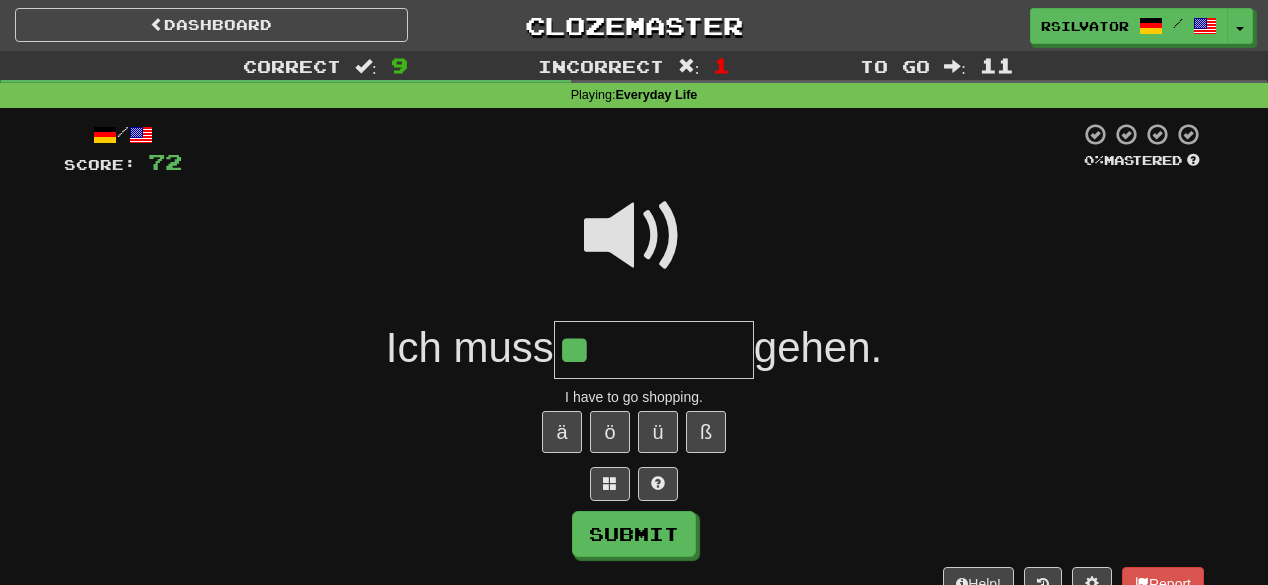 type on "*" 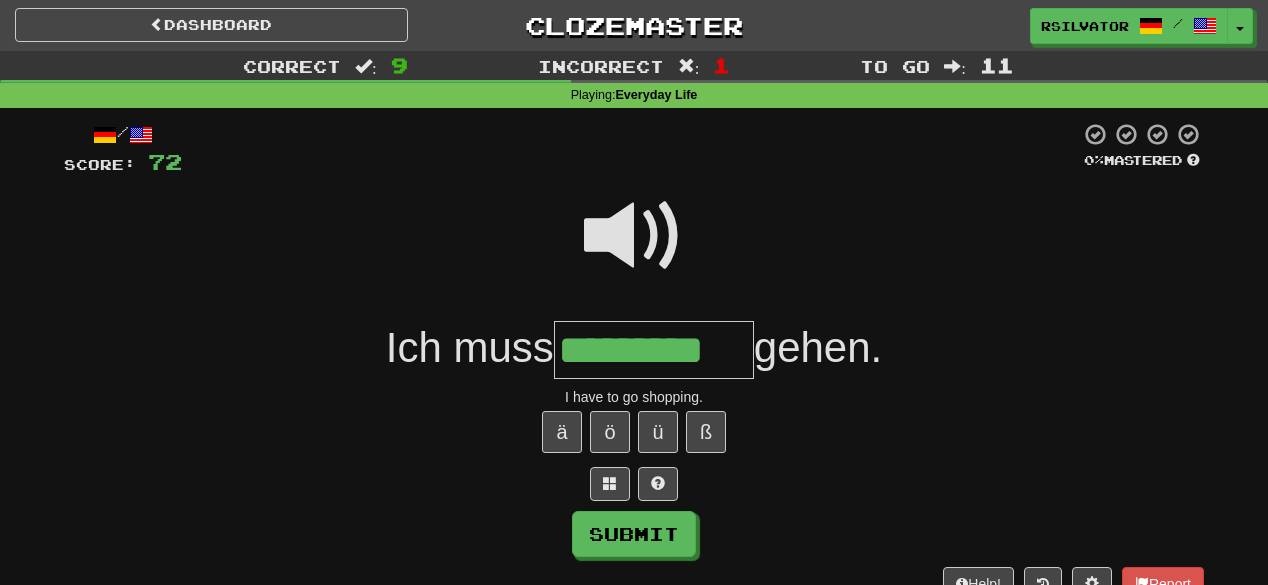 type on "*********" 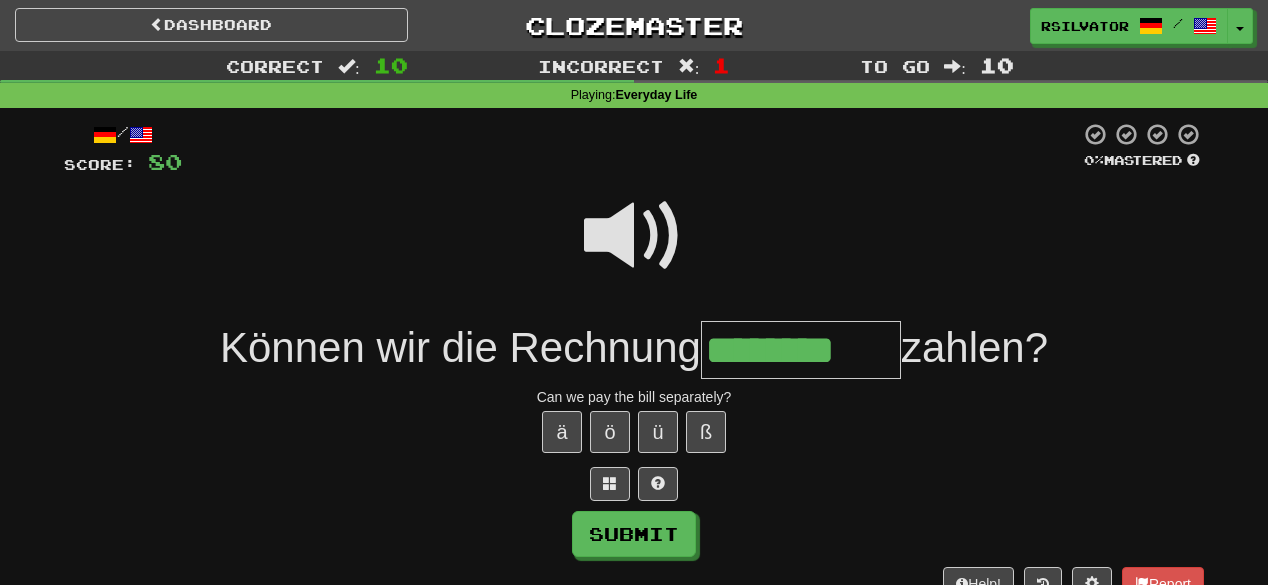 type on "********" 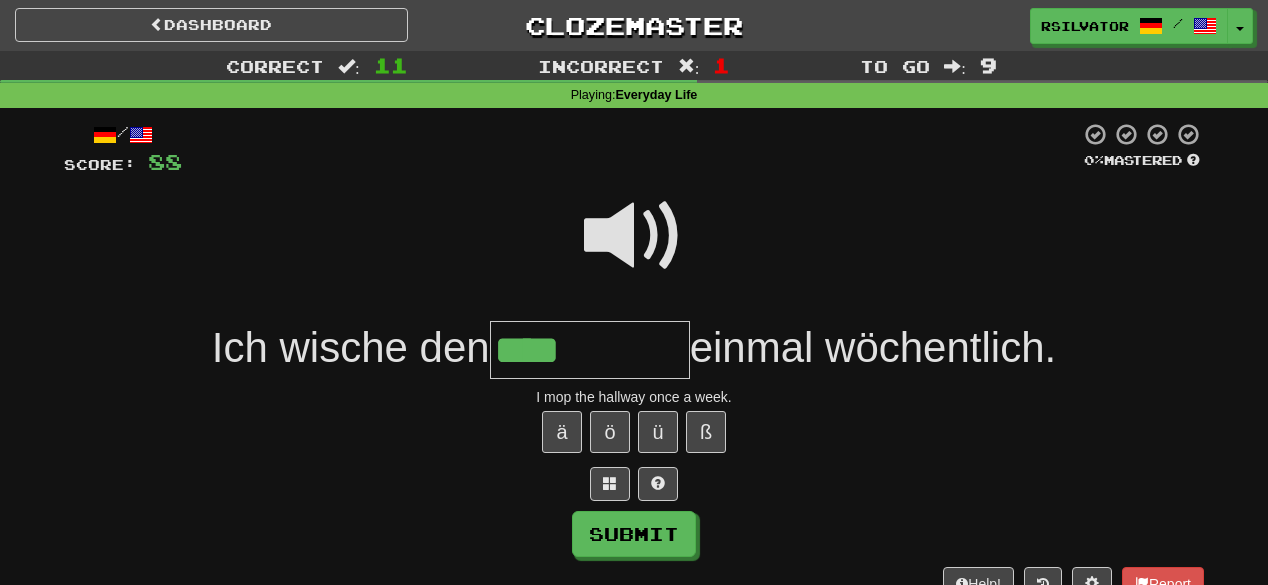 type on "****" 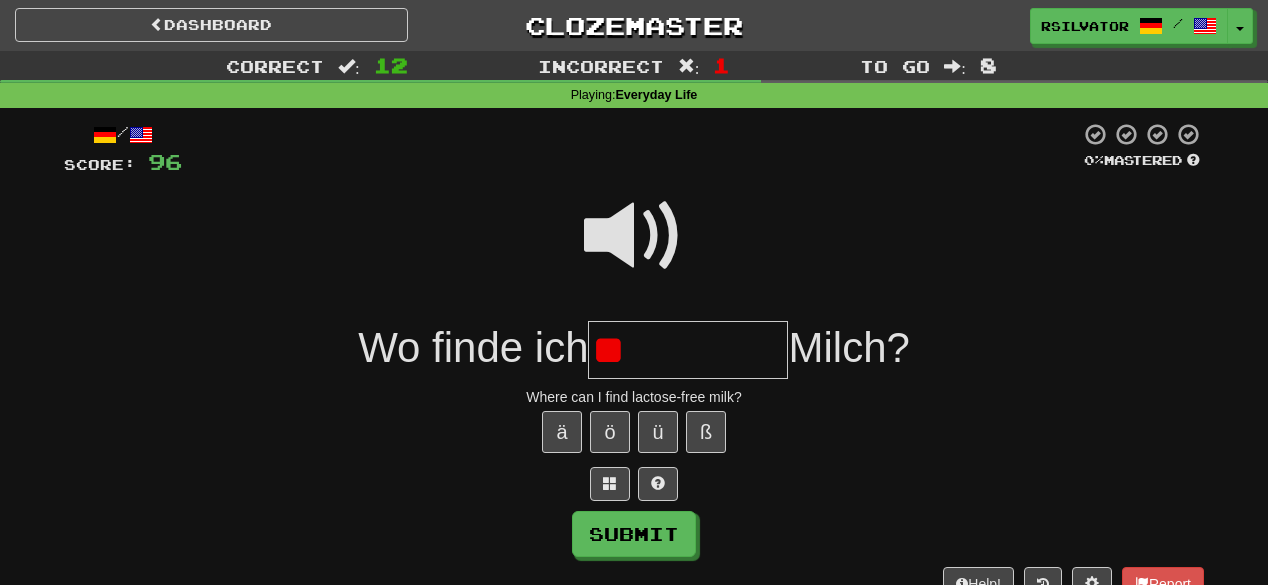 type on "*" 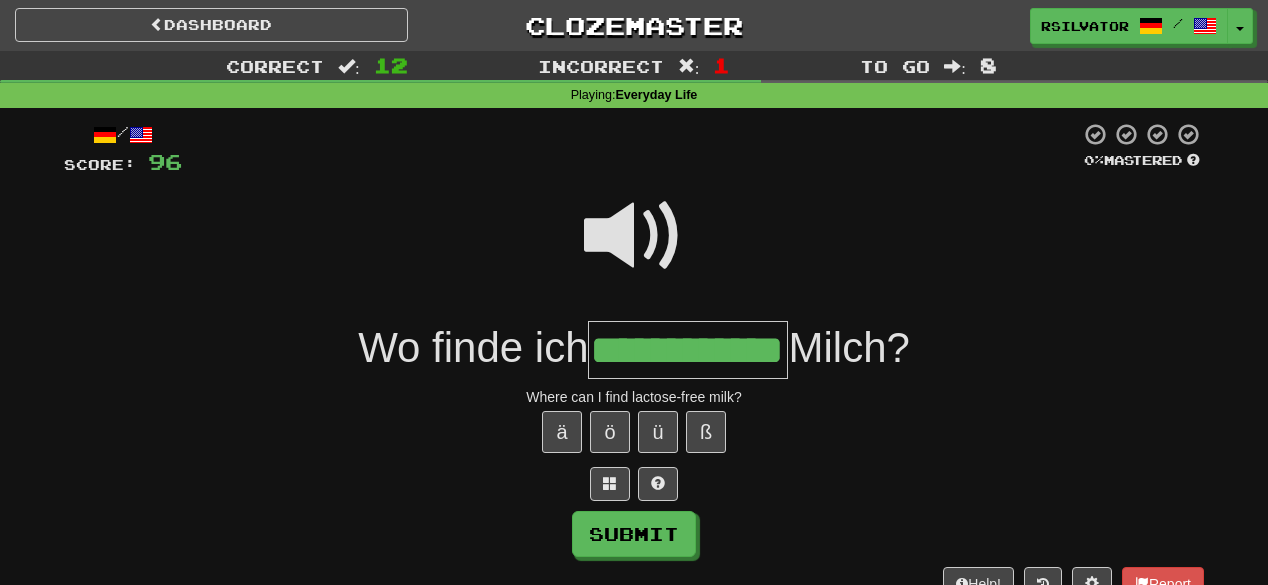 scroll, scrollTop: 0, scrollLeft: 36, axis: horizontal 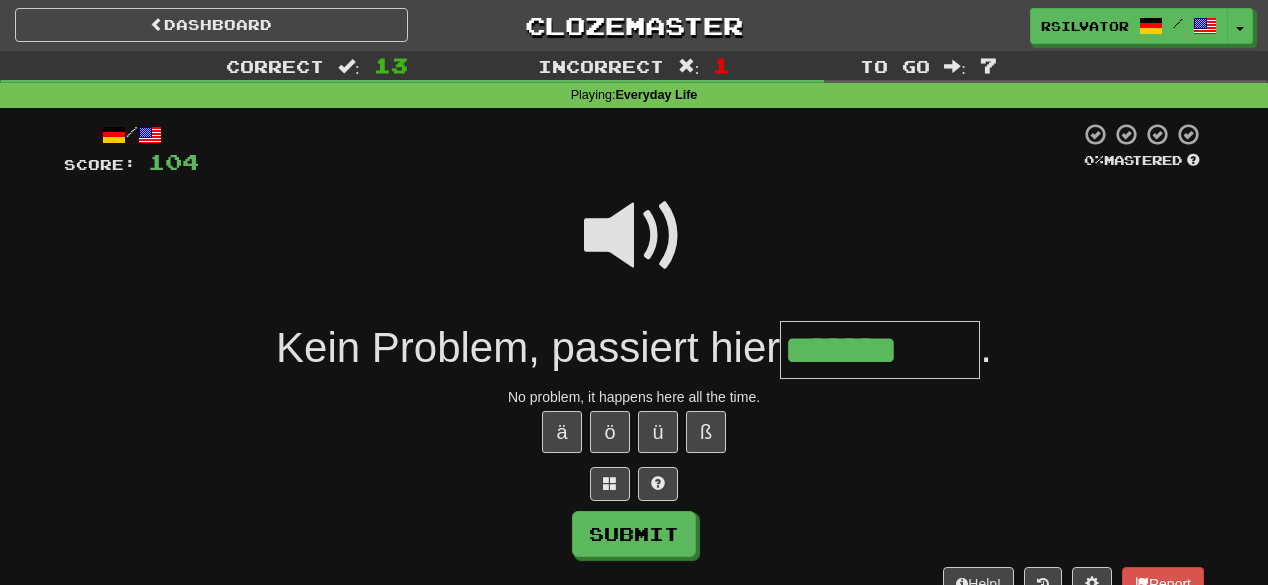 type on "*******" 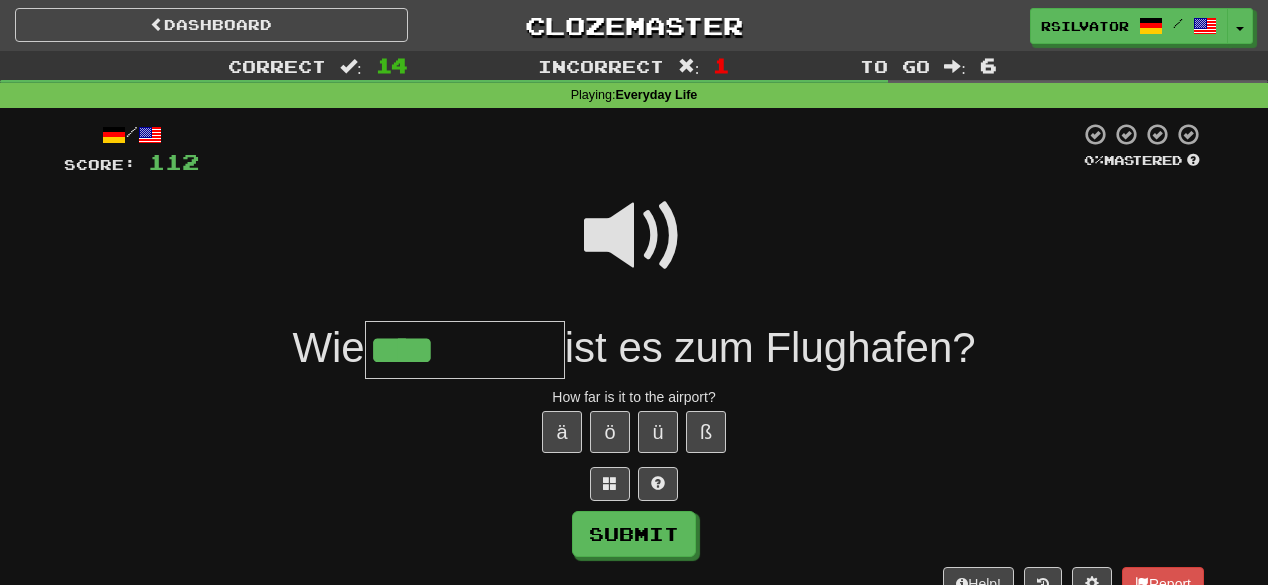 type on "****" 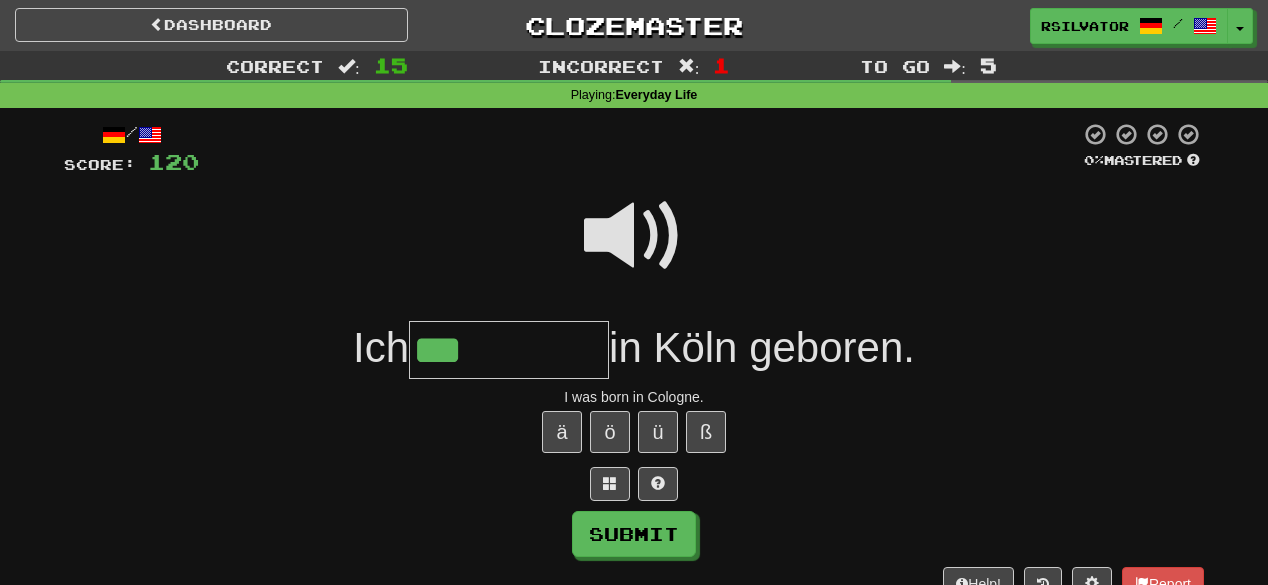 type on "***" 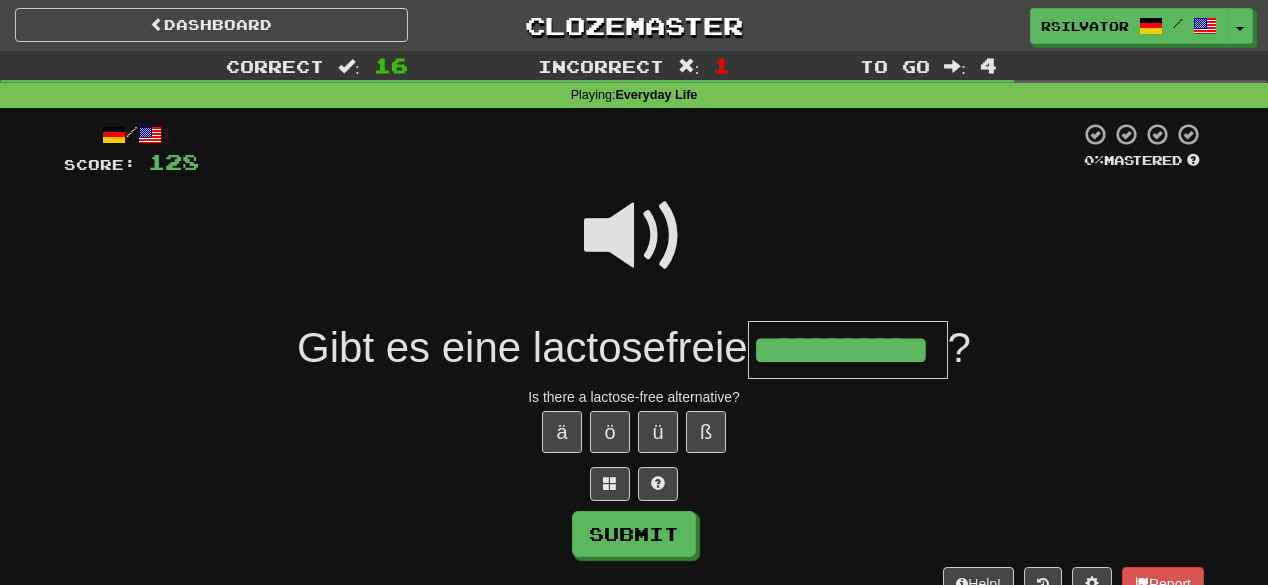 type on "**********" 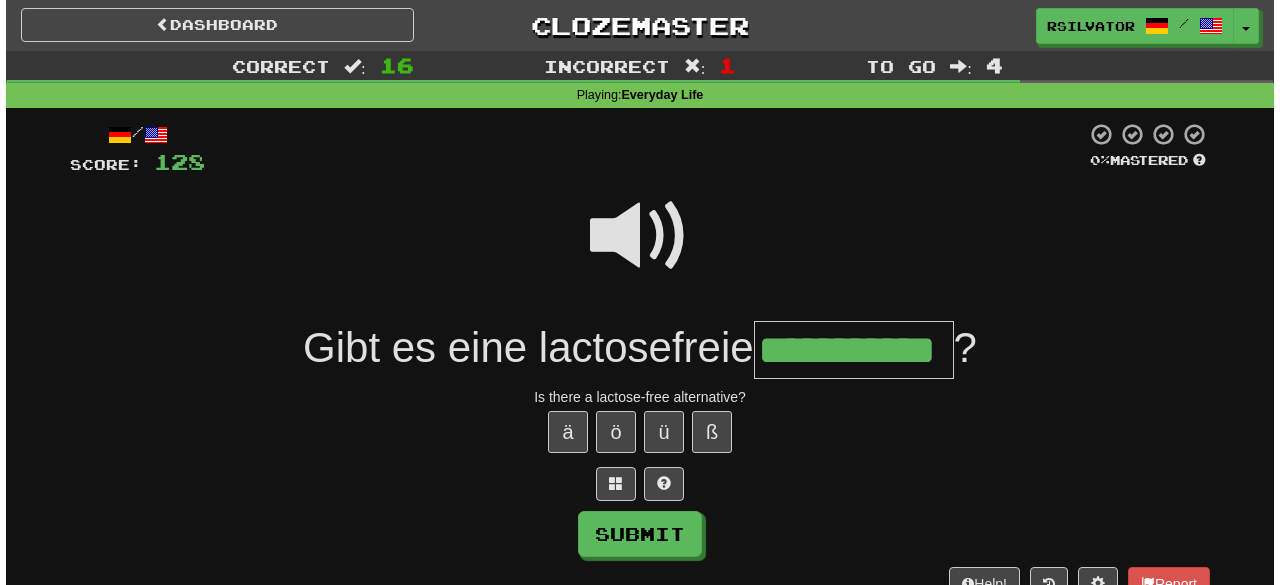 scroll, scrollTop: 0, scrollLeft: 0, axis: both 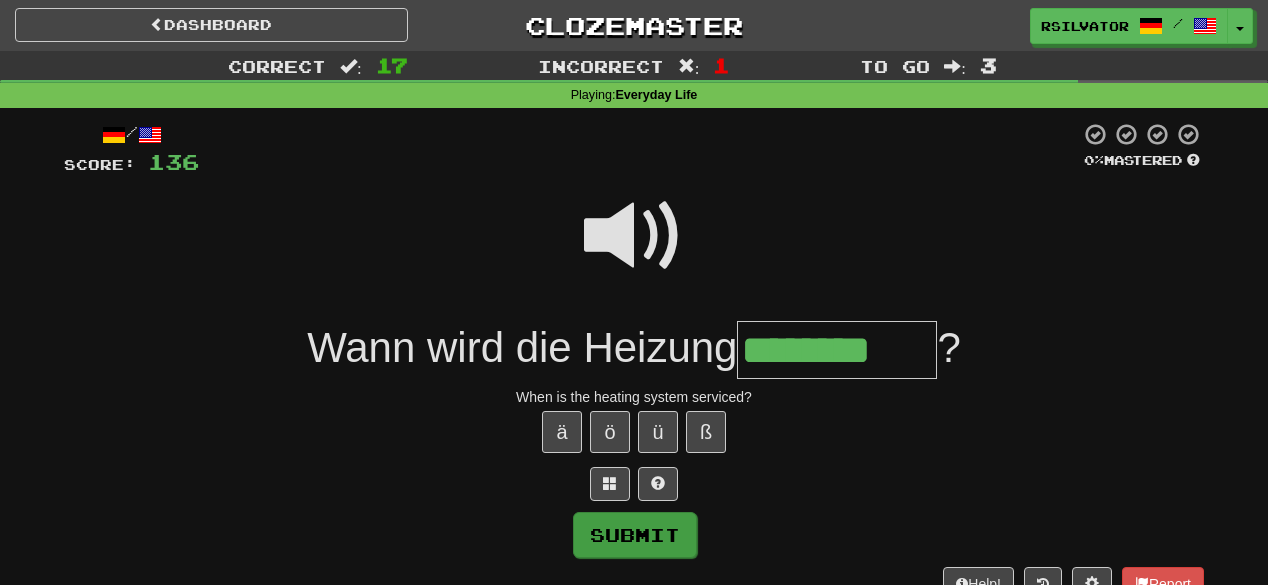 type on "********" 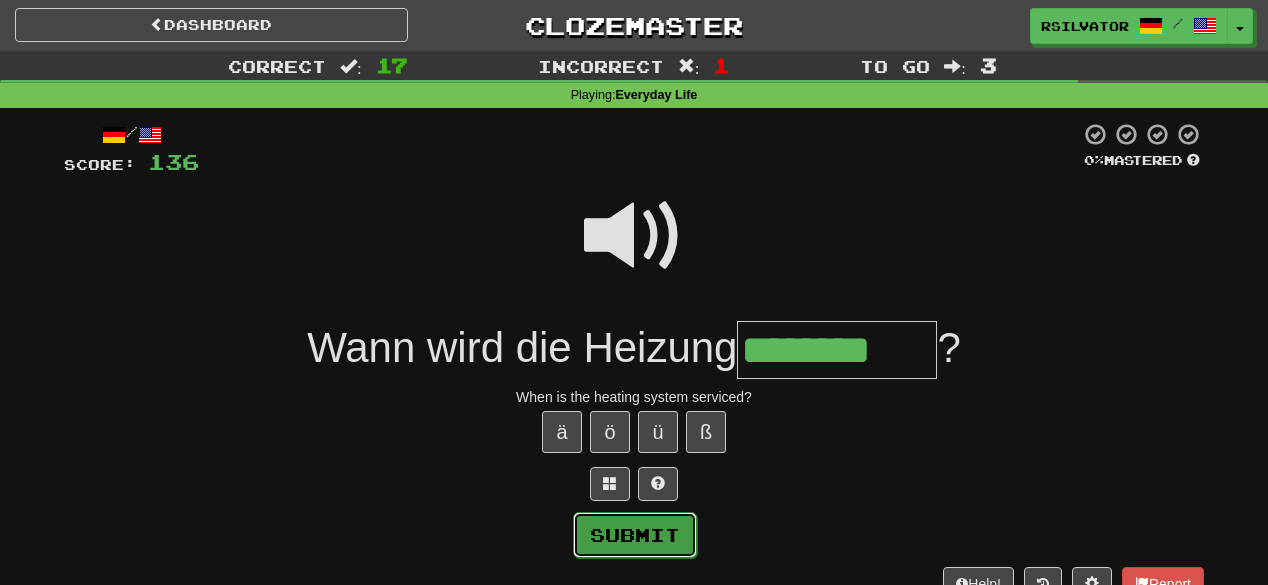 click on "Submit" at bounding box center [635, 535] 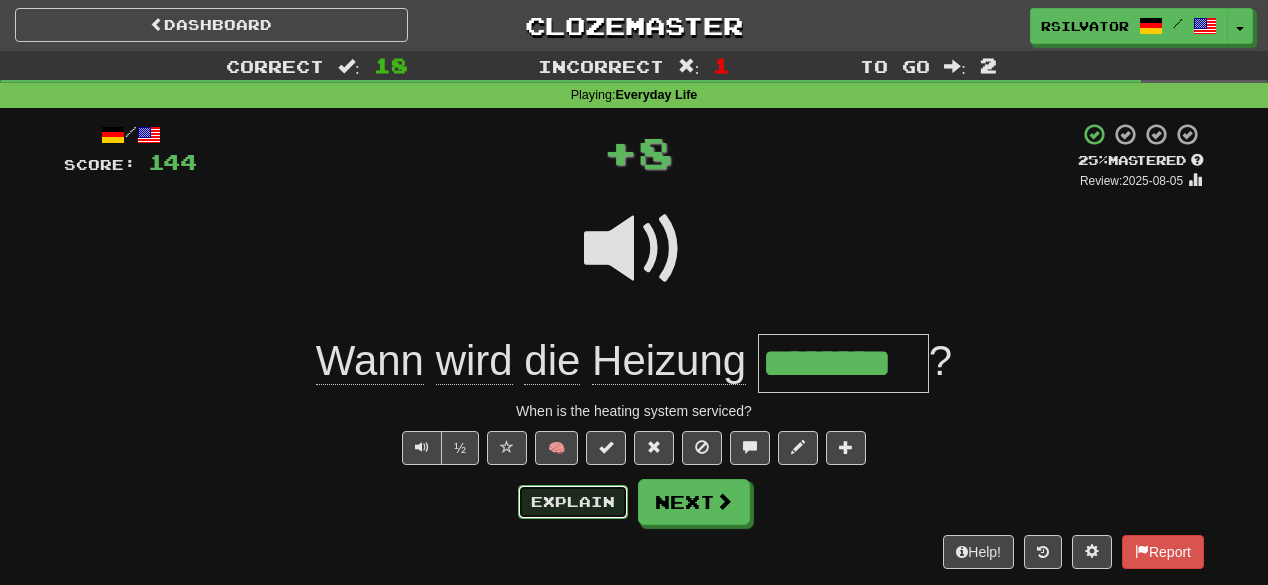 click on "Explain" at bounding box center (573, 502) 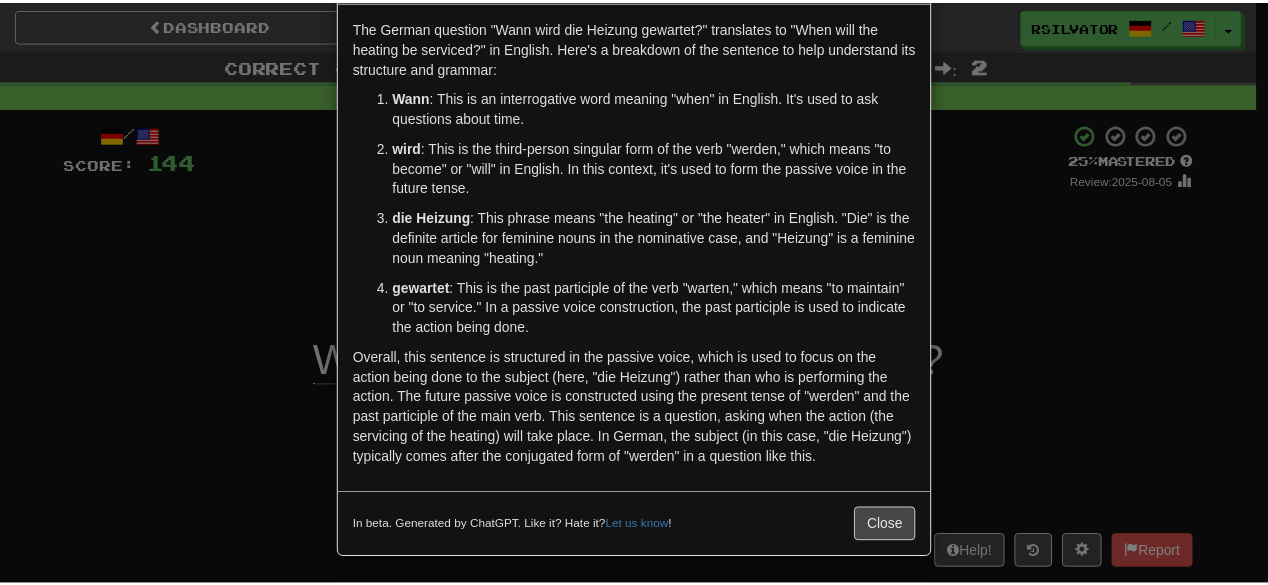 scroll, scrollTop: 0, scrollLeft: 0, axis: both 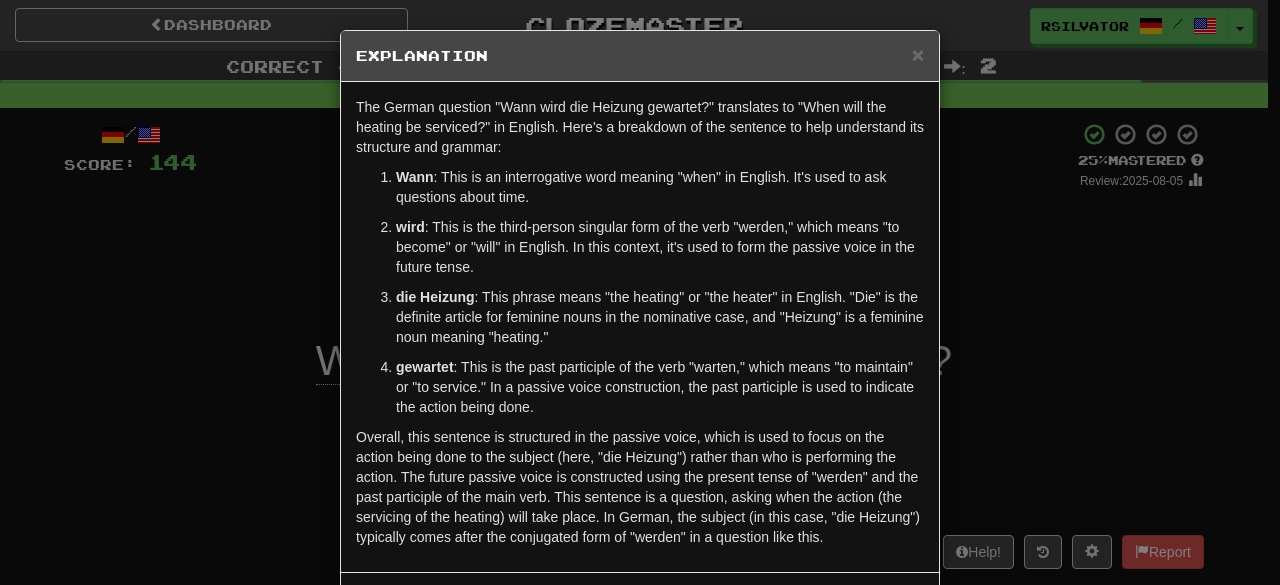 click on "gewartet : This is the past participle of the verb "warten," which means "to maintain" or "to service." In a passive voice construction, the past participle is used to indicate the action being done." at bounding box center [660, 387] 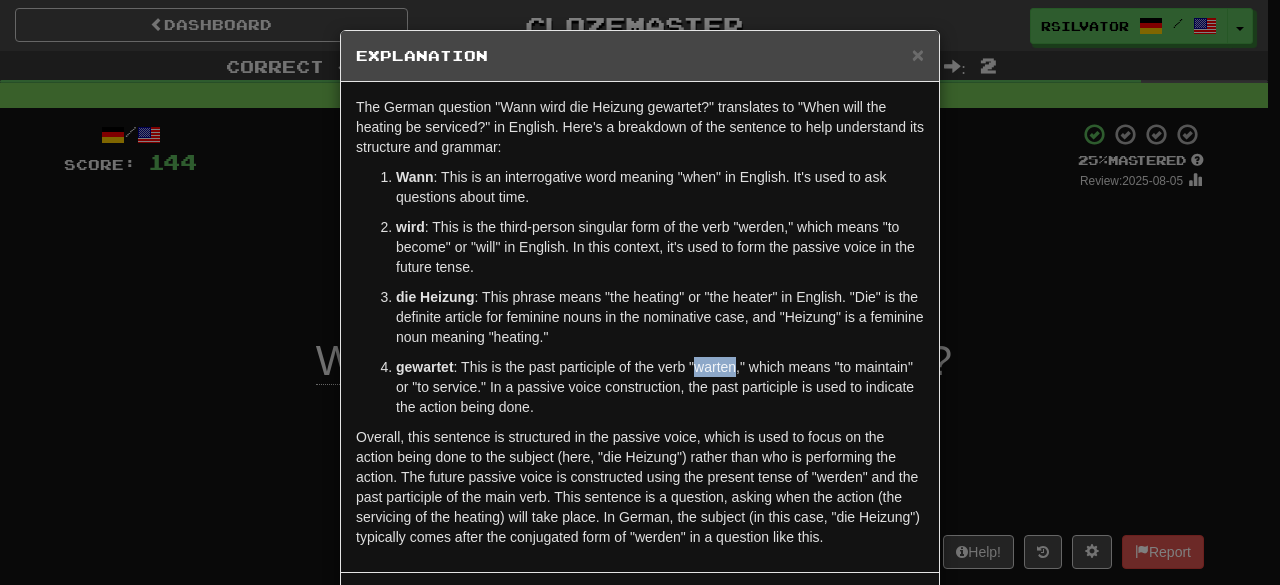 click on "gewartet : This is the past participle of the verb "warten," which means "to maintain" or "to service." In a passive voice construction, the past participle is used to indicate the action being done." at bounding box center [660, 387] 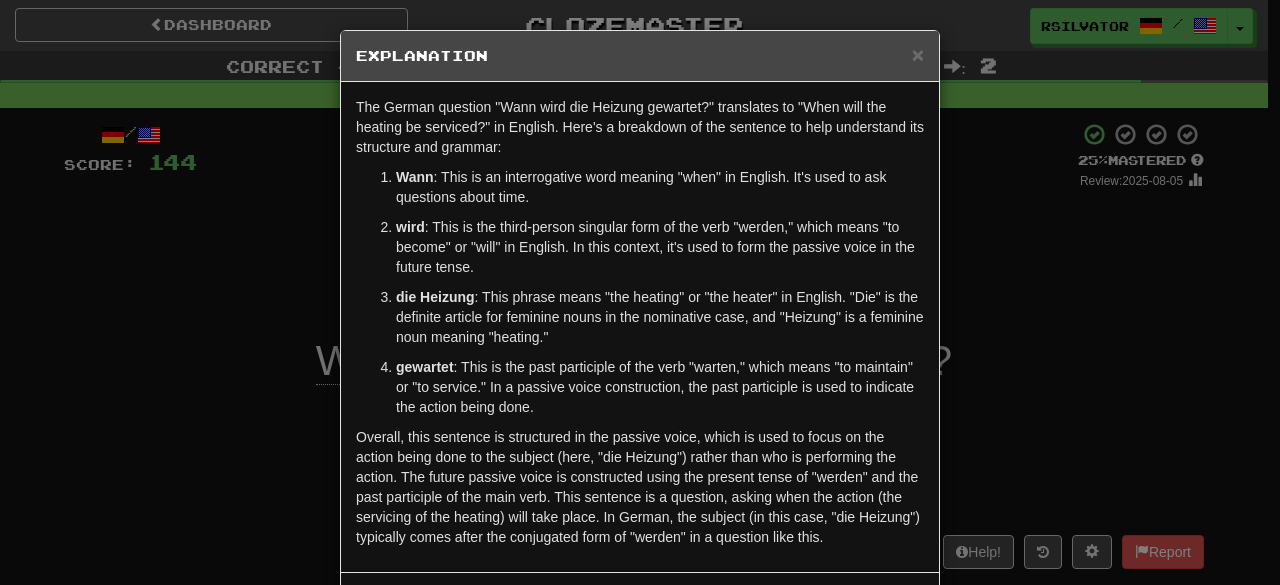 click on "× Explanation The German question "Wann wird die Heizung gewartet?" translates to "When will the heating be serviced?" in English. Here's a breakdown of the sentence to help understand its structure and grammar:
Wann : This is an interrogative word meaning "when" in English. It's used to ask questions about time.
wird : This is the third-person singular form of the verb "werden," which means "to become" or "will" in English. In this context, it's used to form the passive voice in the future tense.
die Heizung : This phrase means "the heating" or "the heater" in English. "Die" is the definite article for feminine nouns in the nominative case, and "Heizung" is a feminine noun meaning "heating."
gewartet : This is the past participle of the verb "warten," which means "to maintain" or "to service." In a passive voice construction, the past participle is used to indicate the action being done.
In beta. Generated by ChatGPT. Like it? Hate it?  Let us know ! Close" at bounding box center (640, 292) 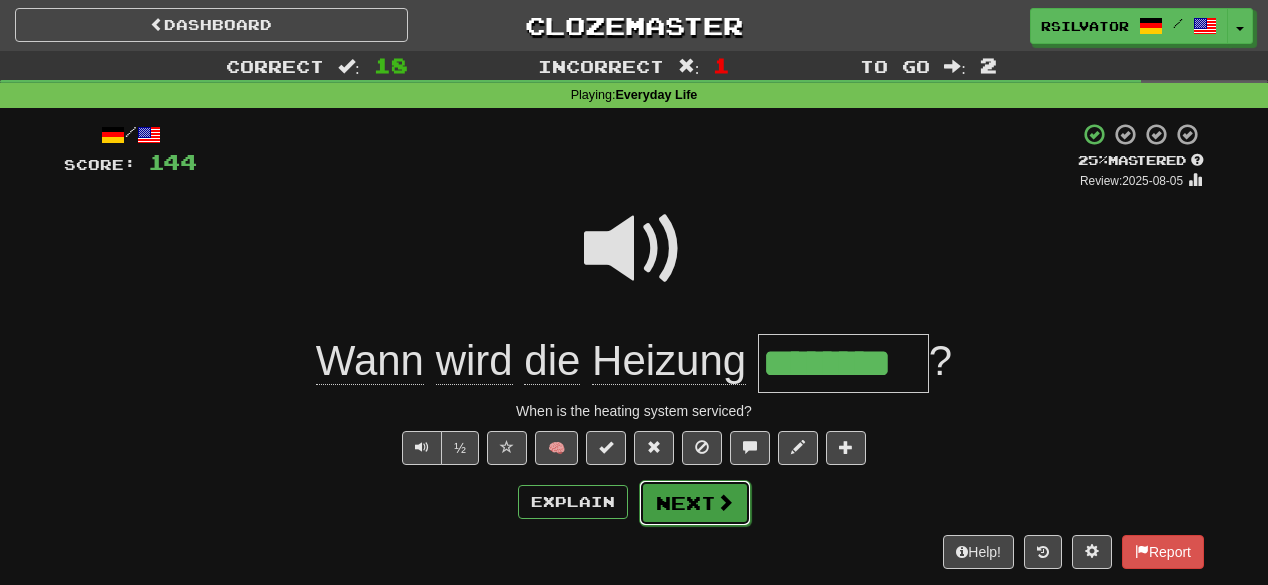 click on "Next" at bounding box center [695, 503] 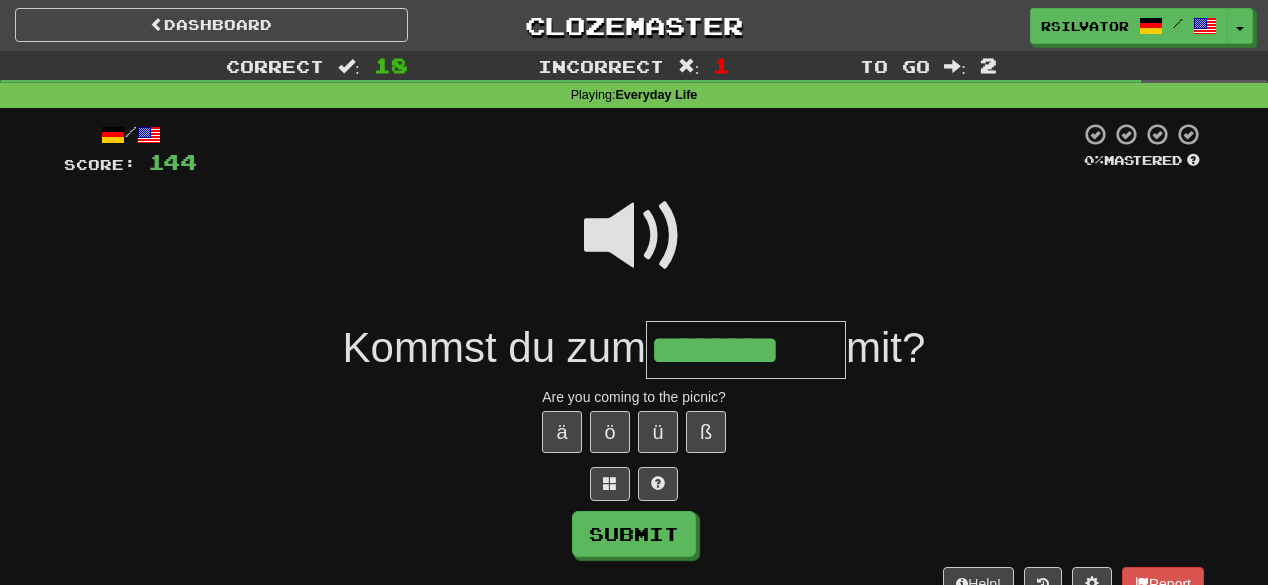 type on "********" 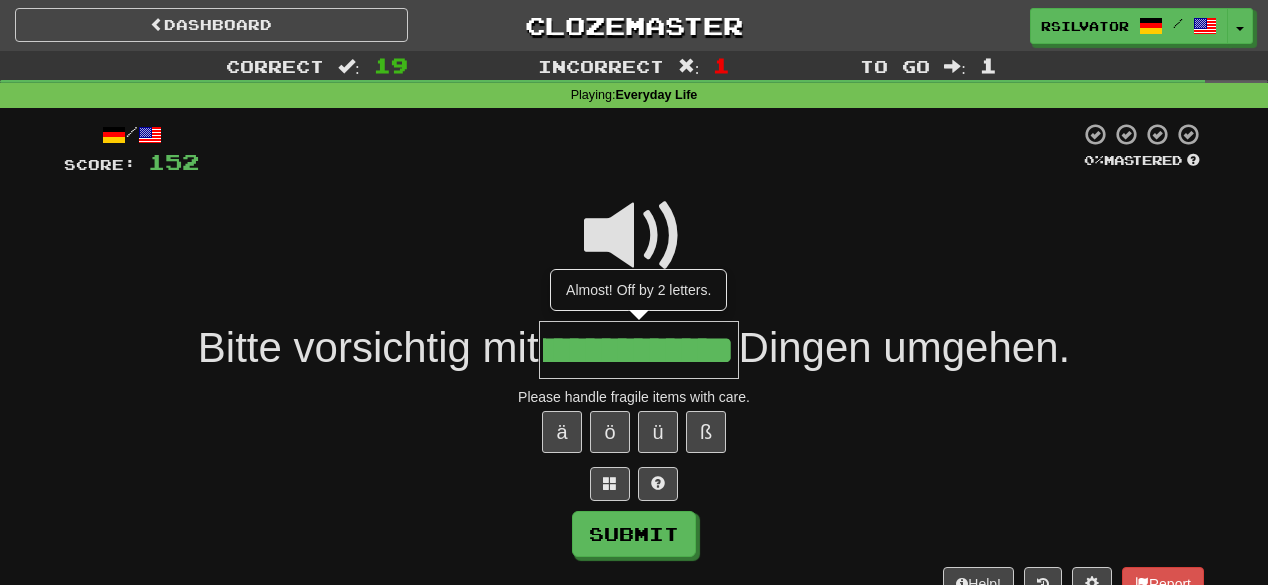 scroll, scrollTop: 0, scrollLeft: 80, axis: horizontal 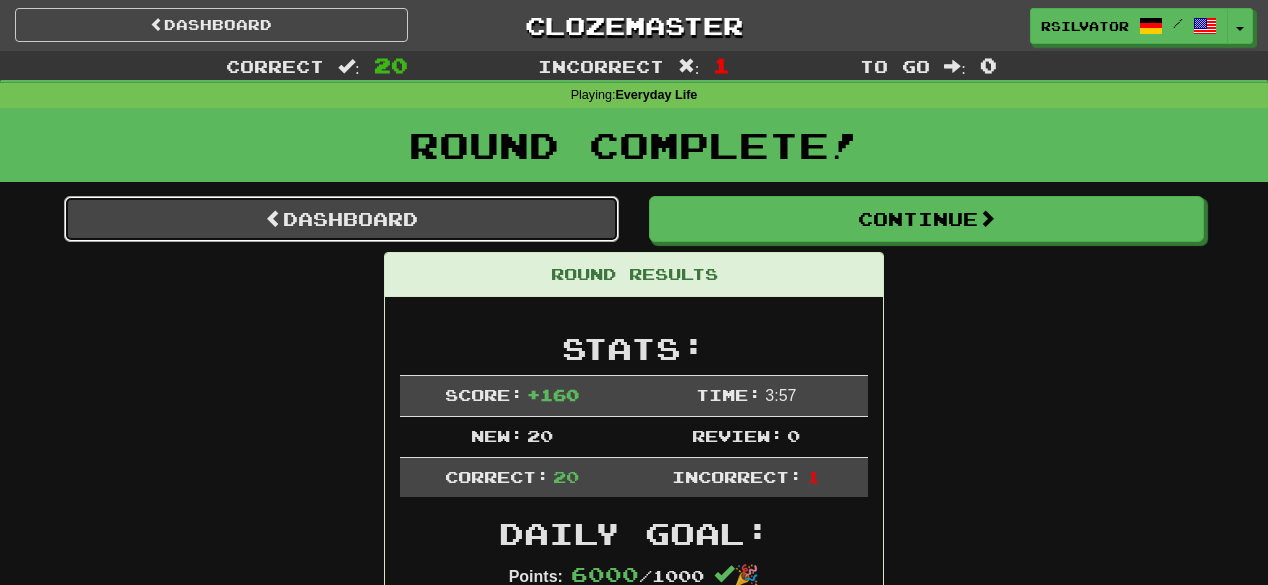 click on "Dashboard" at bounding box center (341, 219) 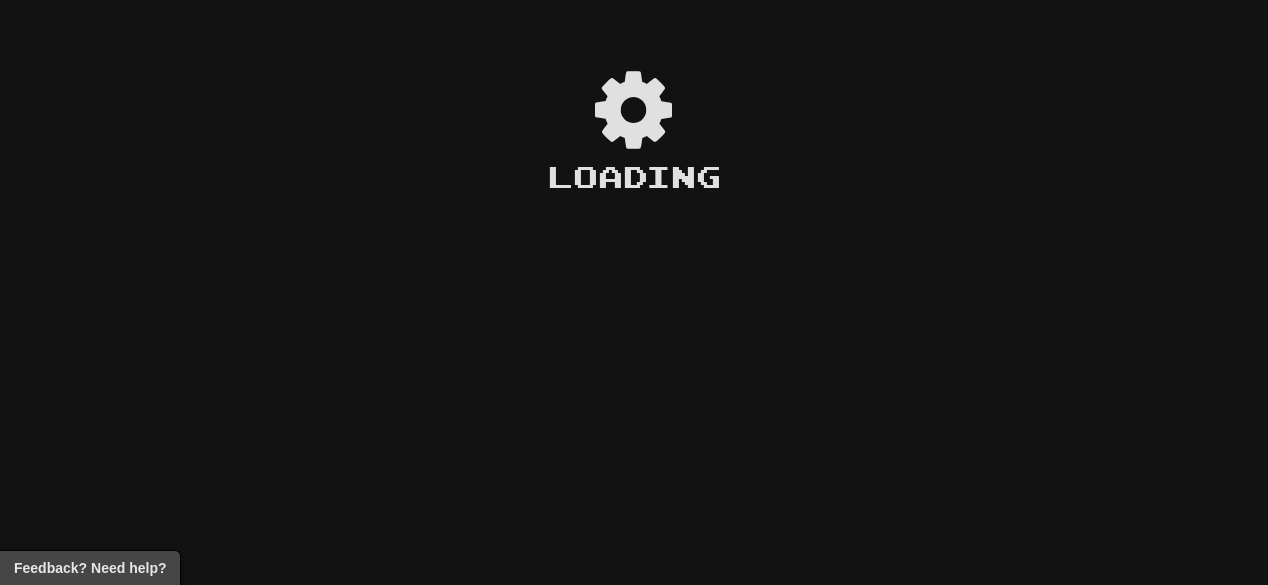 scroll, scrollTop: 0, scrollLeft: 0, axis: both 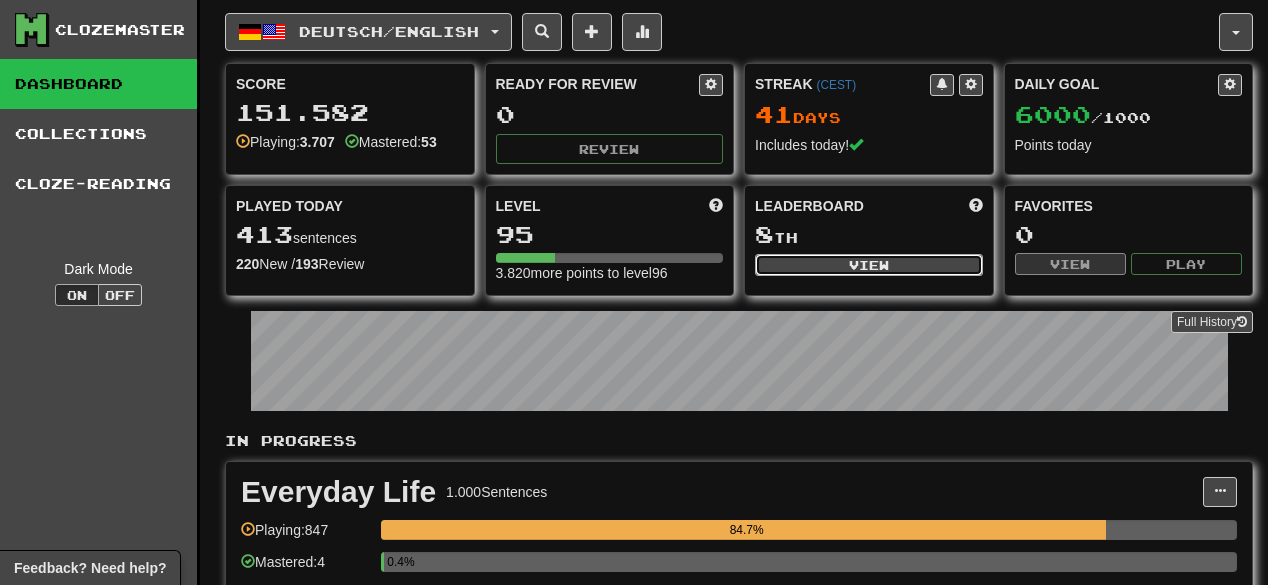 click on "View" at bounding box center (869, 265) 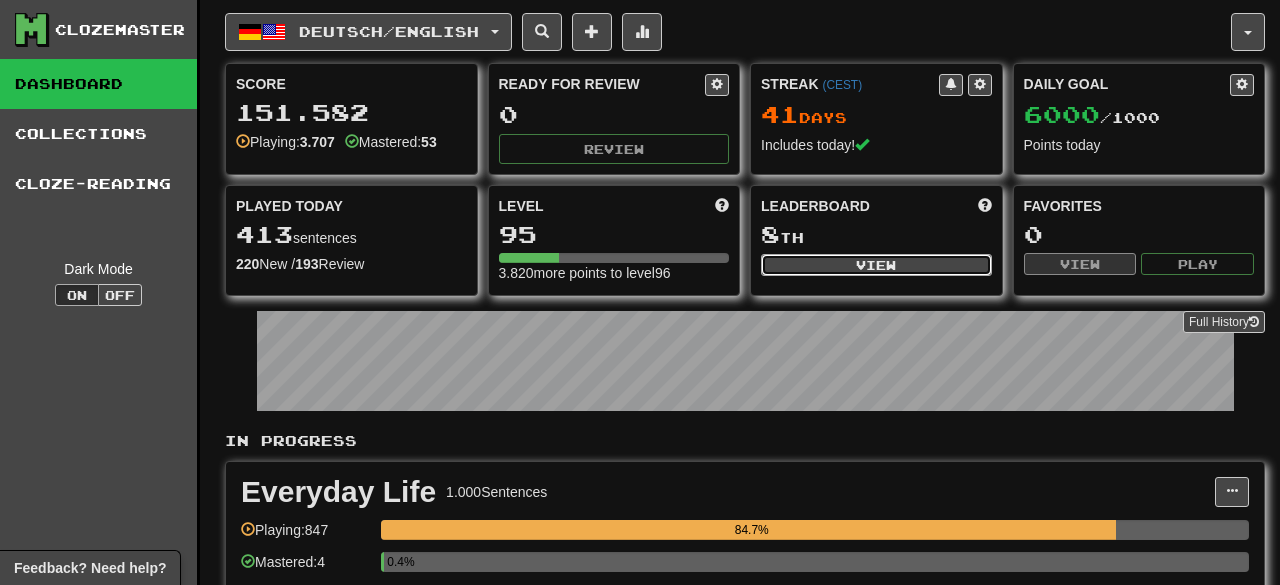select on "**********" 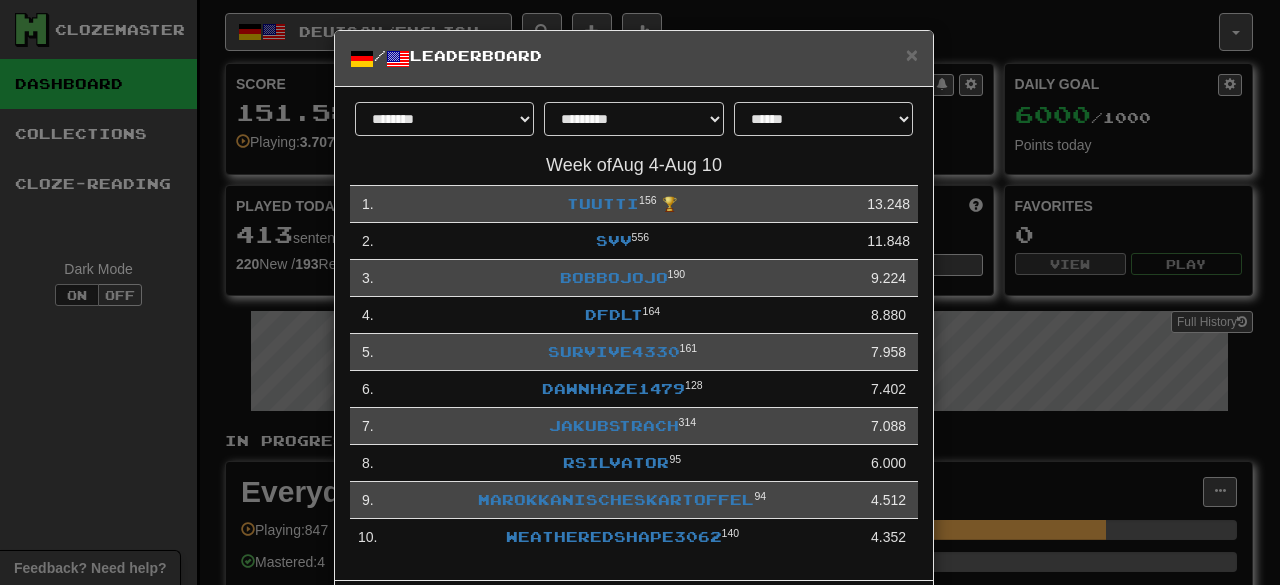 click on "**********" at bounding box center (640, 292) 